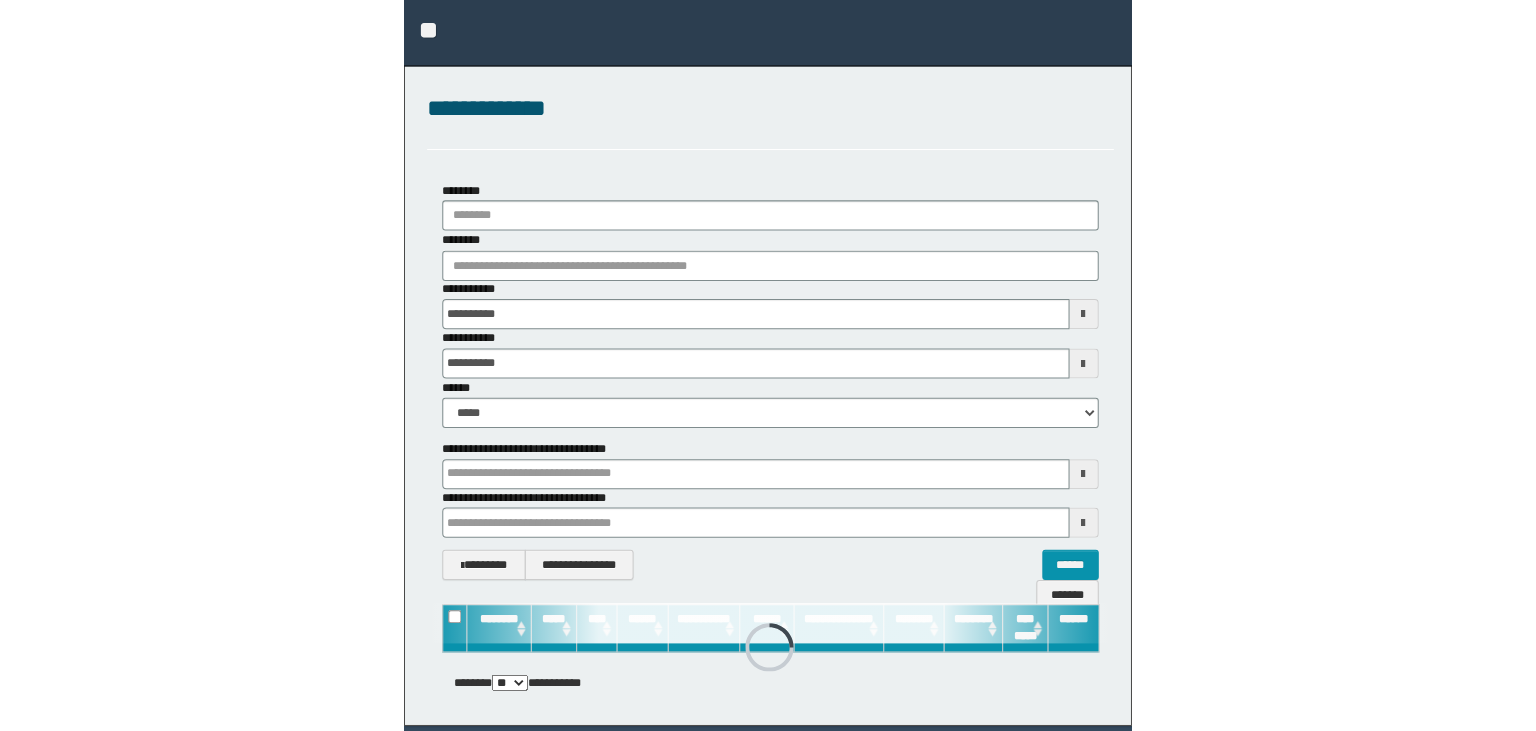 scroll, scrollTop: 0, scrollLeft: 0, axis: both 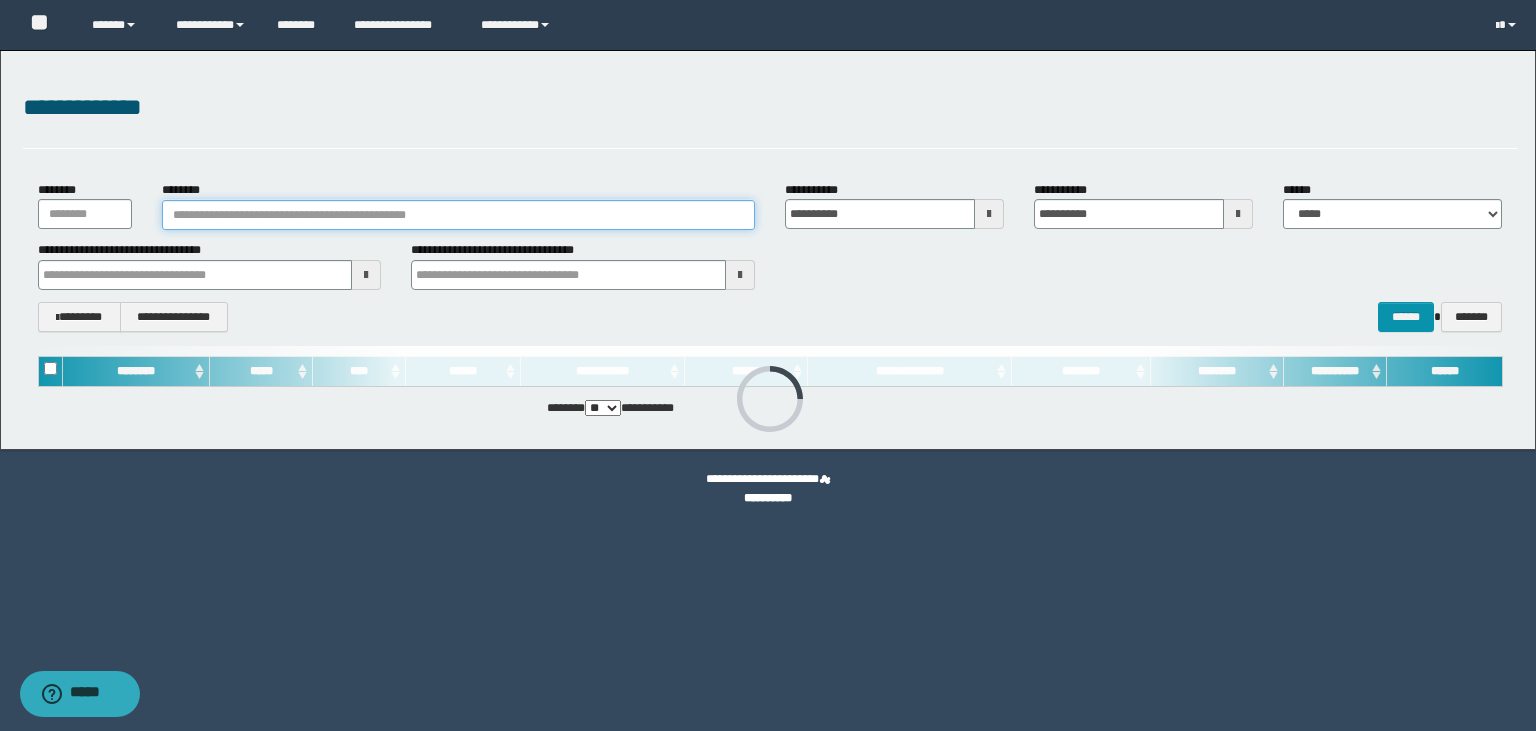 click on "********" at bounding box center [458, 215] 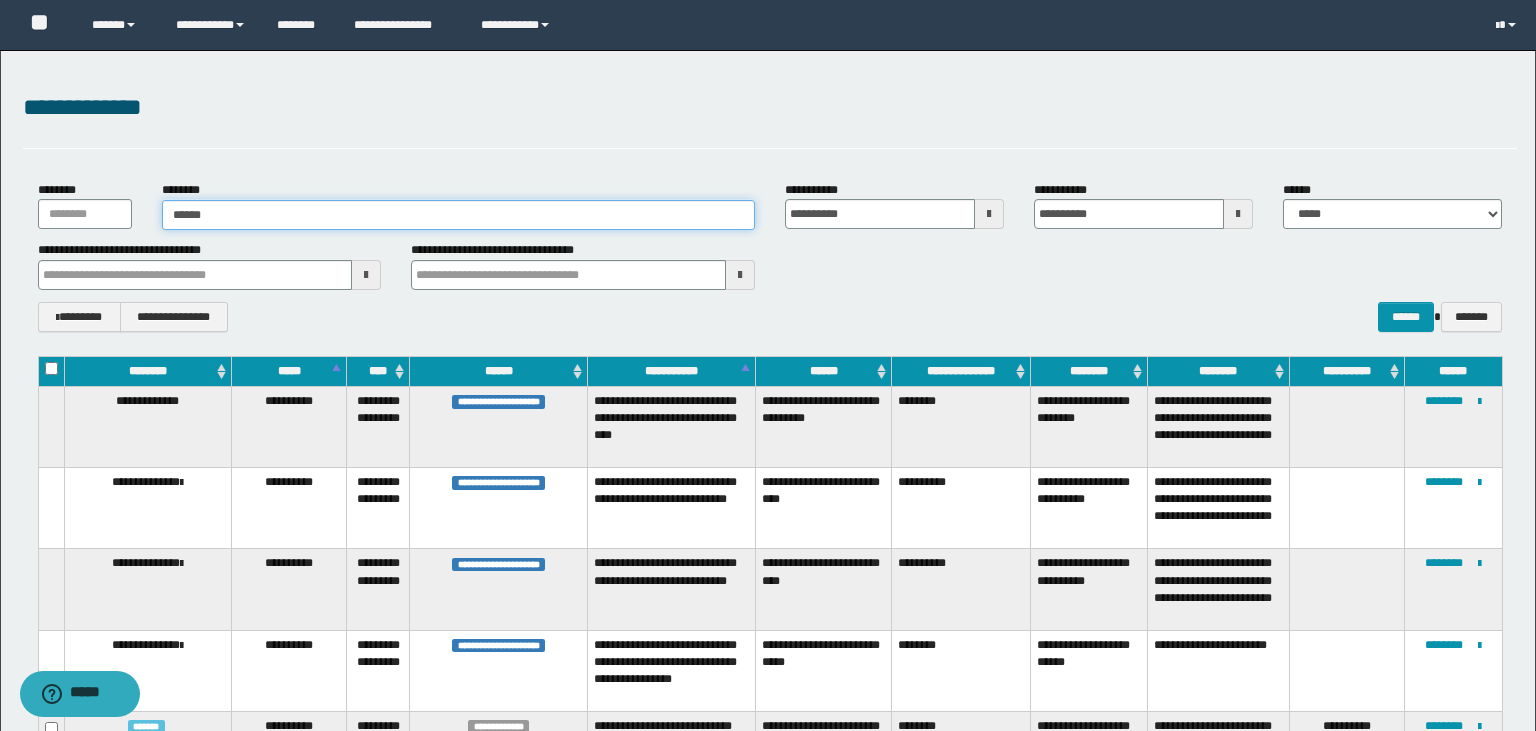 type on "*******" 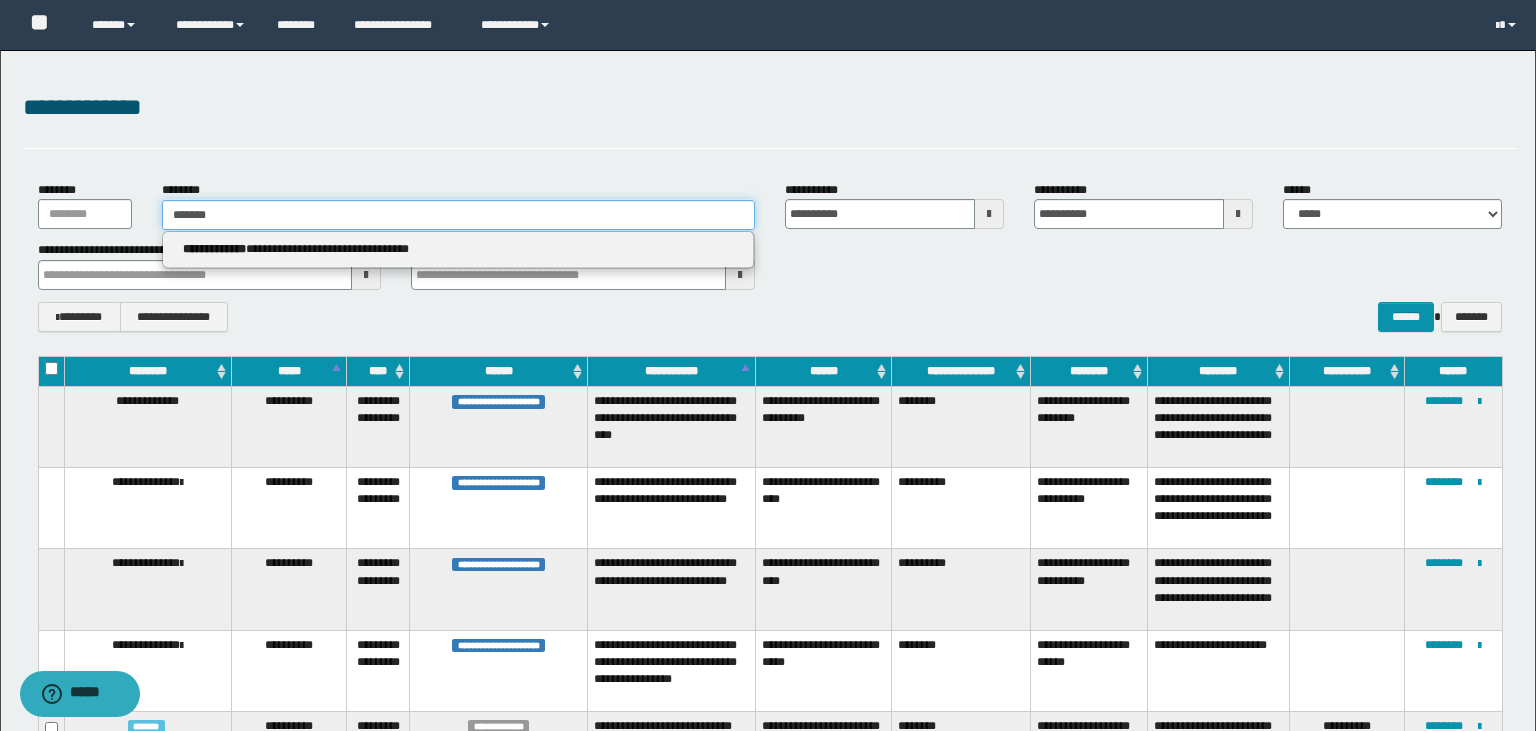 type on "*******" 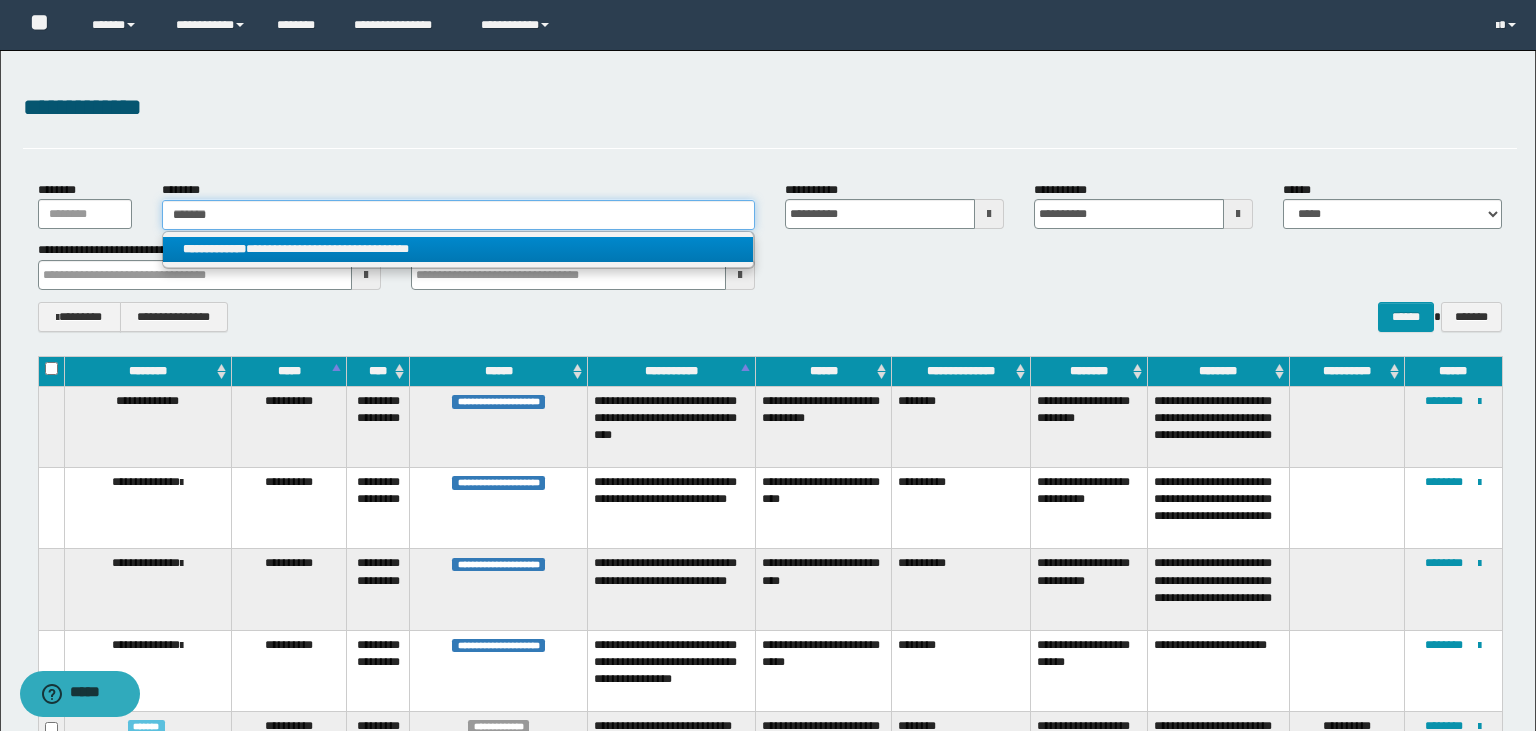 type on "*******" 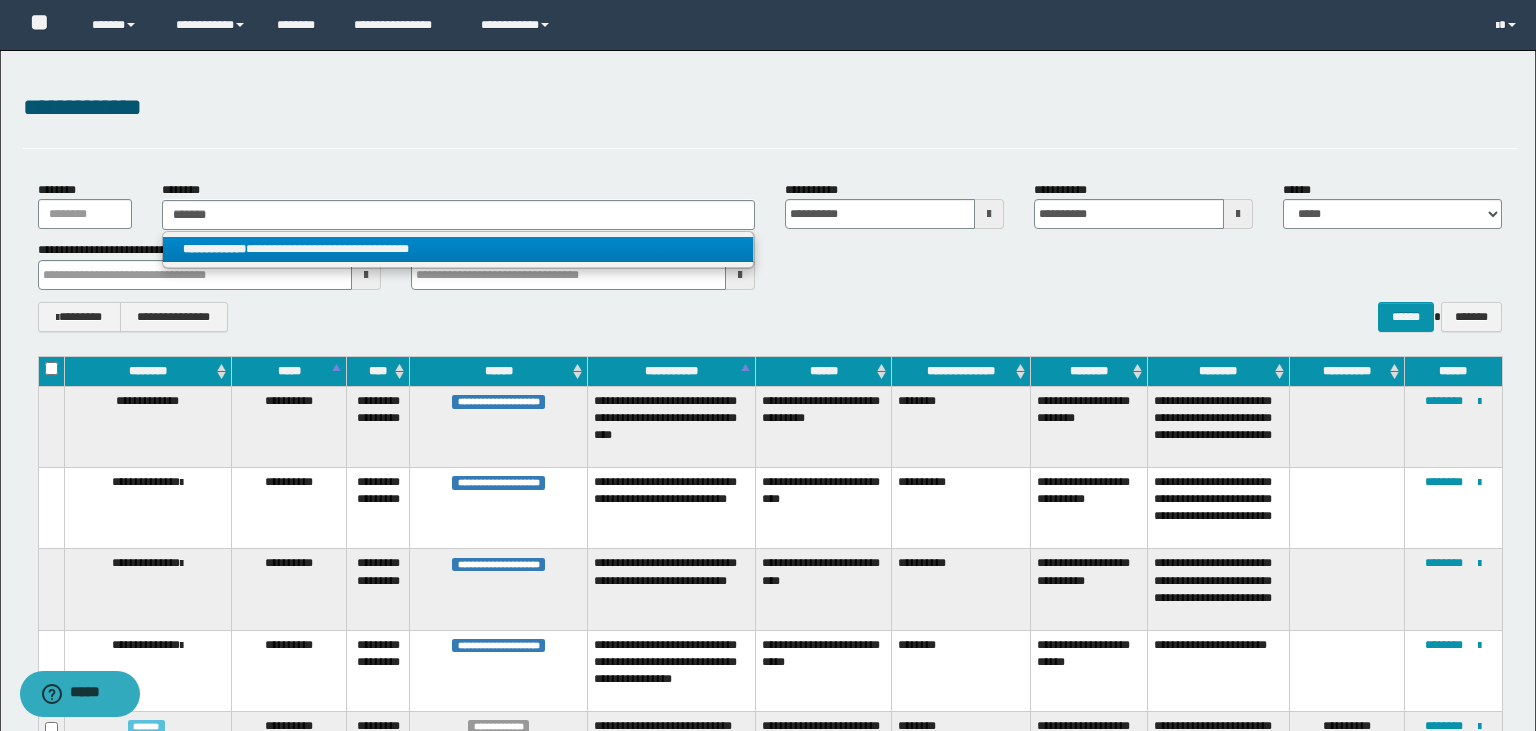 click on "**********" at bounding box center (458, 249) 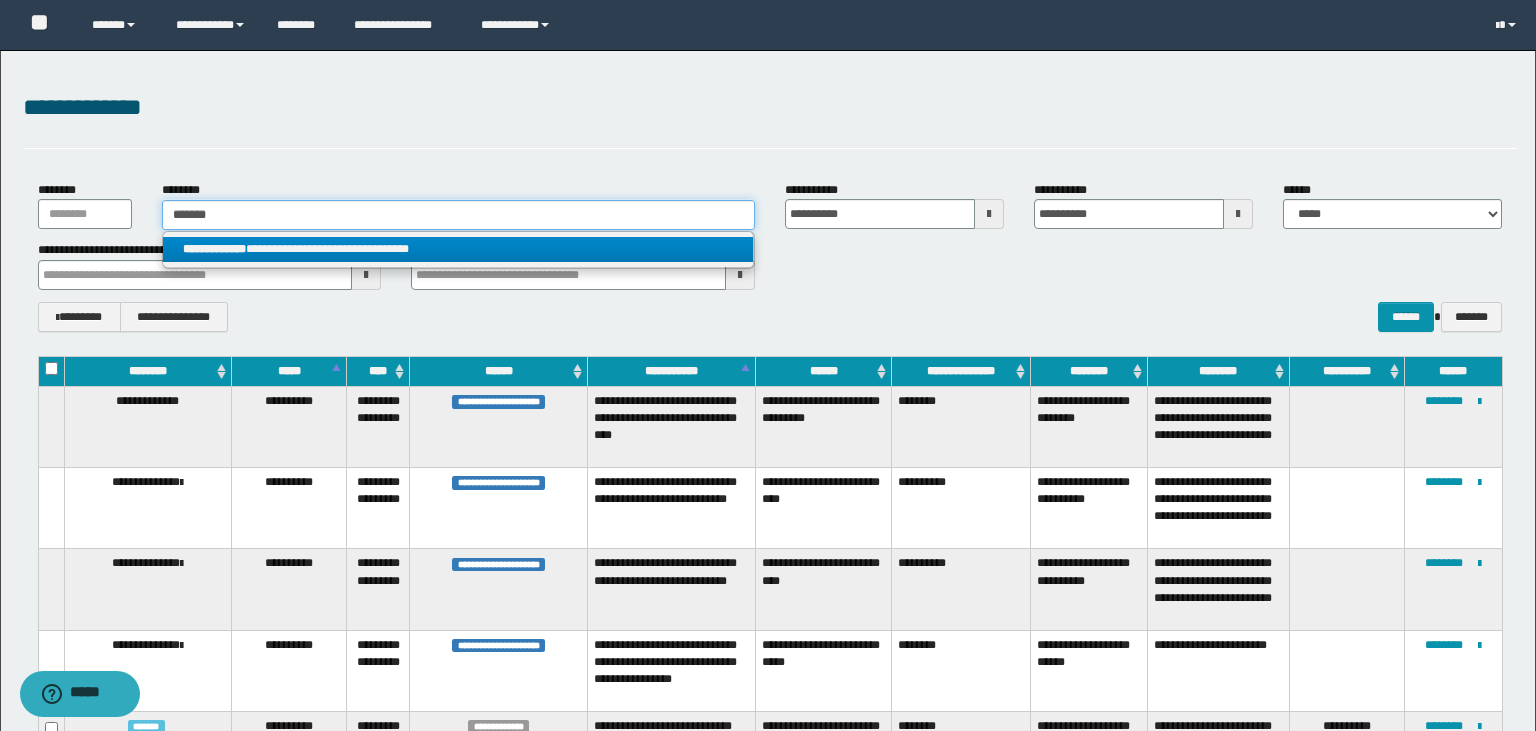 type 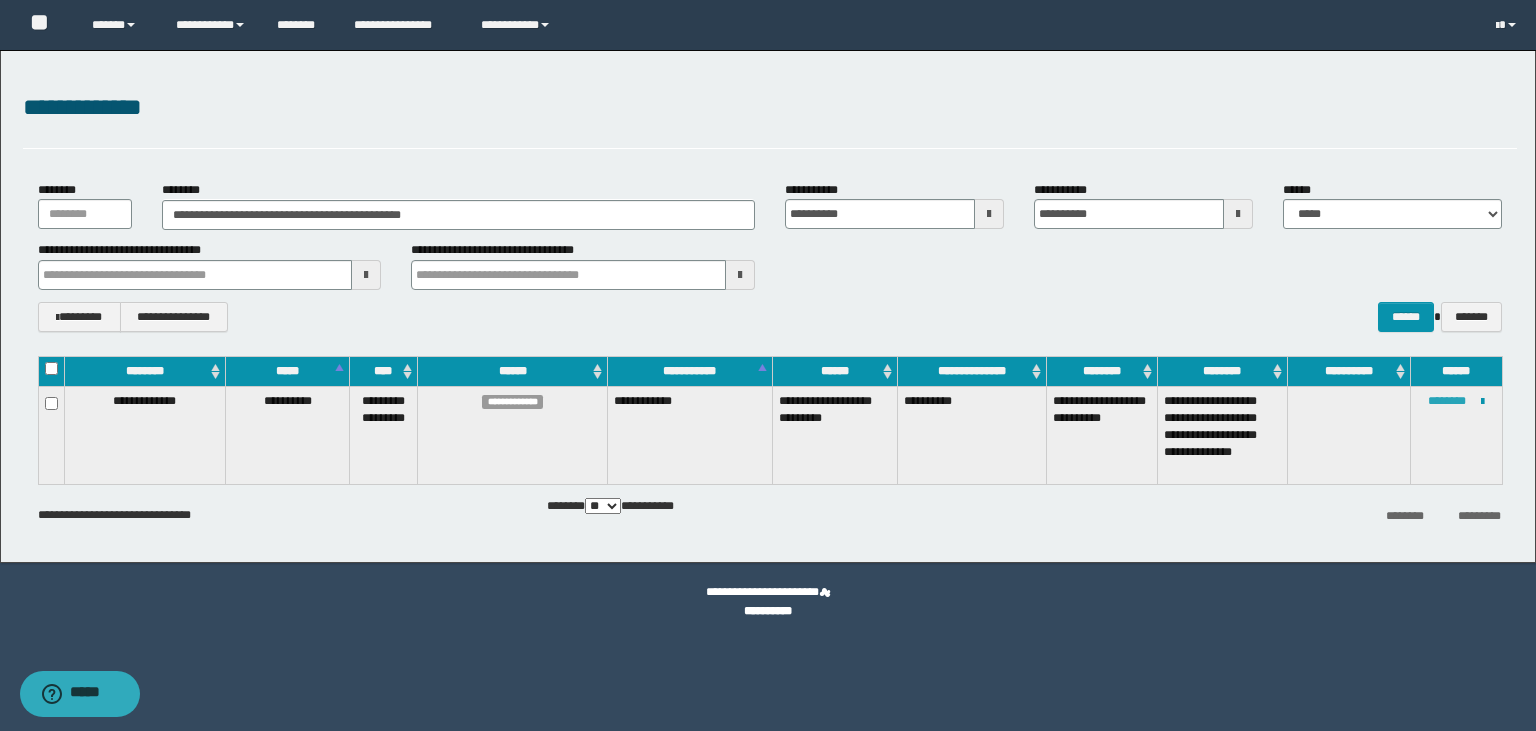 click on "********" at bounding box center [1447, 401] 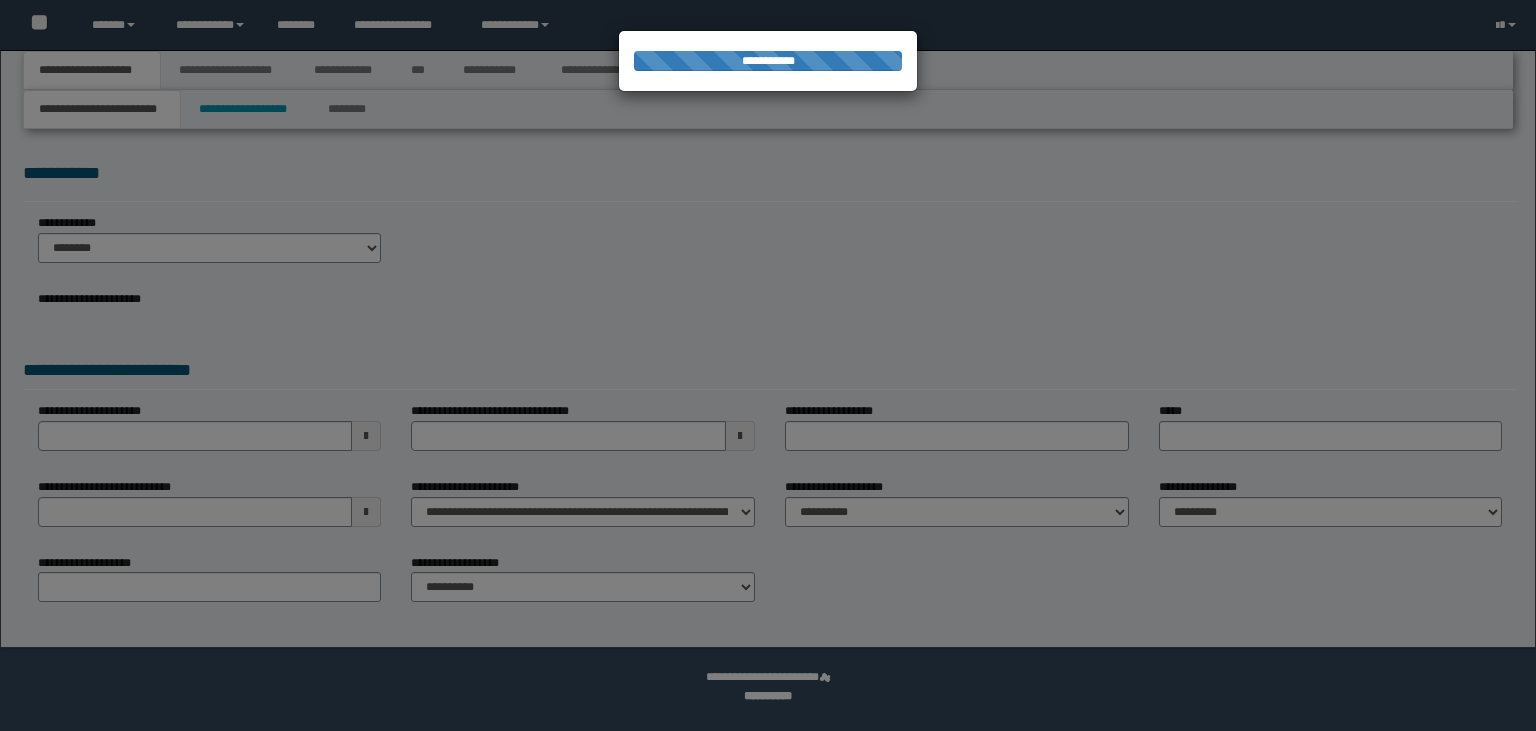 scroll, scrollTop: 0, scrollLeft: 0, axis: both 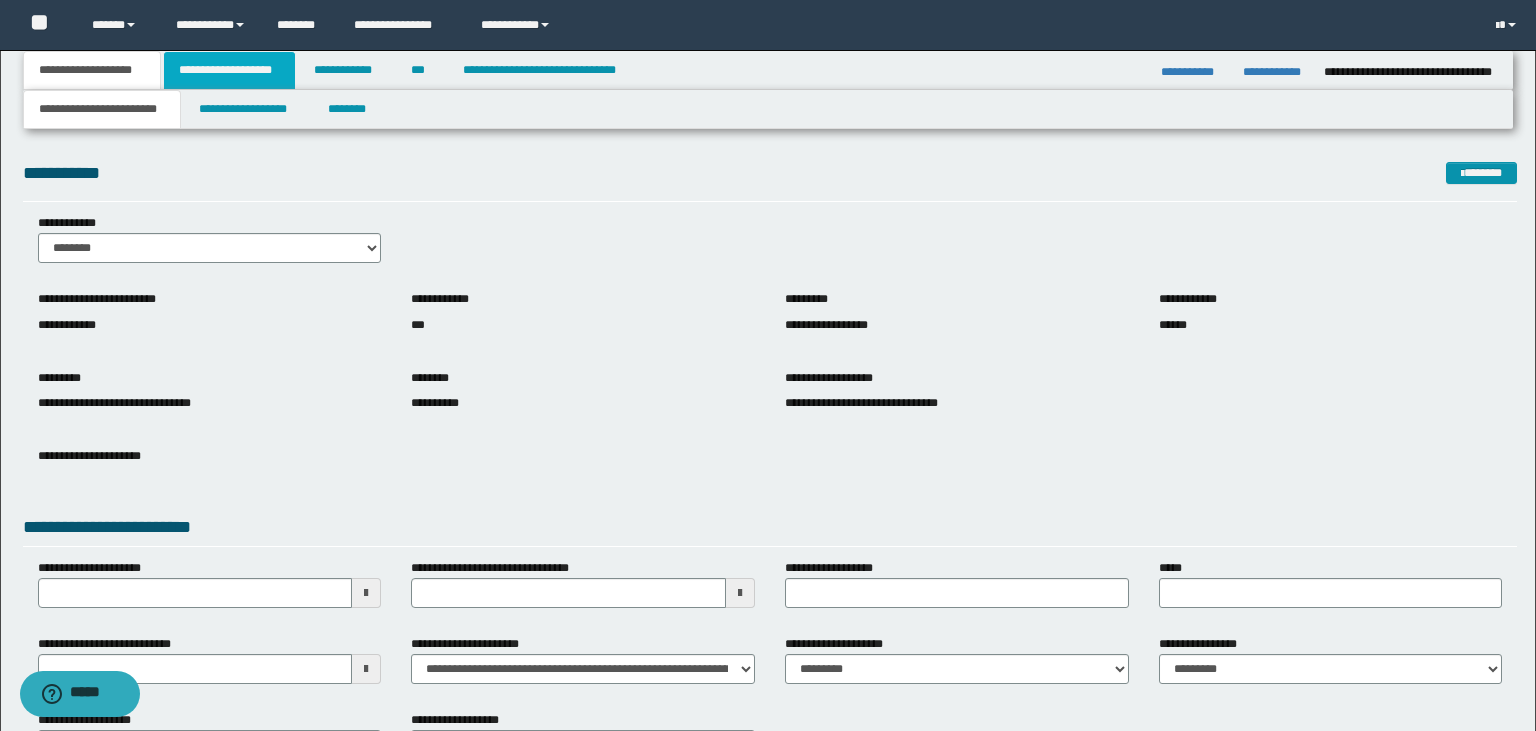 click on "**********" at bounding box center (229, 70) 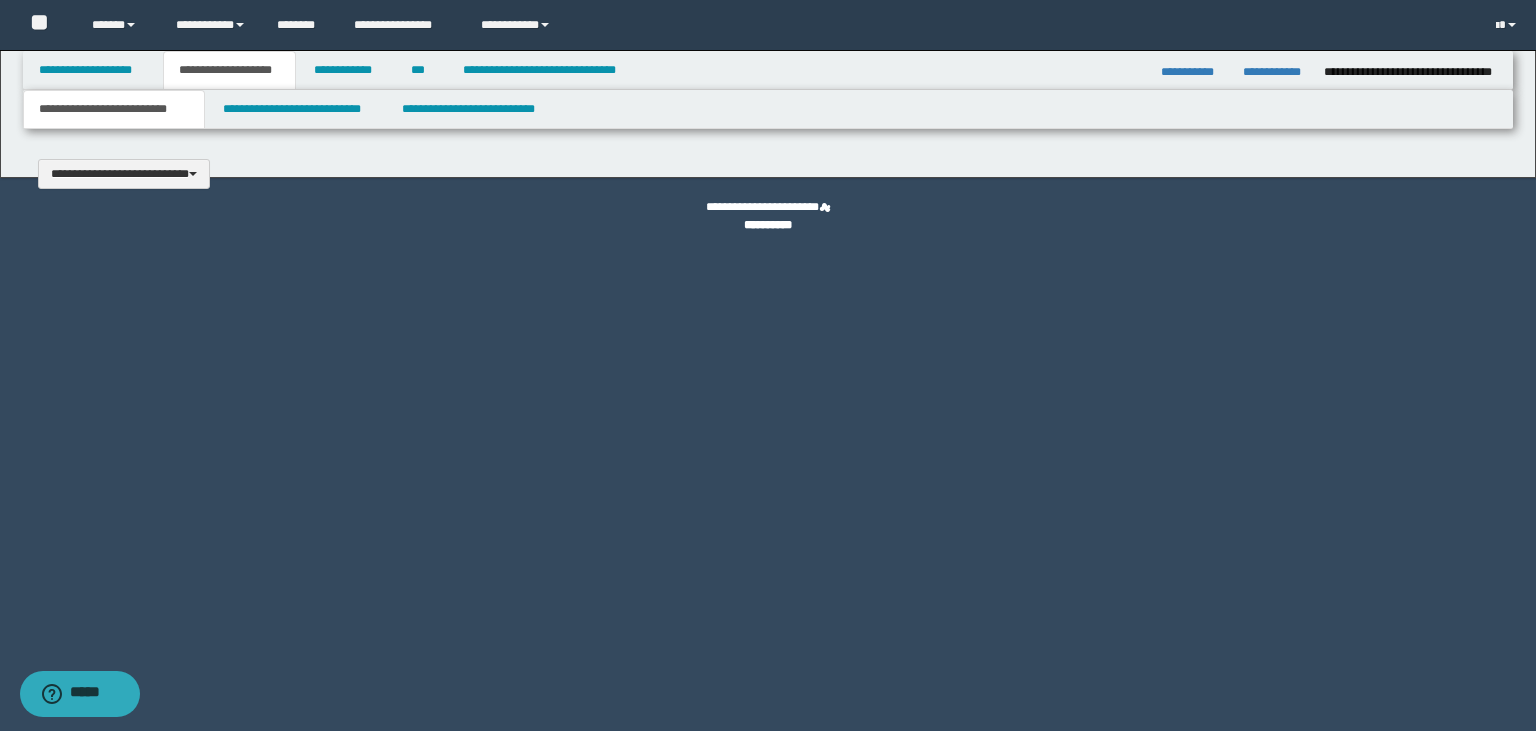 type 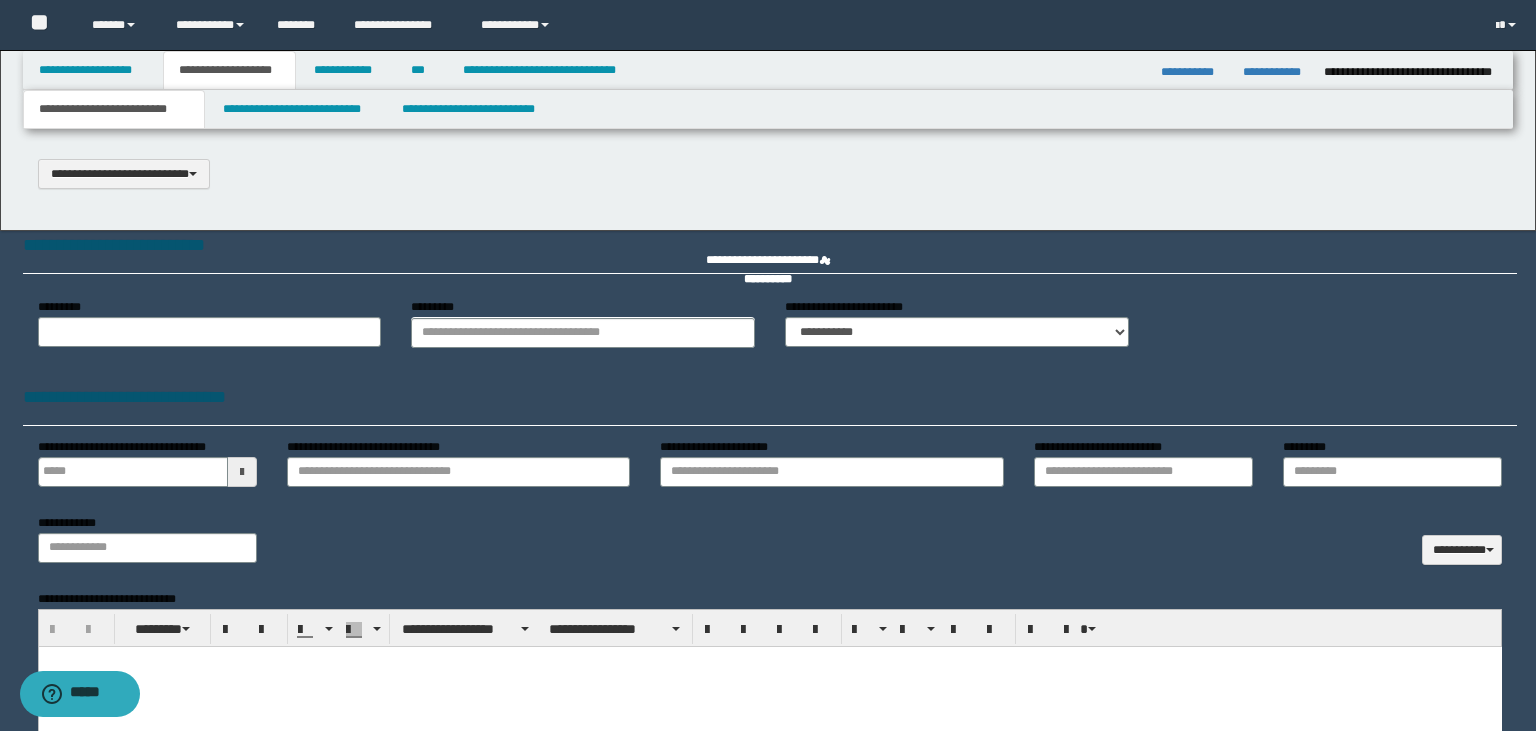 scroll, scrollTop: 0, scrollLeft: 0, axis: both 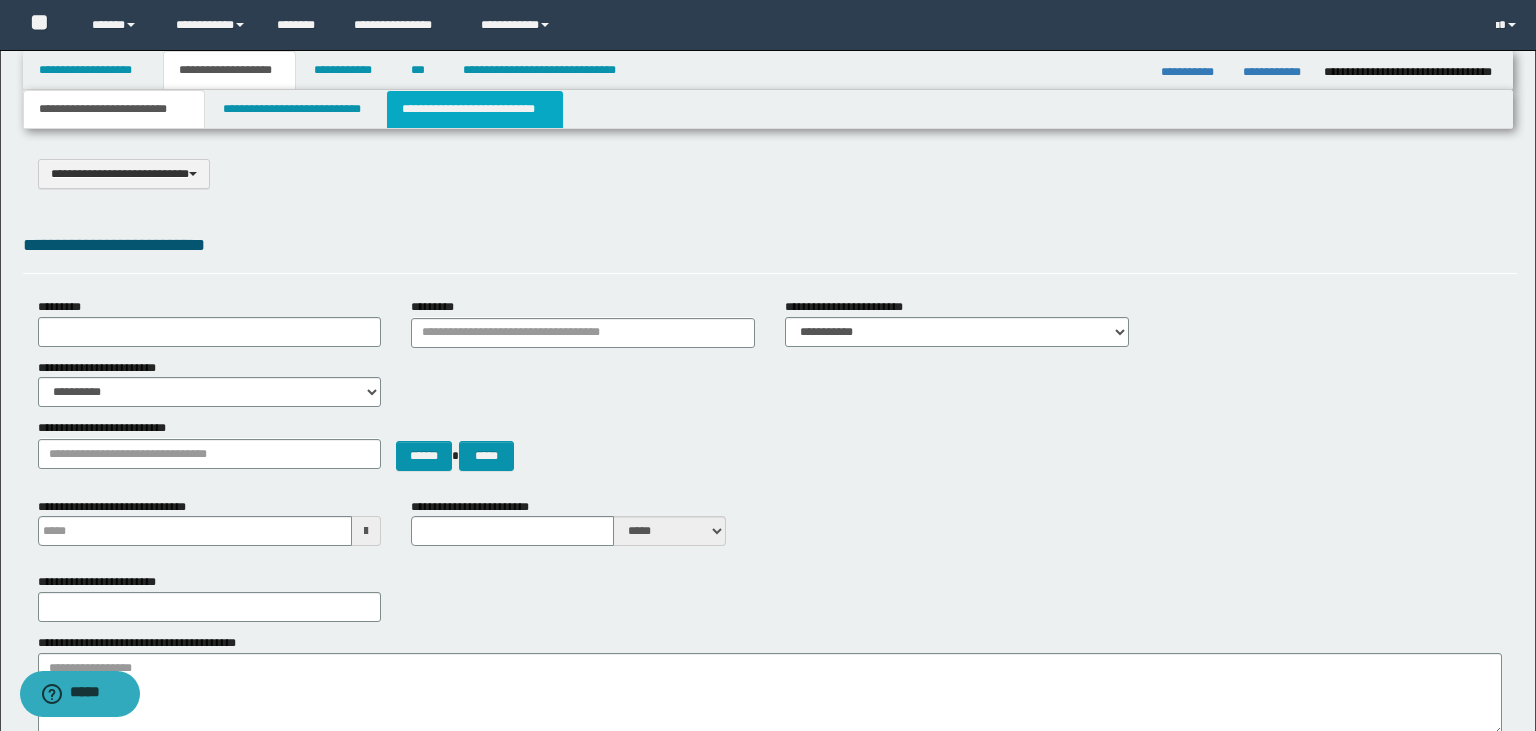 click on "**********" at bounding box center [475, 109] 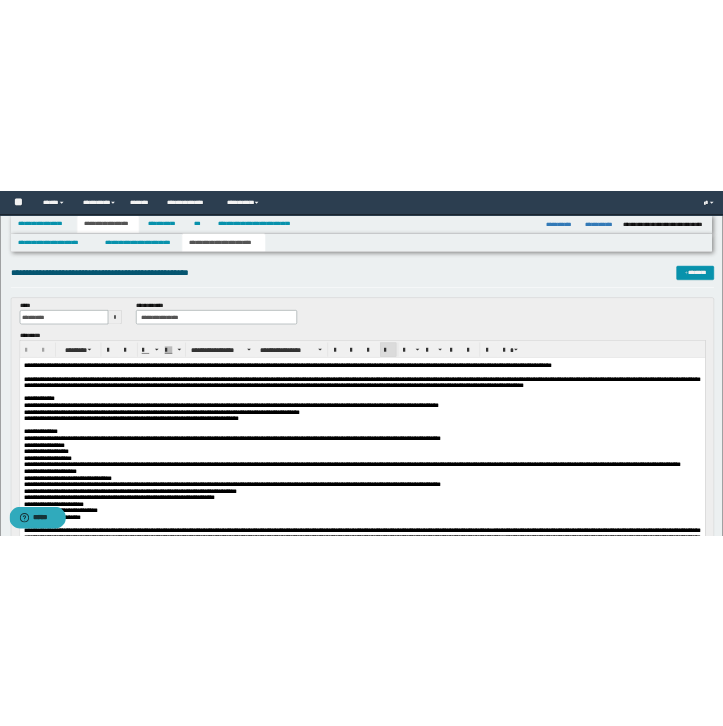 scroll, scrollTop: 0, scrollLeft: 0, axis: both 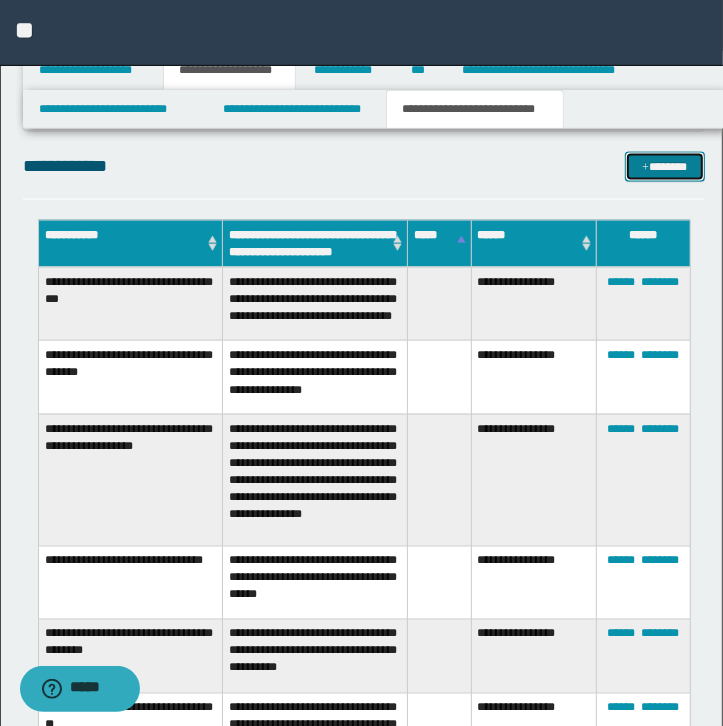 click at bounding box center [645, 168] 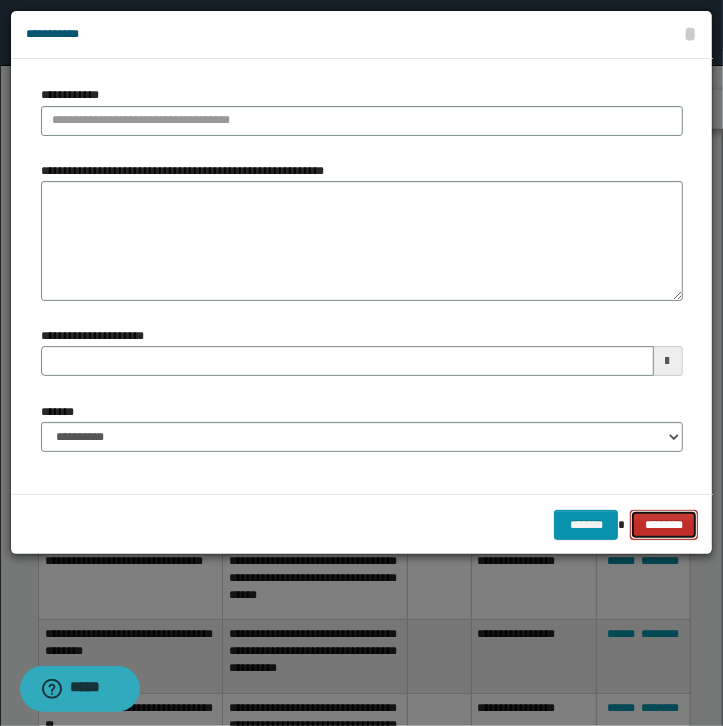 click on "********" at bounding box center (663, 525) 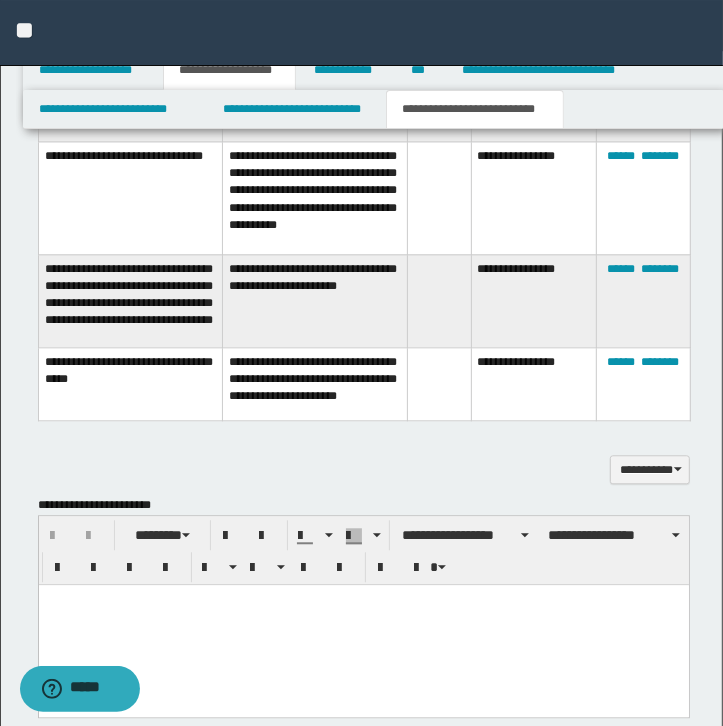 scroll, scrollTop: 1972, scrollLeft: 0, axis: vertical 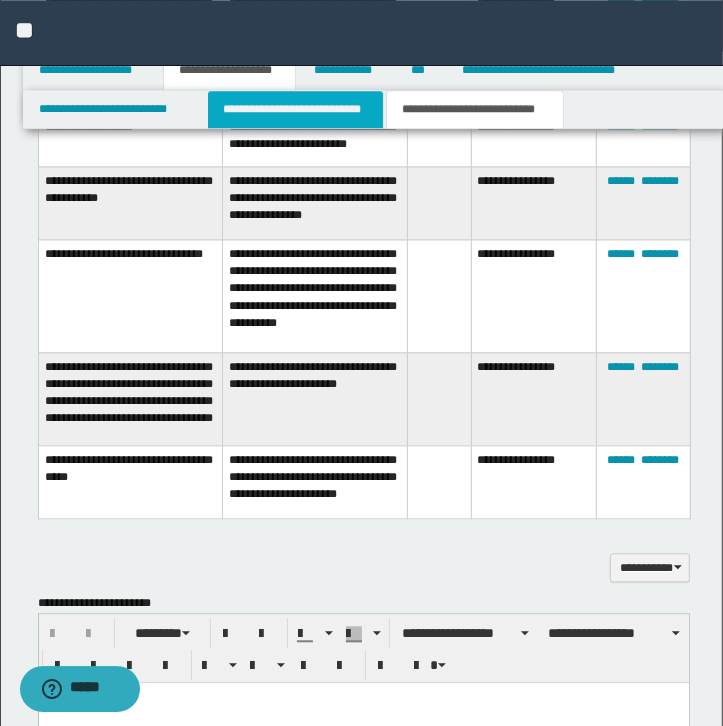 click on "**********" at bounding box center [295, 109] 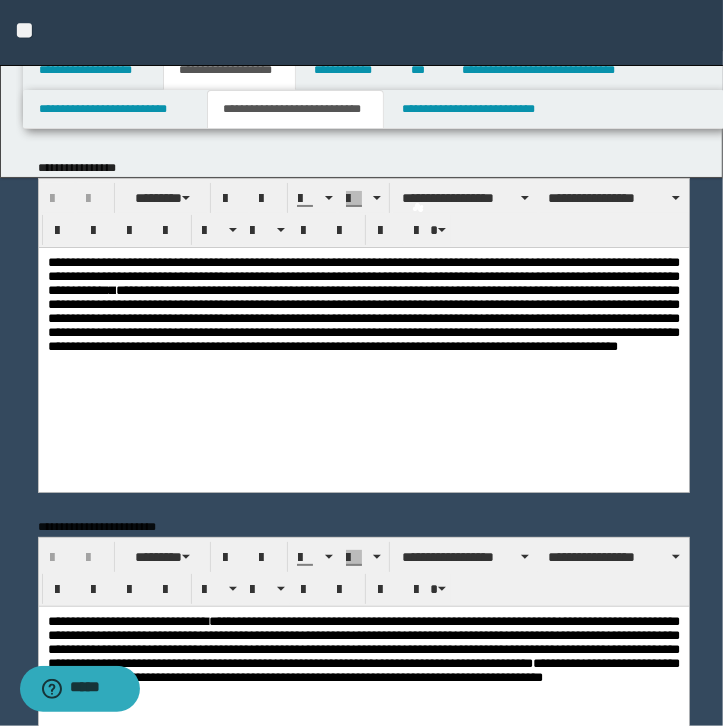 scroll, scrollTop: 0, scrollLeft: 0, axis: both 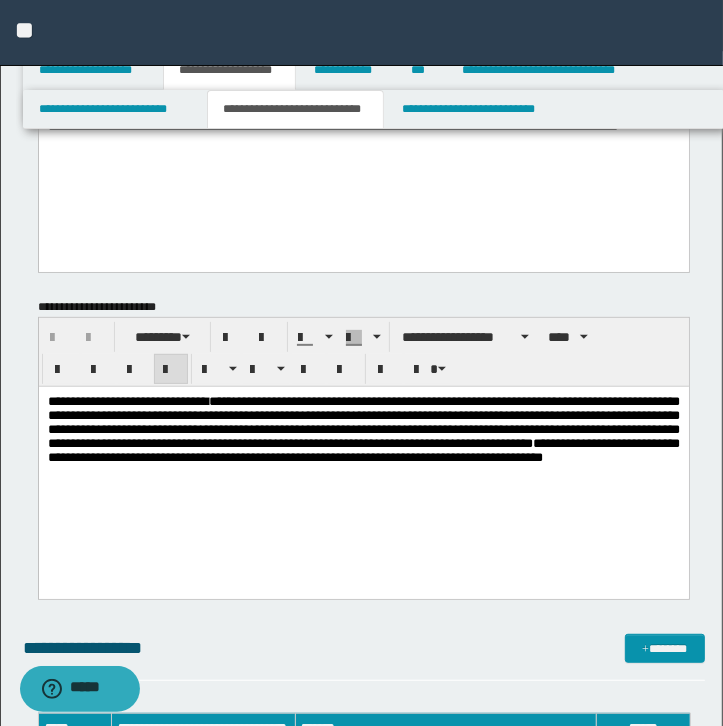 click on "**********" at bounding box center (363, 422) 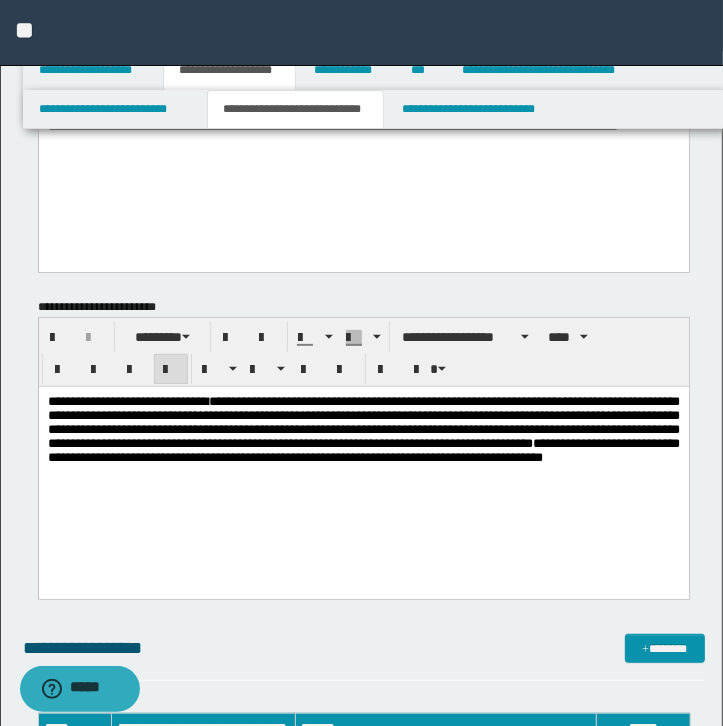 type 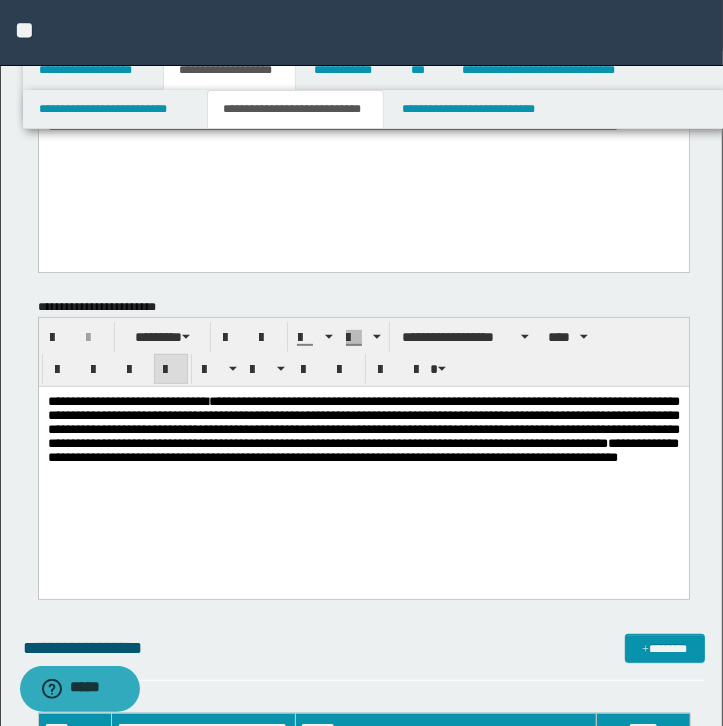 scroll, scrollTop: 220, scrollLeft: 0, axis: vertical 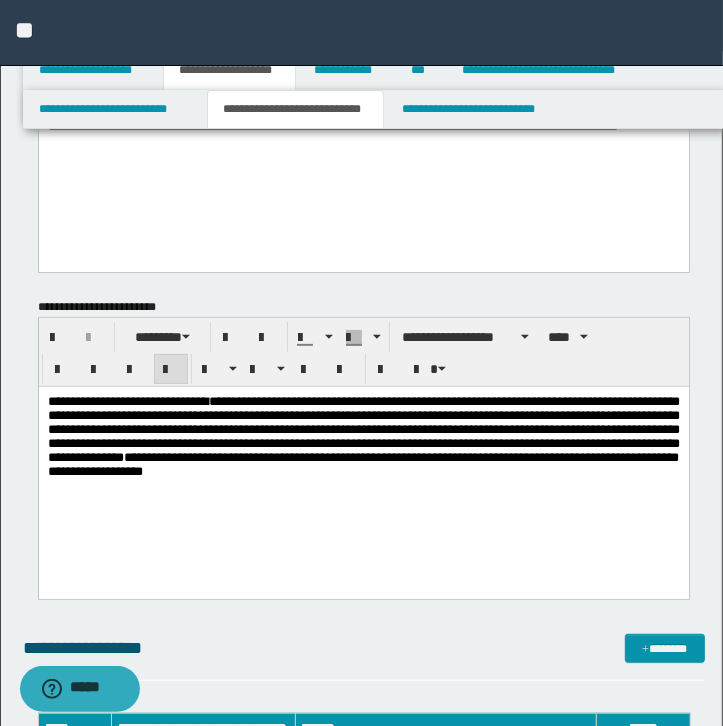 click on "**********" at bounding box center [363, 429] 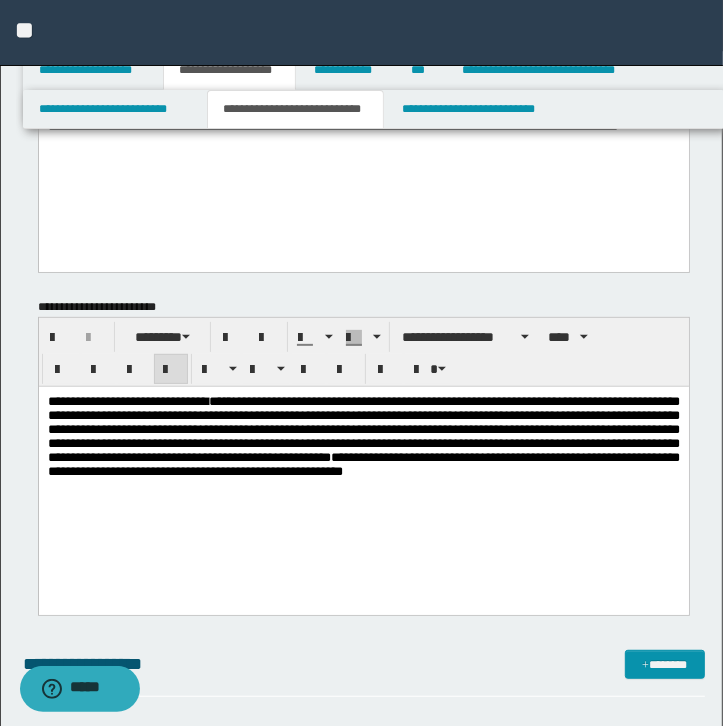 click on "**********" at bounding box center [363, 429] 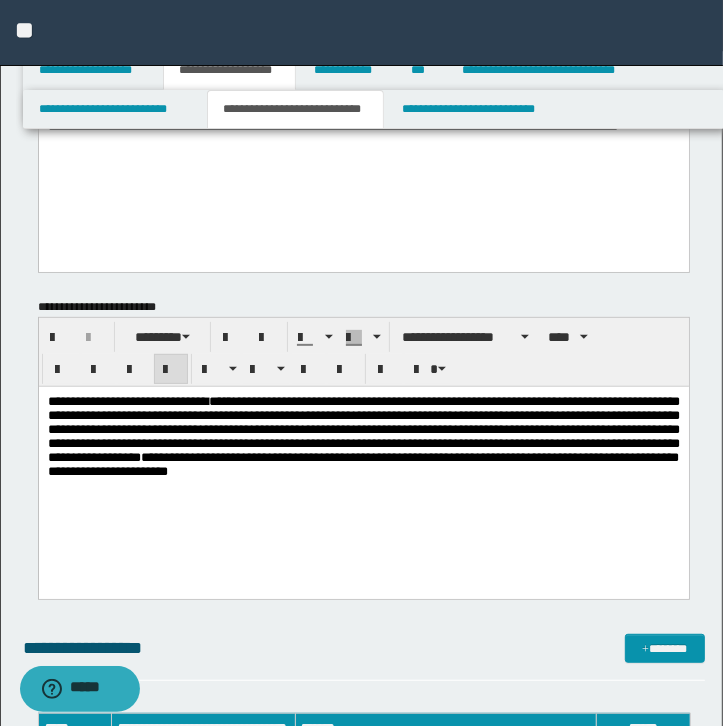click on "**********" at bounding box center [363, 429] 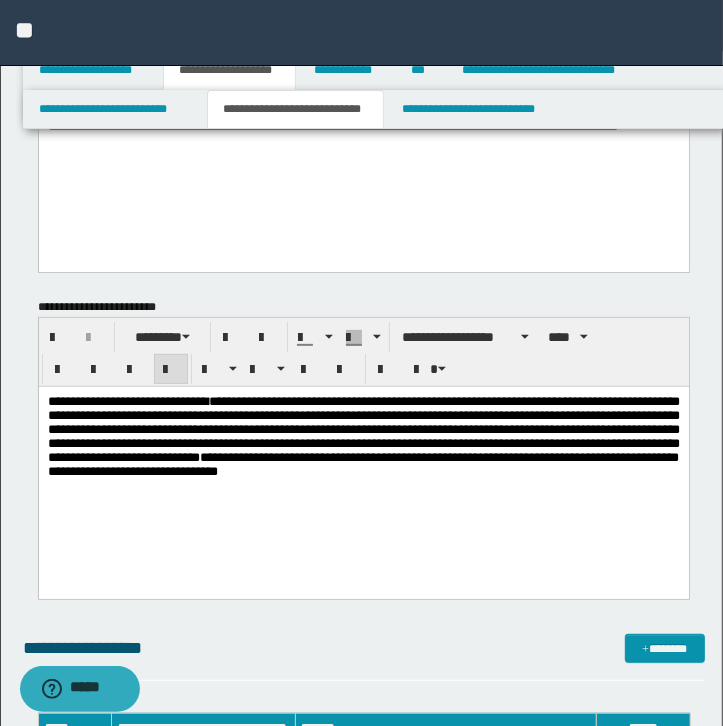 click on "**********" at bounding box center [363, 429] 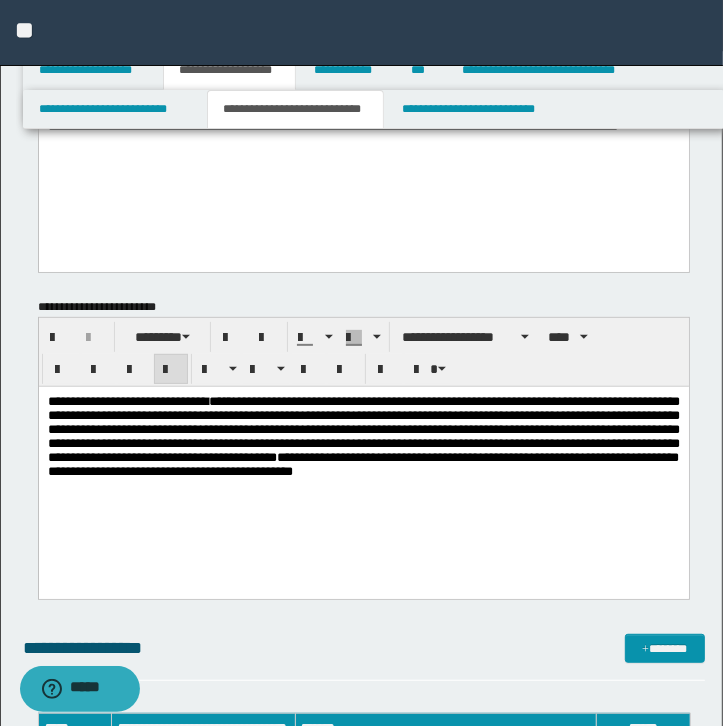 click on "**********" at bounding box center (363, 429) 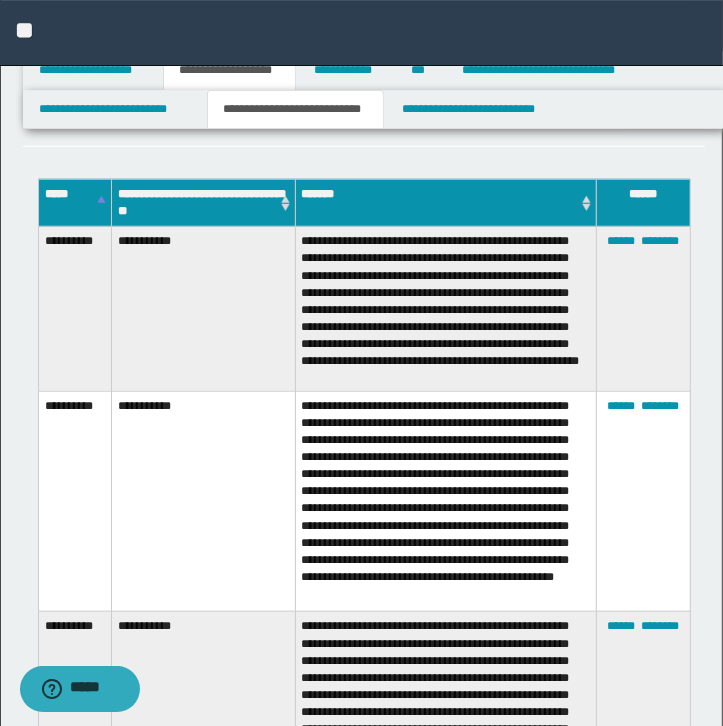 scroll, scrollTop: 748, scrollLeft: 0, axis: vertical 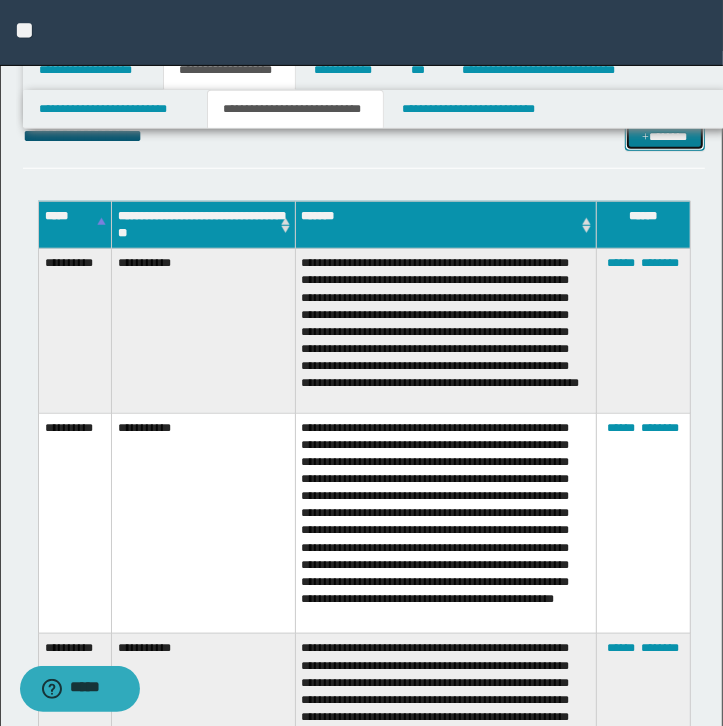 click on "*******" at bounding box center (665, 137) 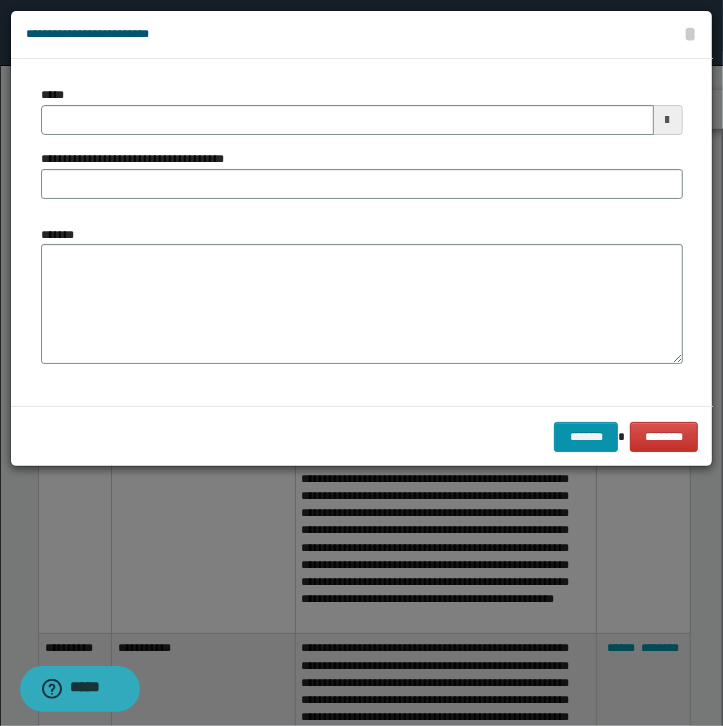 click on "*******" at bounding box center [362, 295] 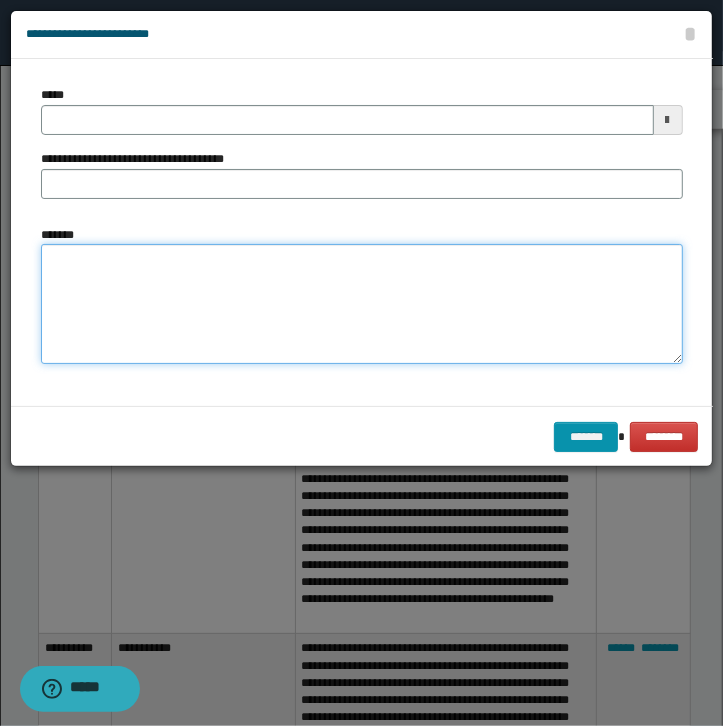 click on "*******" at bounding box center [362, 304] 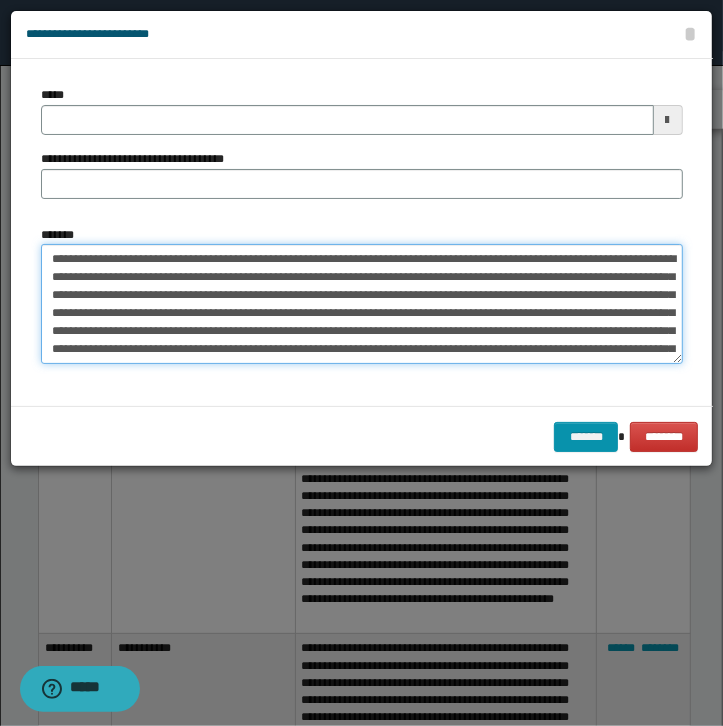 scroll, scrollTop: 84, scrollLeft: 0, axis: vertical 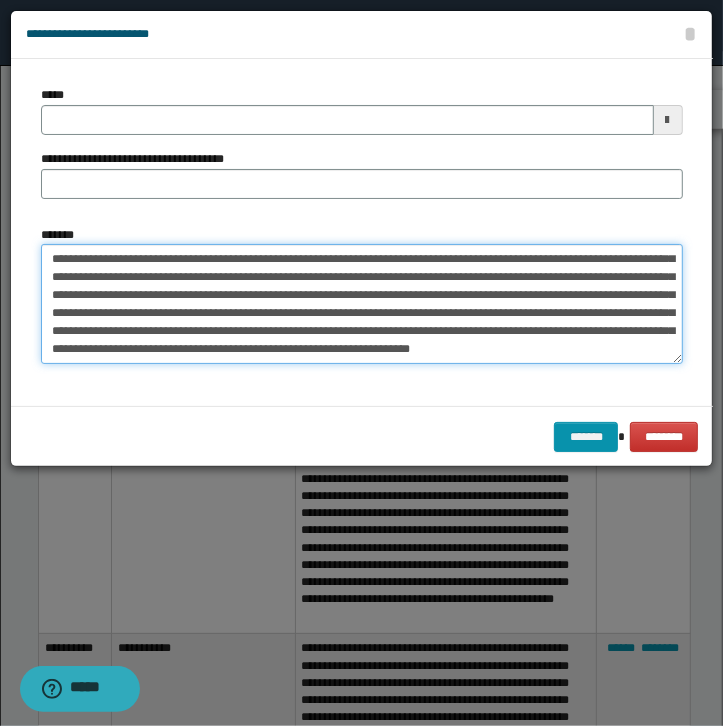 type on "**********" 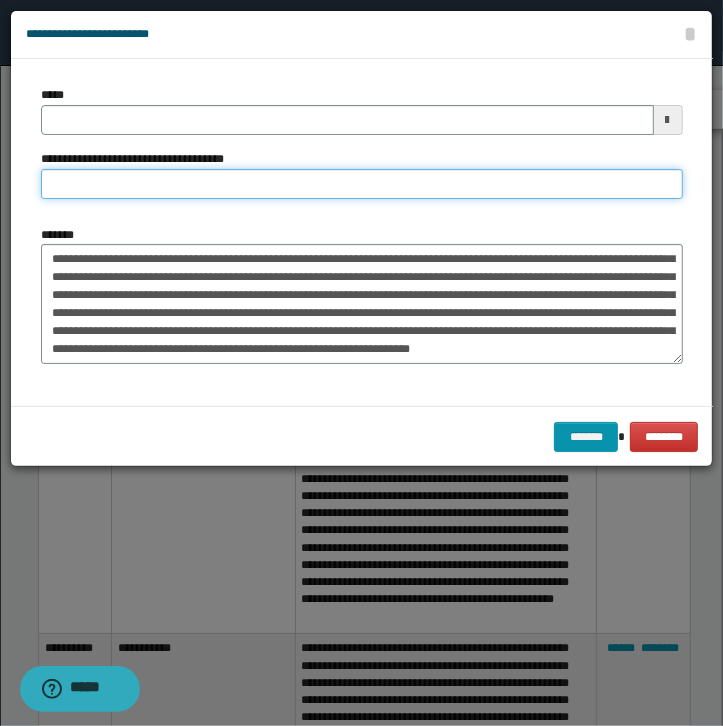 click on "**********" at bounding box center [362, 184] 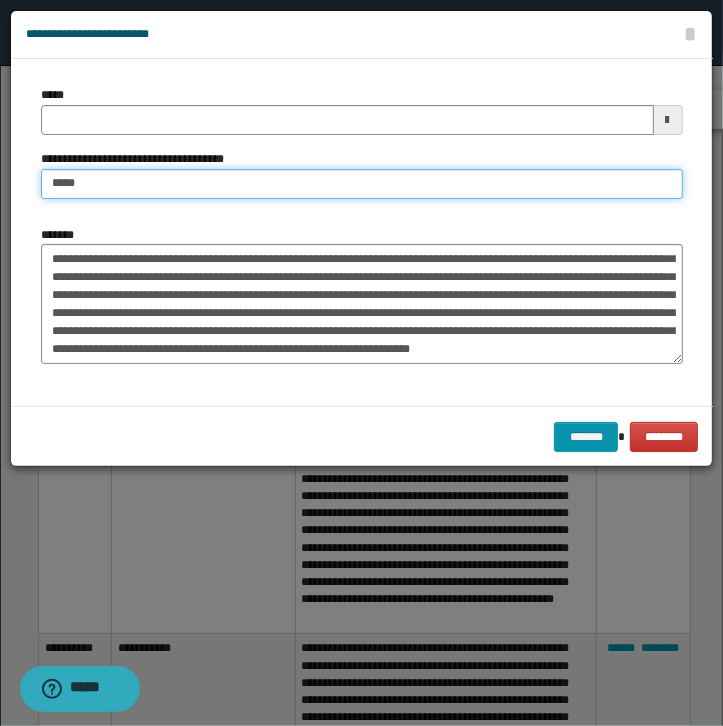 type on "**********" 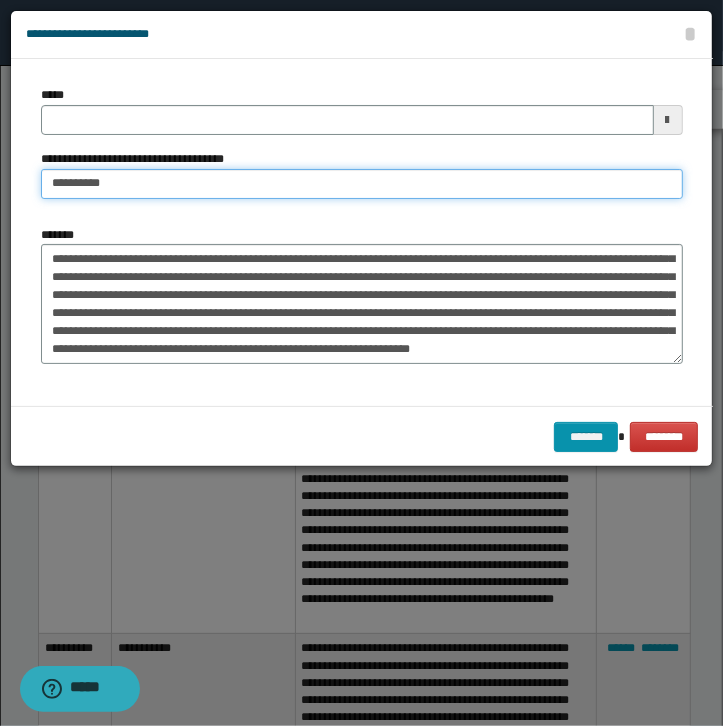 type 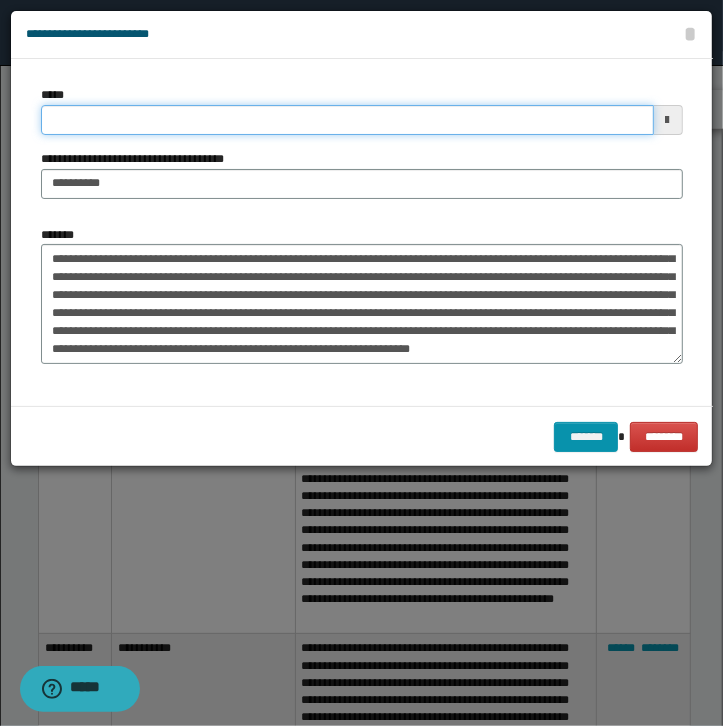 click on "*****" at bounding box center (347, 120) 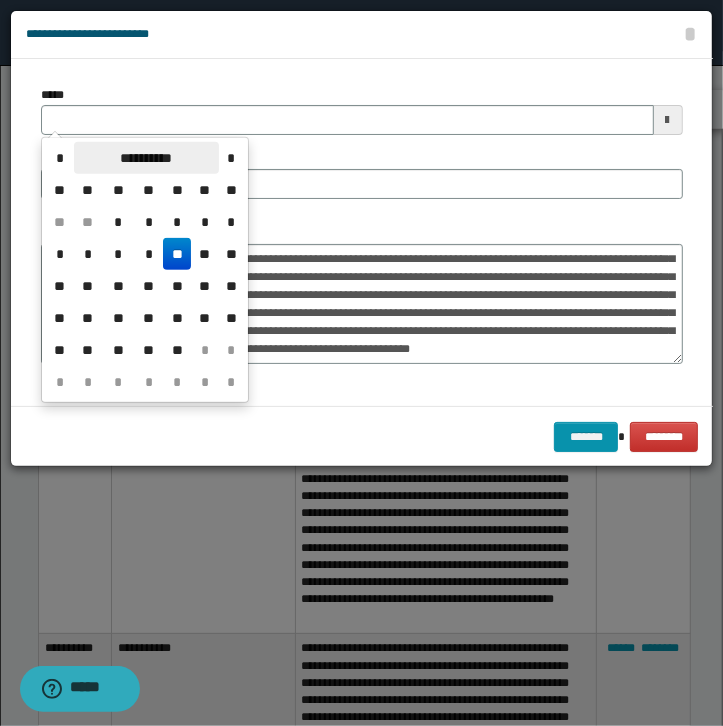 click on "**********" at bounding box center [146, 158] 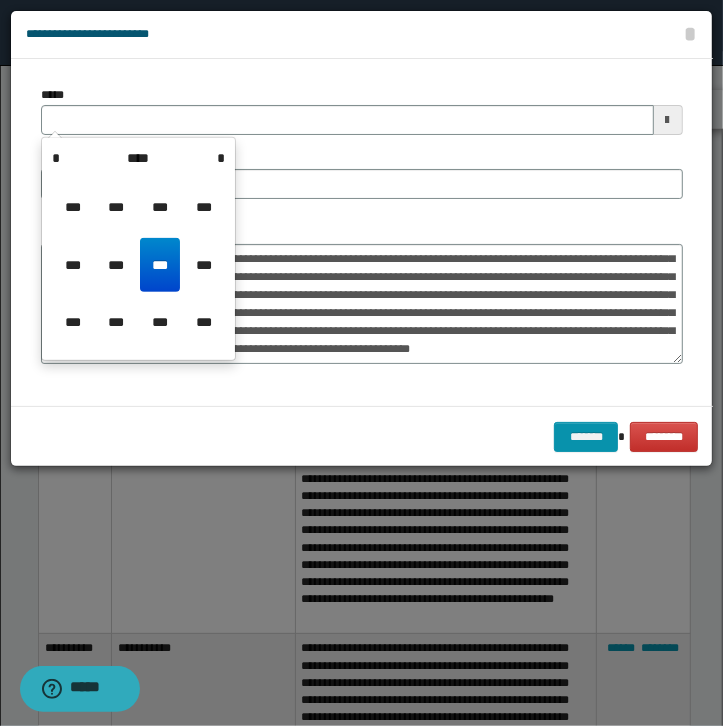 click on "***" at bounding box center [160, 265] 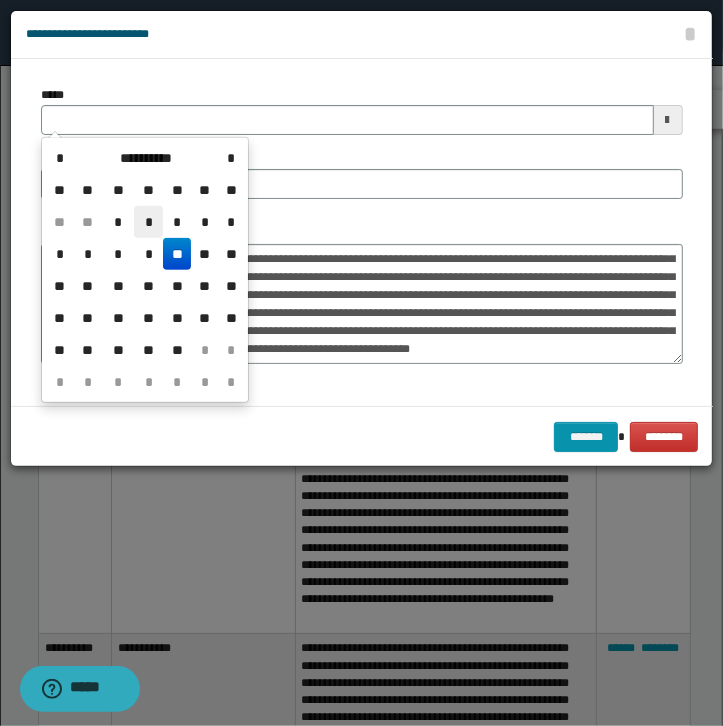 click on "*" at bounding box center (148, 222) 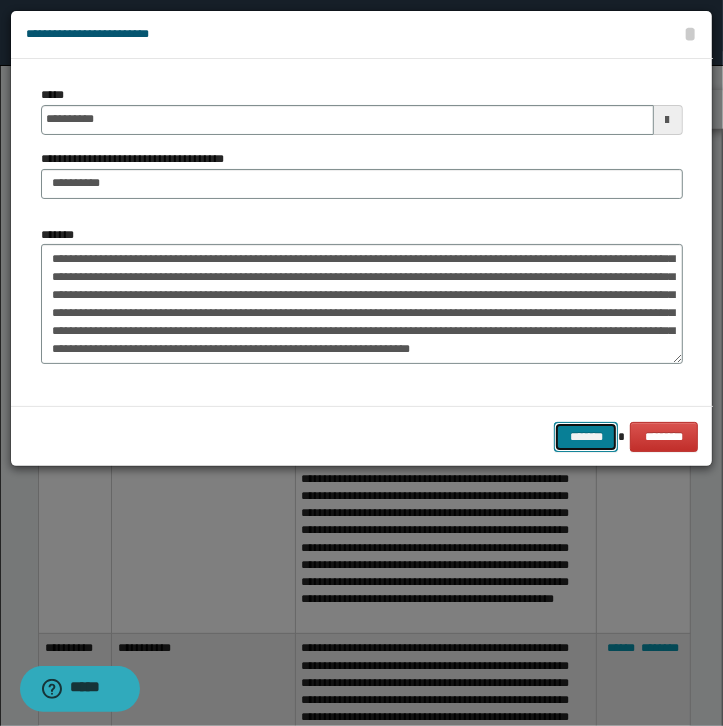 click on "*******" at bounding box center (586, 437) 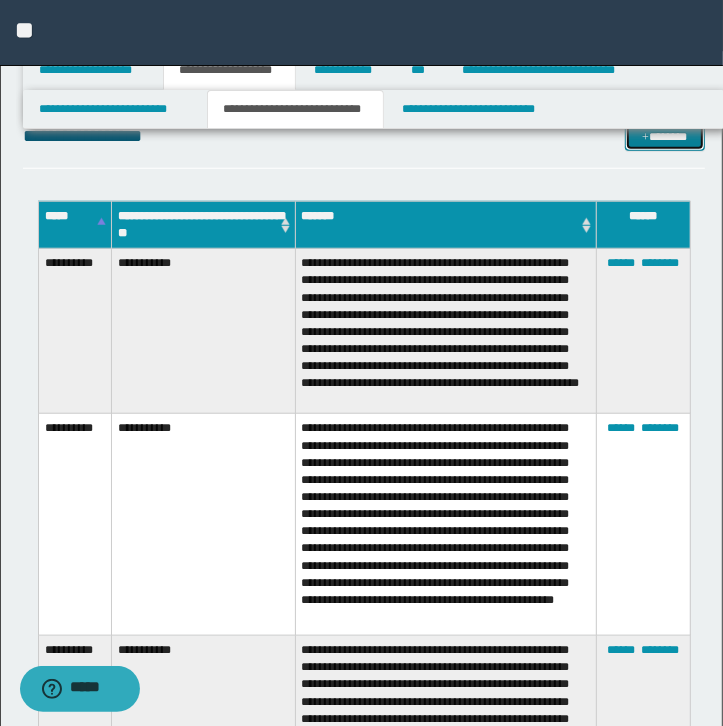 click on "*******" at bounding box center [665, 137] 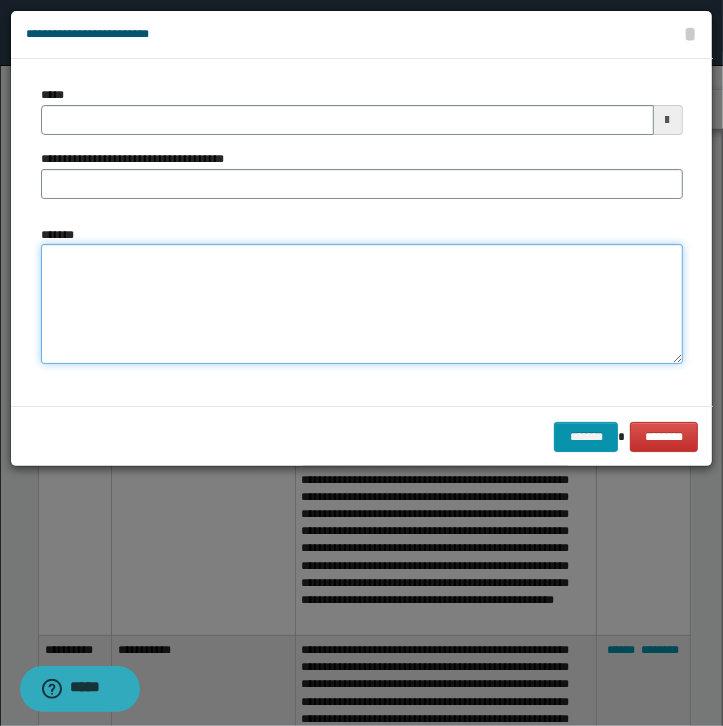 click on "*******" at bounding box center (362, 304) 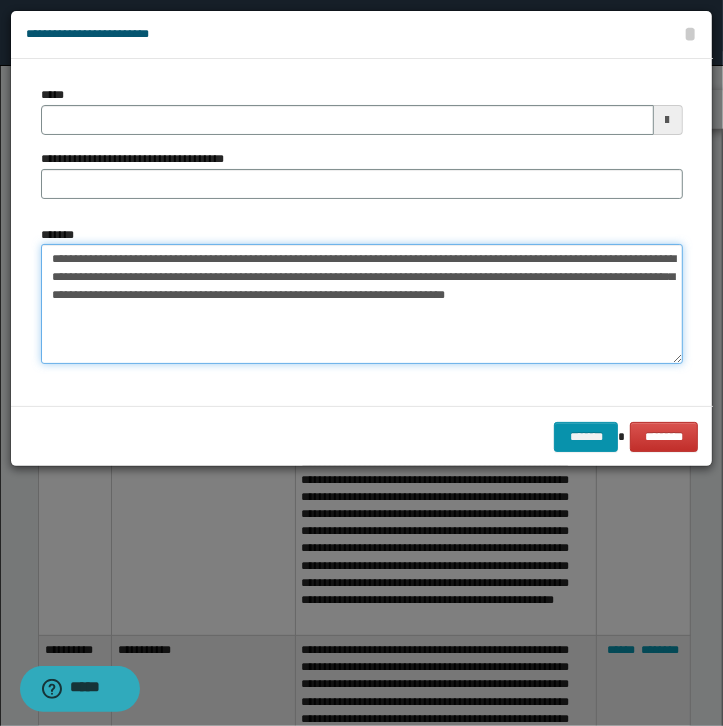 type on "**********" 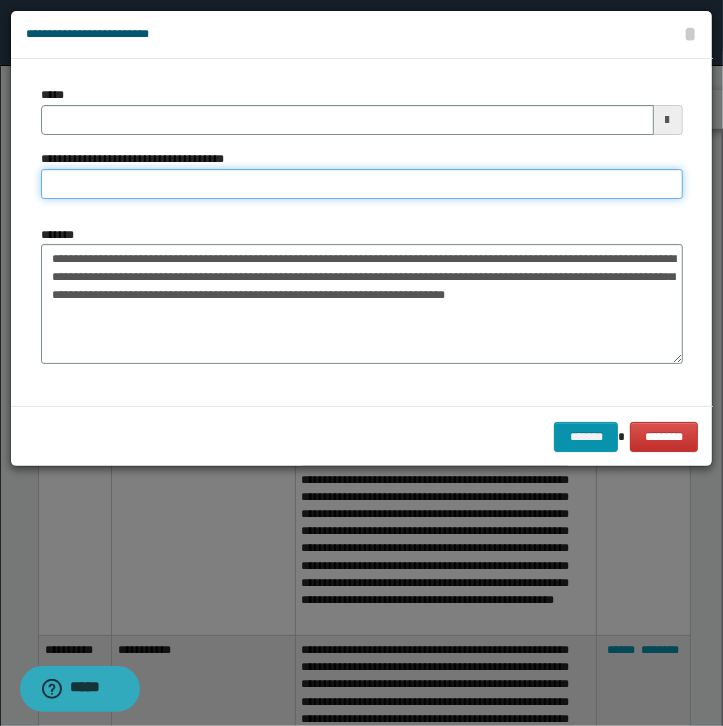 click on "**********" at bounding box center [362, 184] 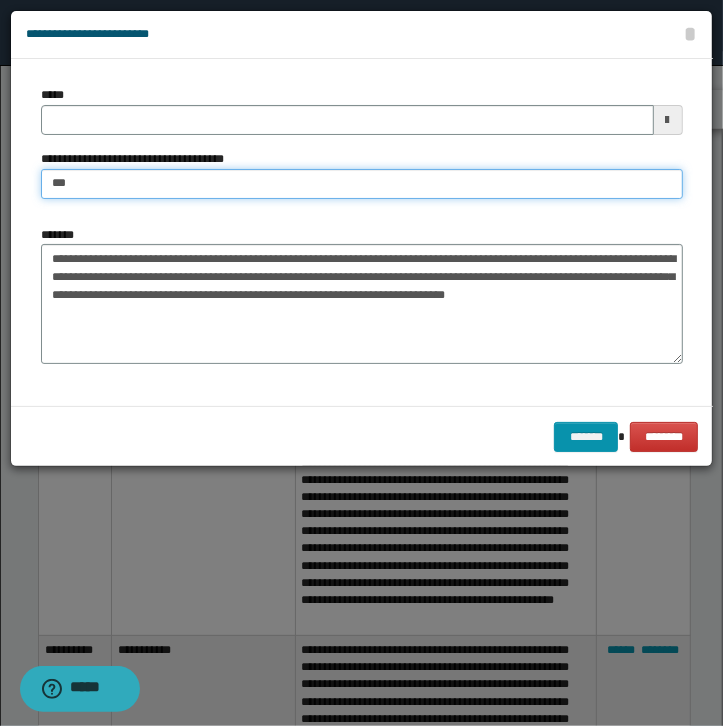 type on "**********" 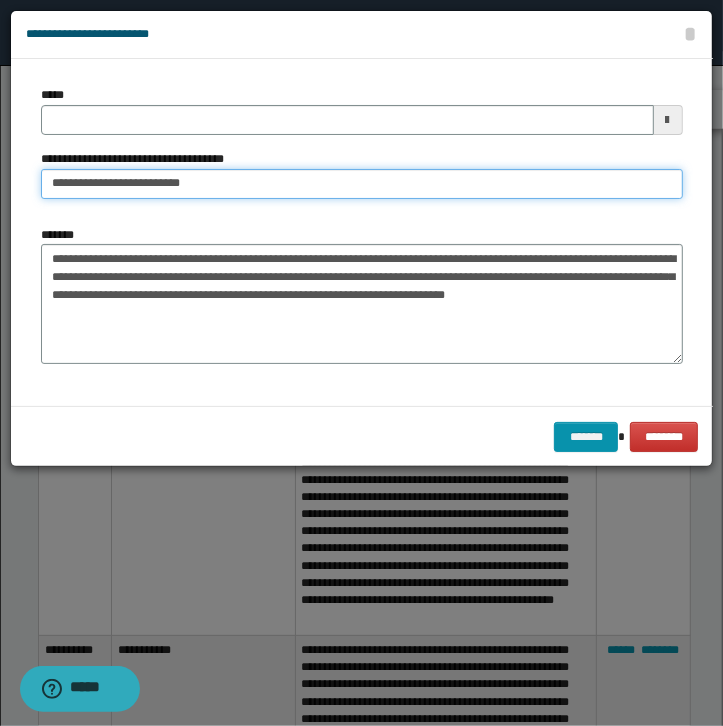 type 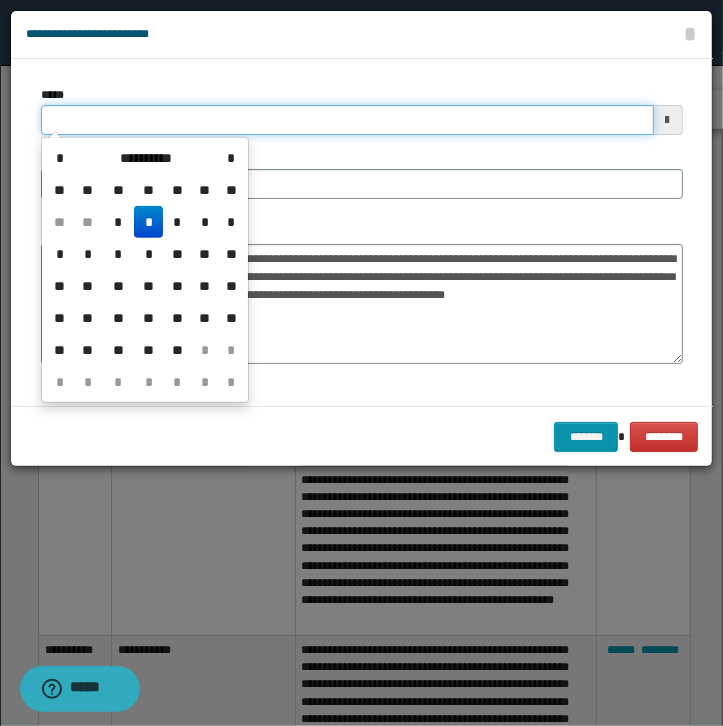 click on "*****" at bounding box center (347, 120) 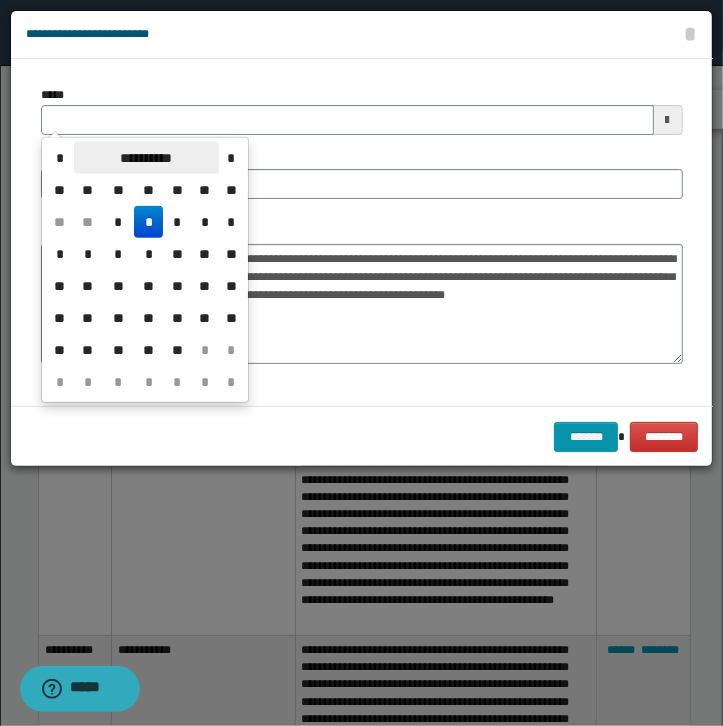 click on "**********" at bounding box center (146, 158) 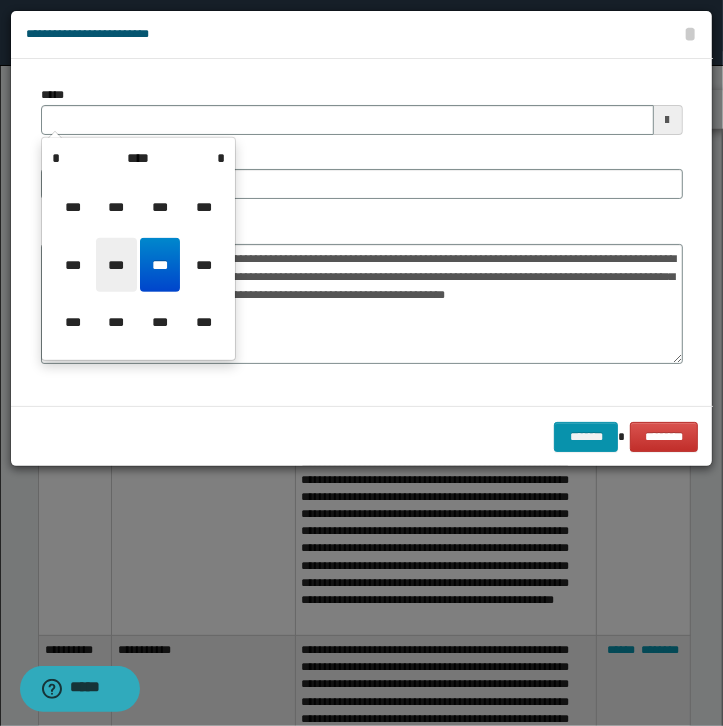 click on "***" at bounding box center (116, 265) 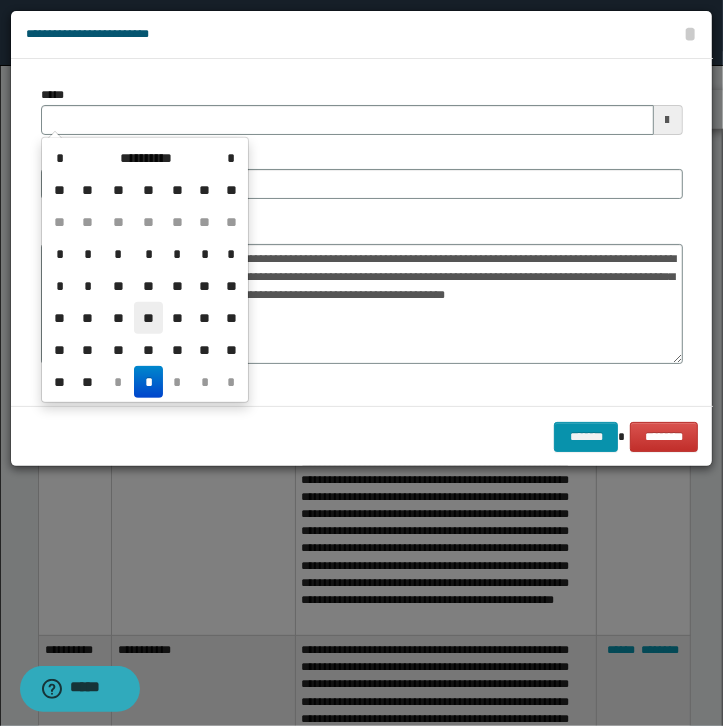 click on "**" at bounding box center (148, 318) 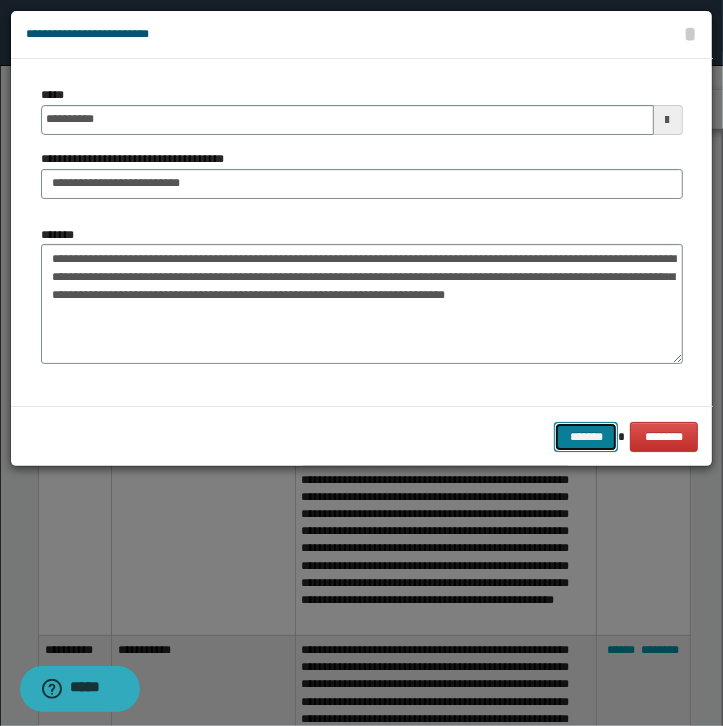 click on "*******" at bounding box center (586, 437) 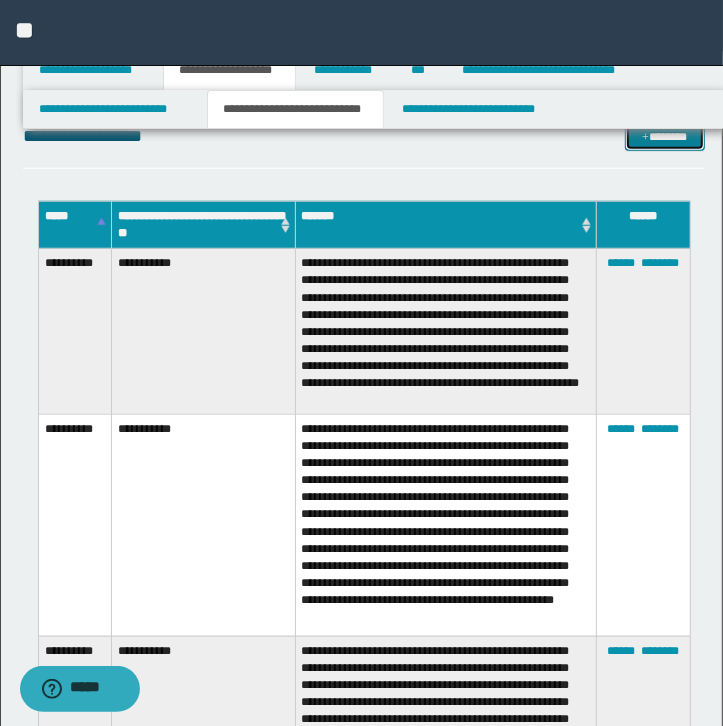 click on "*******" at bounding box center [665, 137] 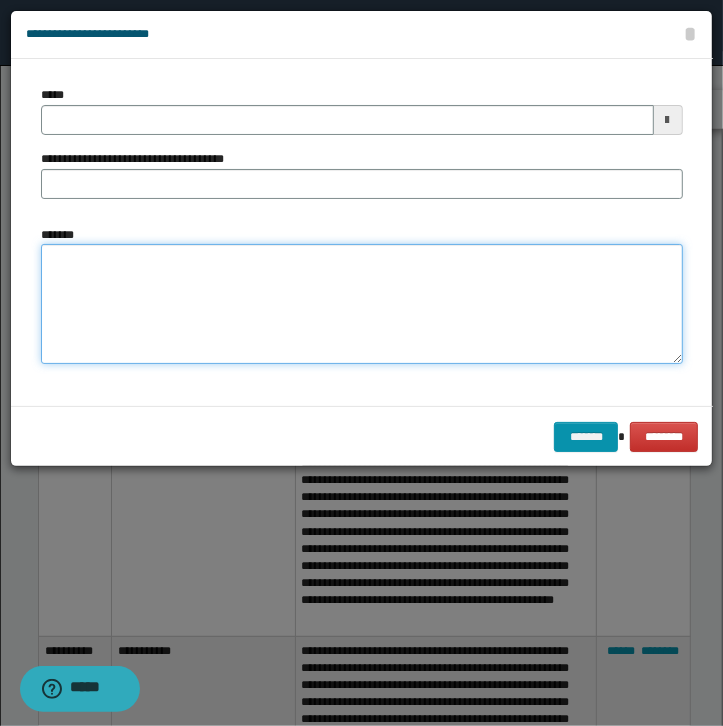 click on "*******" at bounding box center (362, 304) 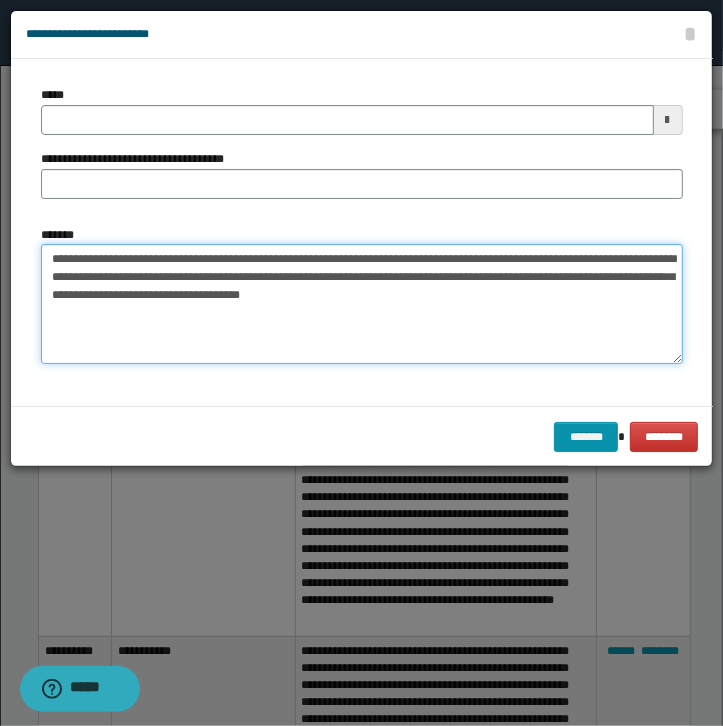 type on "**********" 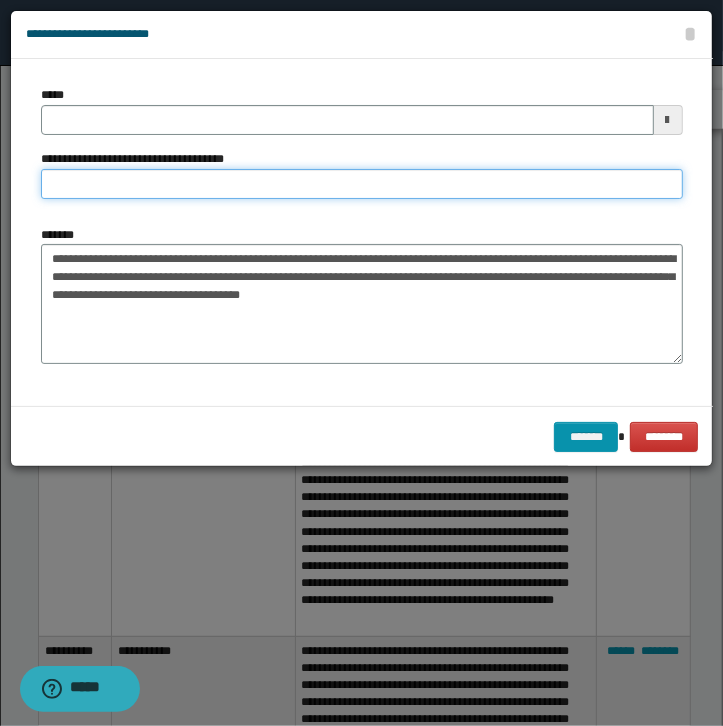 click on "**********" at bounding box center (362, 184) 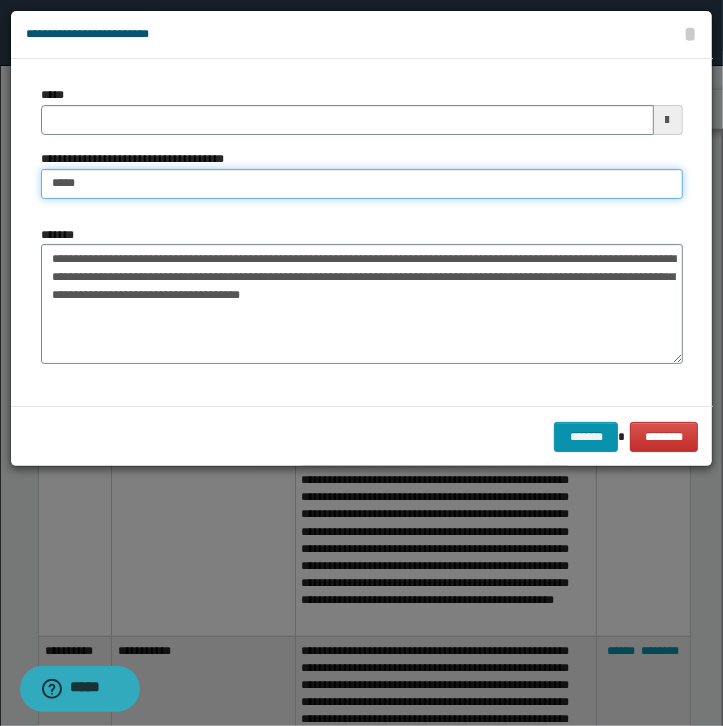 type on "**********" 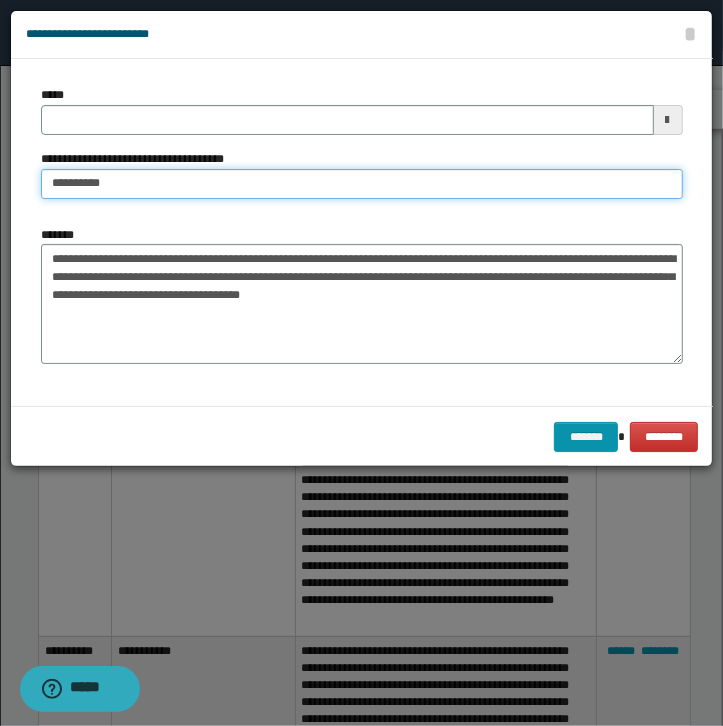 type 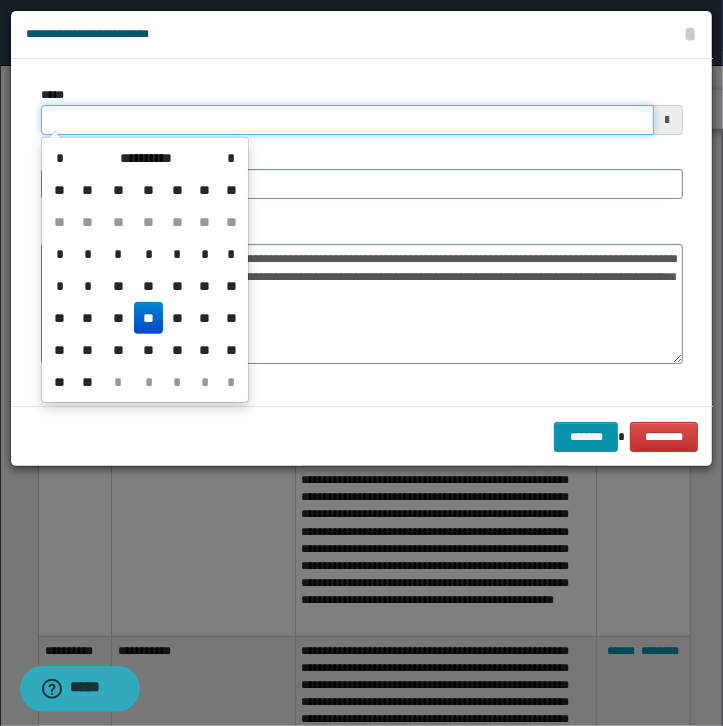click on "*****" at bounding box center [347, 120] 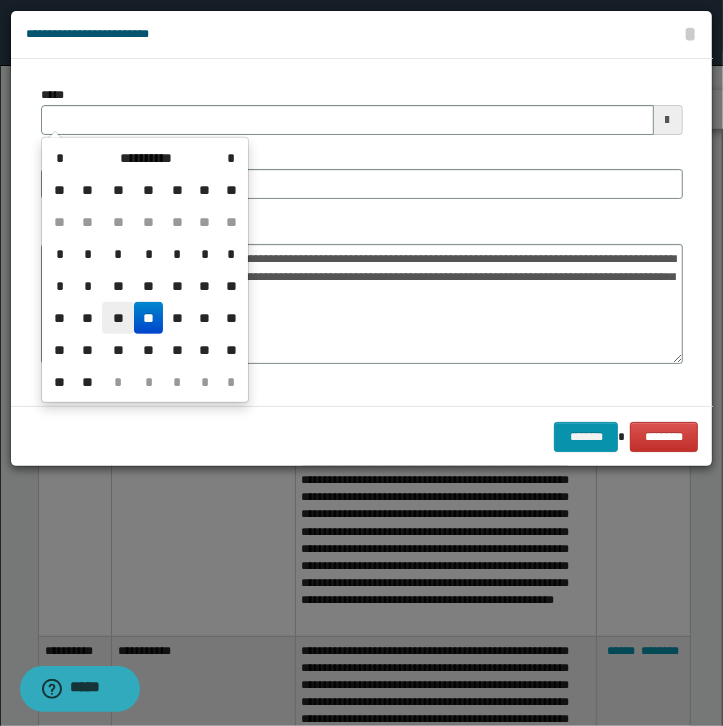 click on "**" at bounding box center [118, 318] 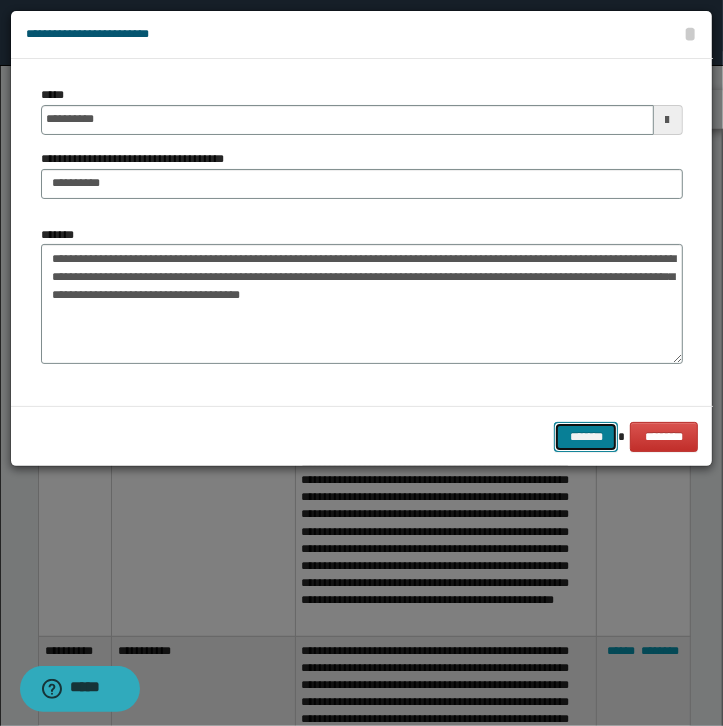 click on "*******" at bounding box center [586, 437] 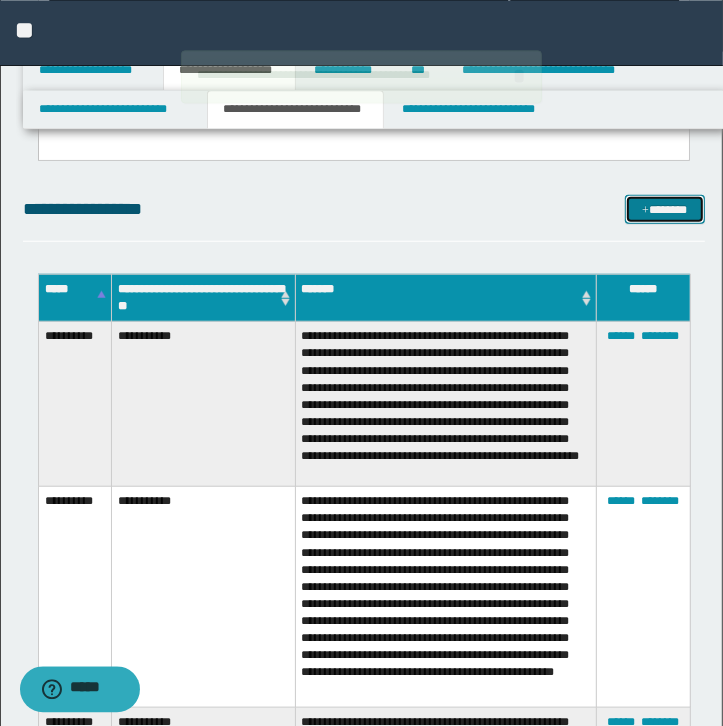 scroll, scrollTop: 670, scrollLeft: 0, axis: vertical 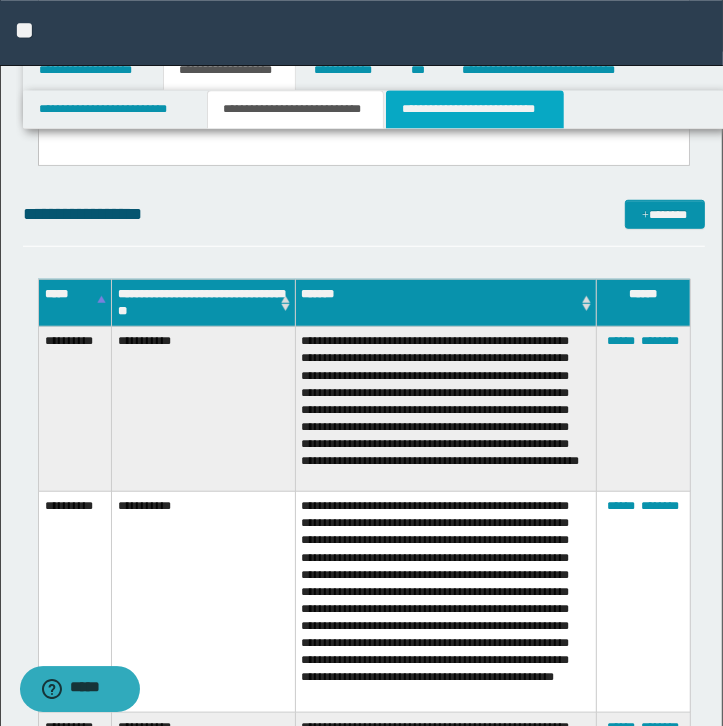 click on "**********" at bounding box center [475, 109] 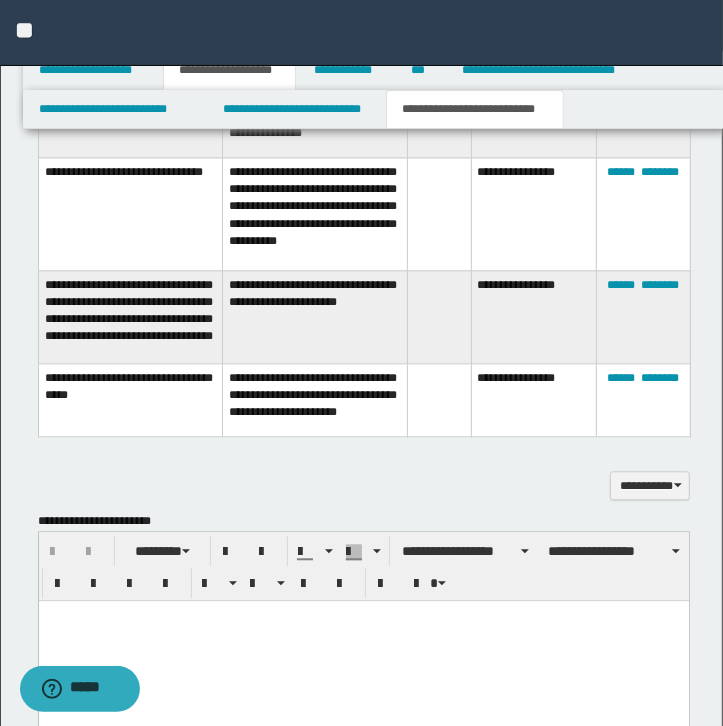 scroll, scrollTop: 2058, scrollLeft: 0, axis: vertical 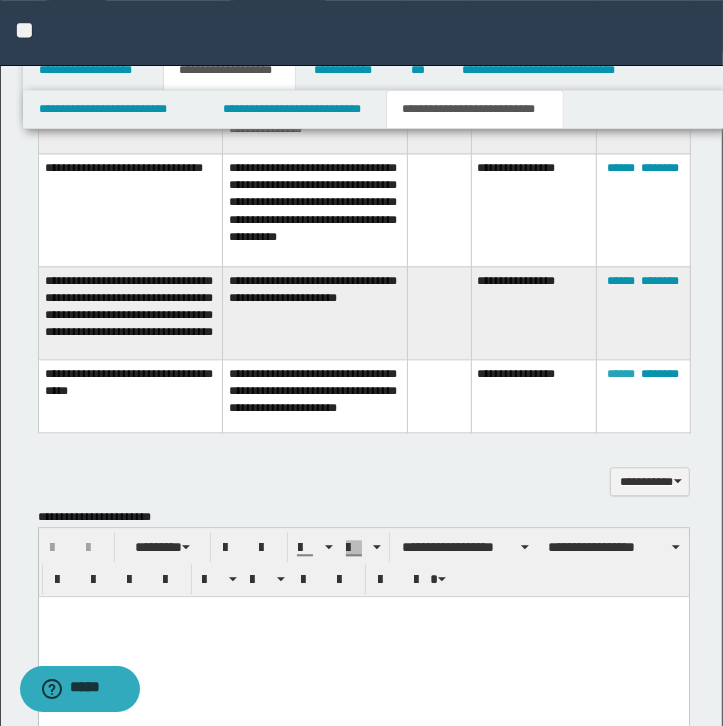click on "******" at bounding box center (621, 374) 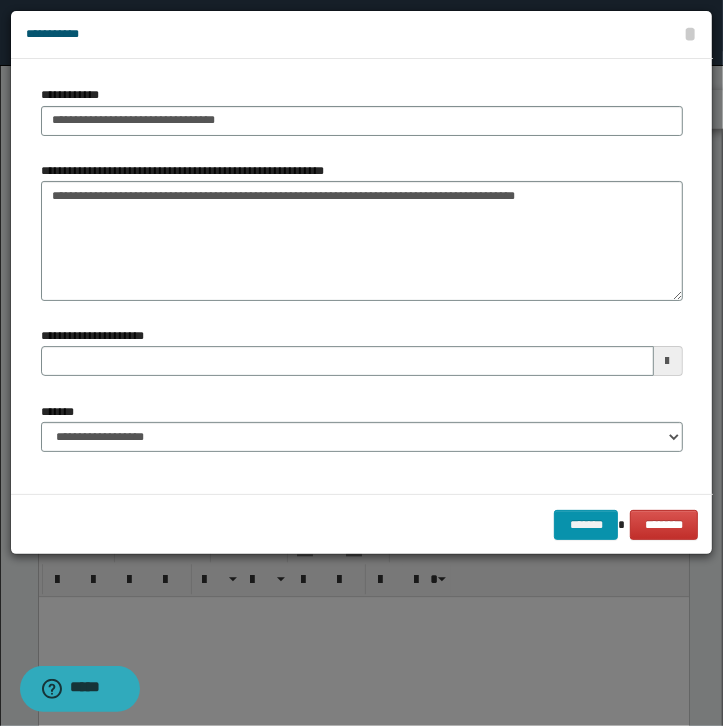 type 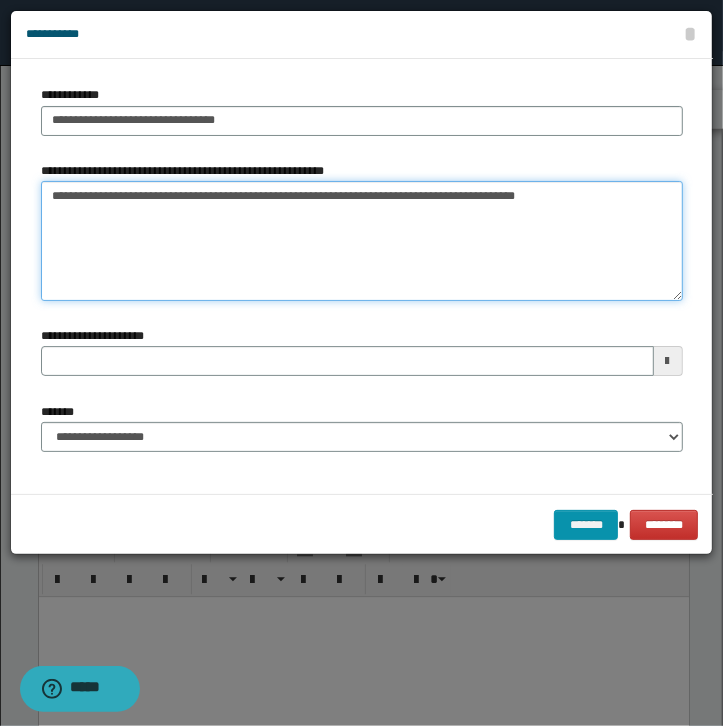 click on "**********" at bounding box center (362, 241) 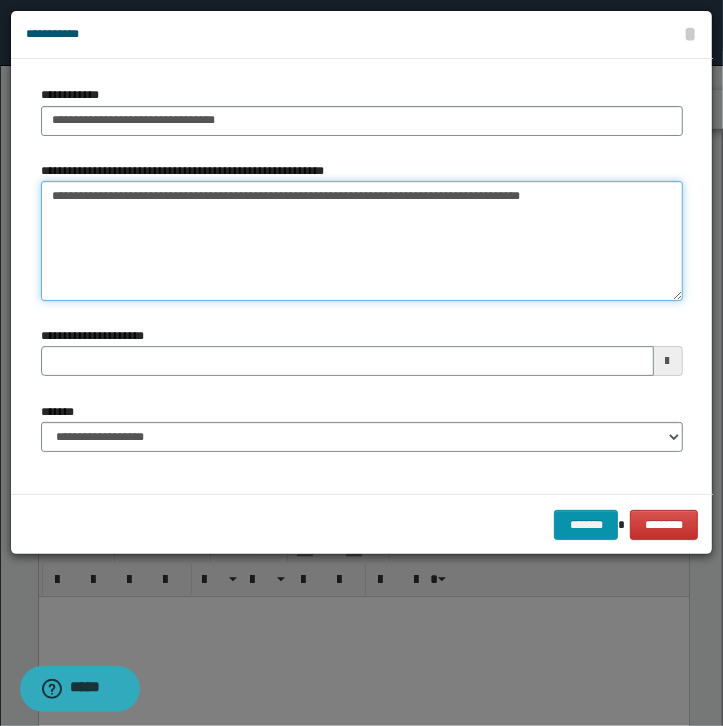 paste on "**********" 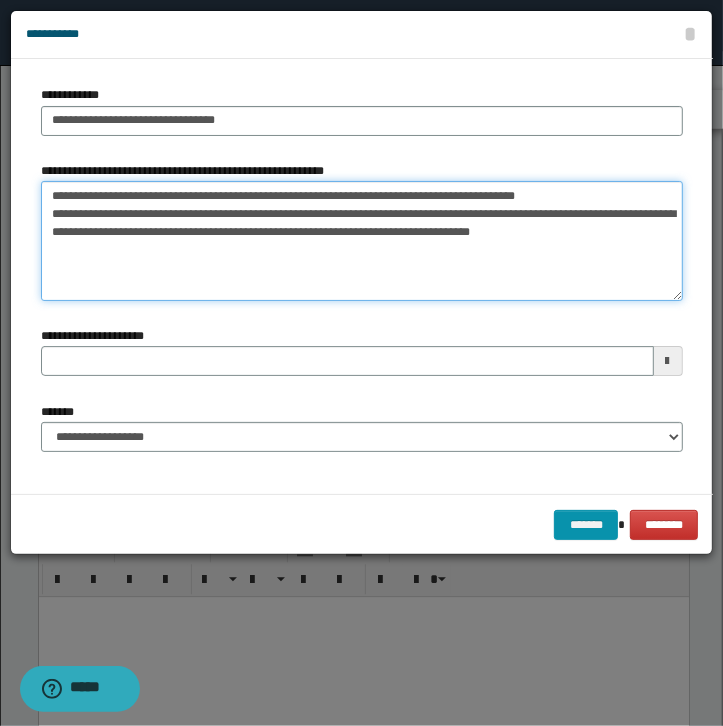 type on "**********" 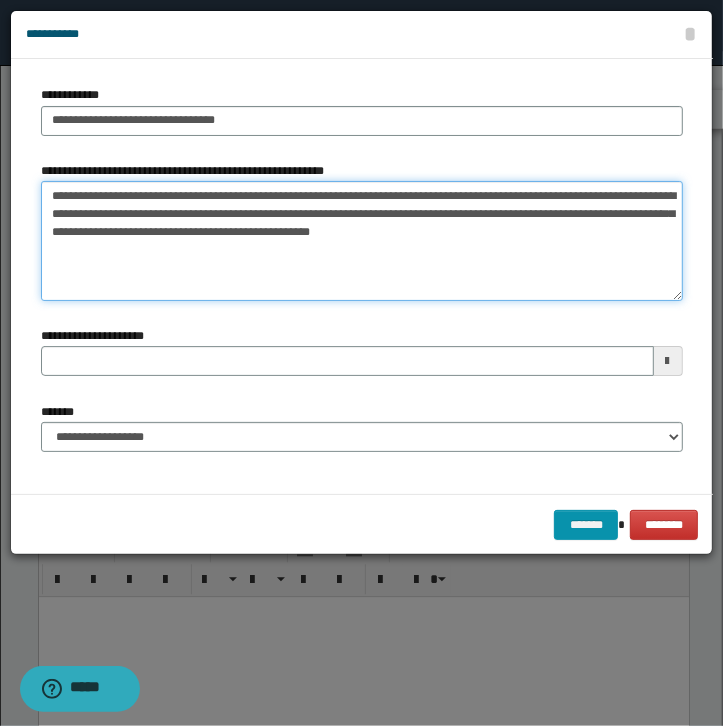 type 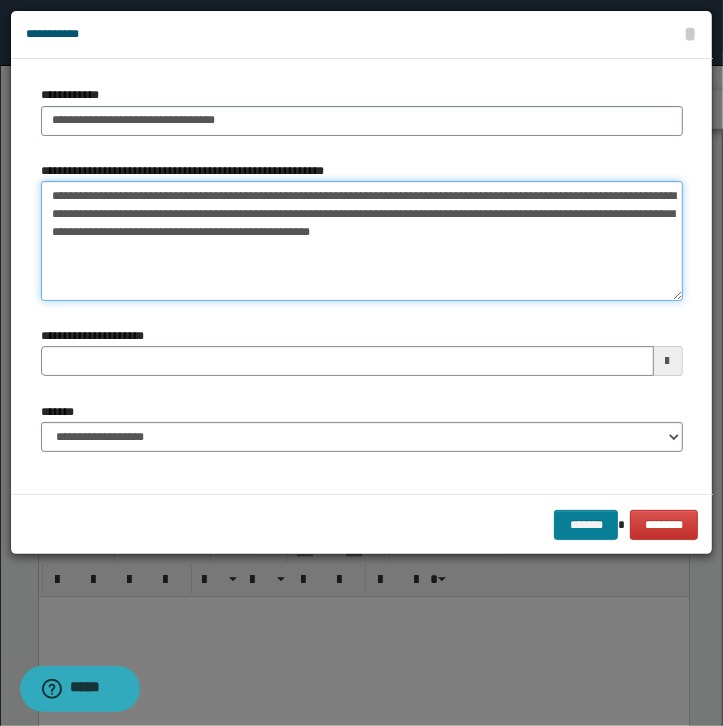 type on "**********" 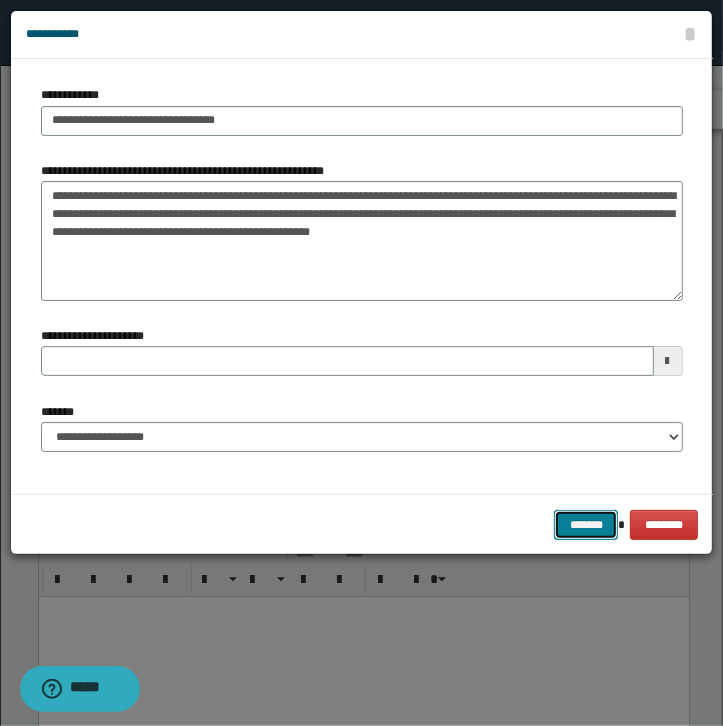 click on "*******" at bounding box center [586, 525] 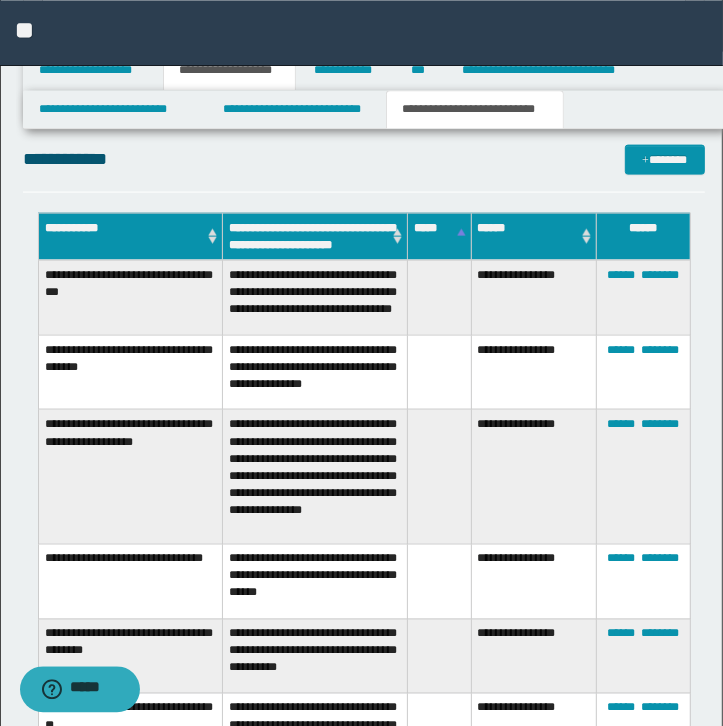 scroll, scrollTop: 1264, scrollLeft: 0, axis: vertical 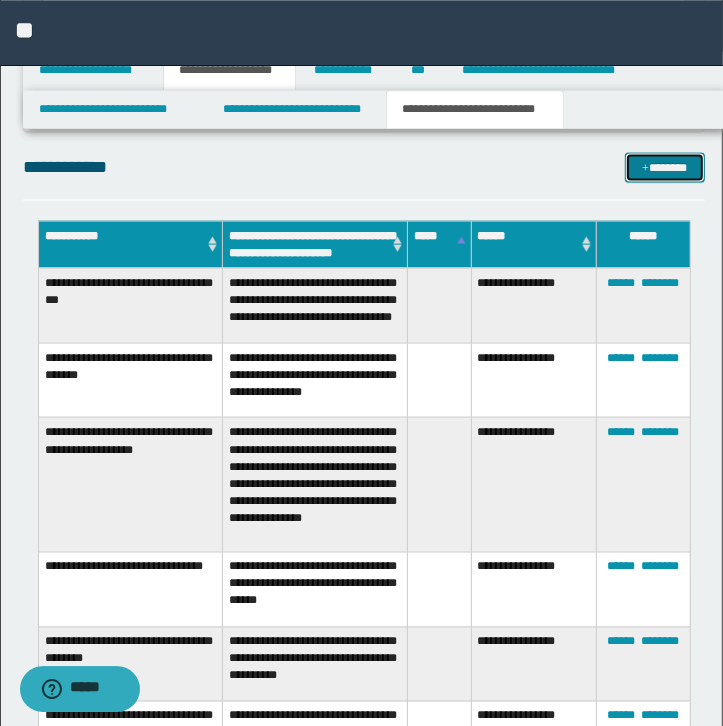 click on "*******" at bounding box center [665, 167] 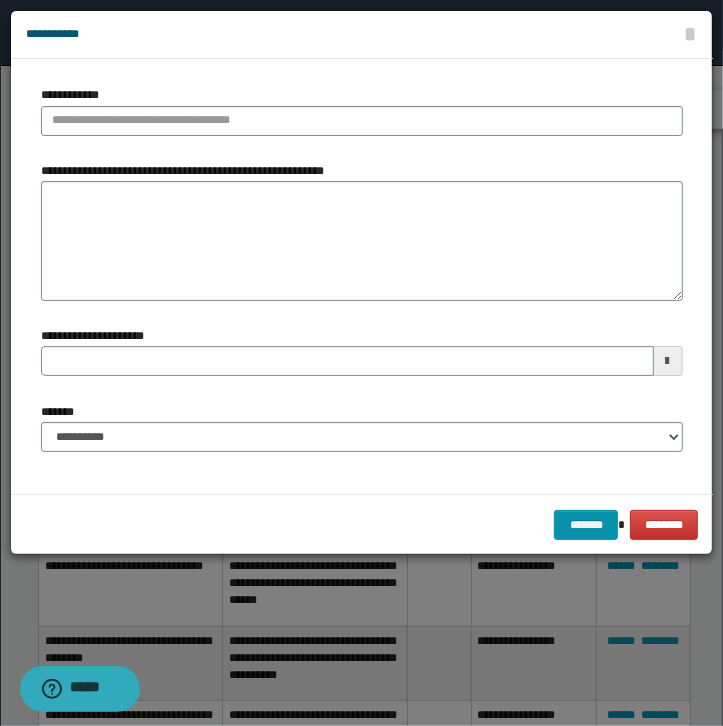 type 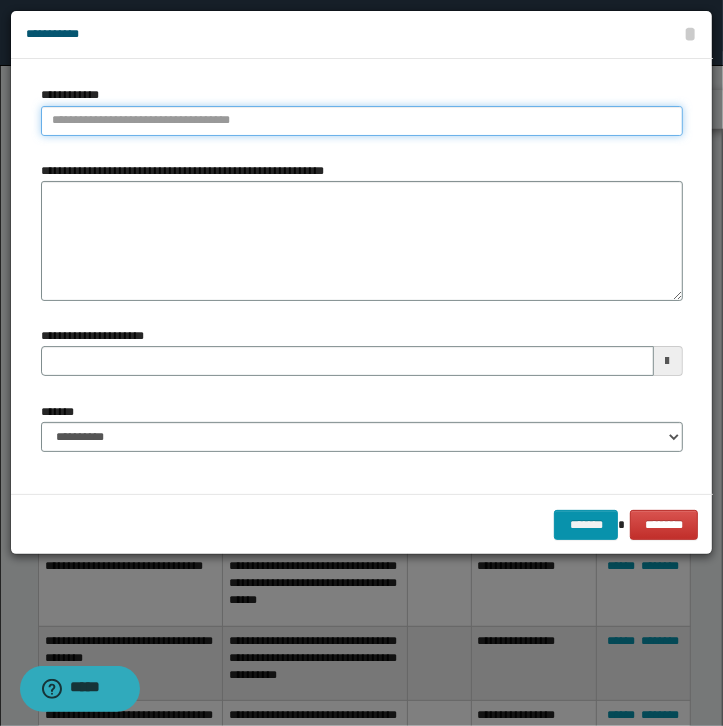 type on "**********" 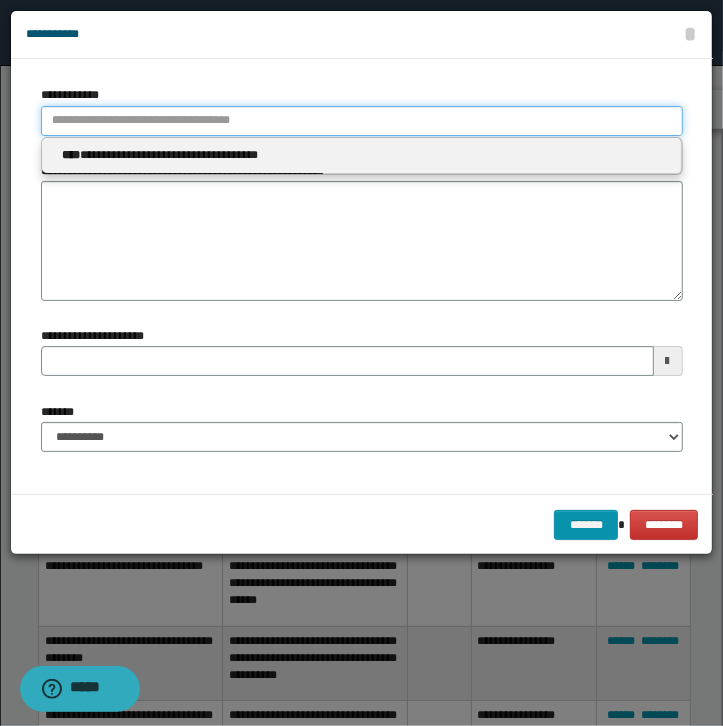 click on "**********" at bounding box center (362, 121) 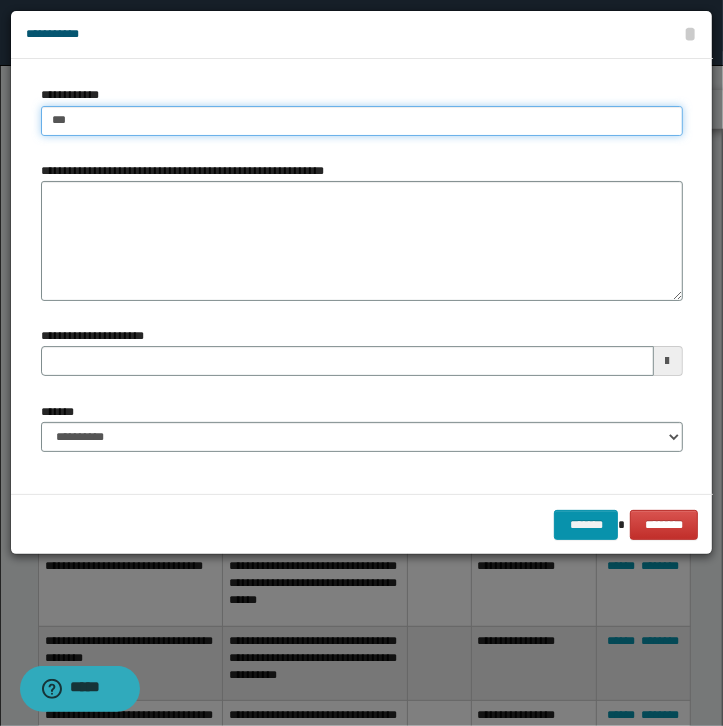 type on "****" 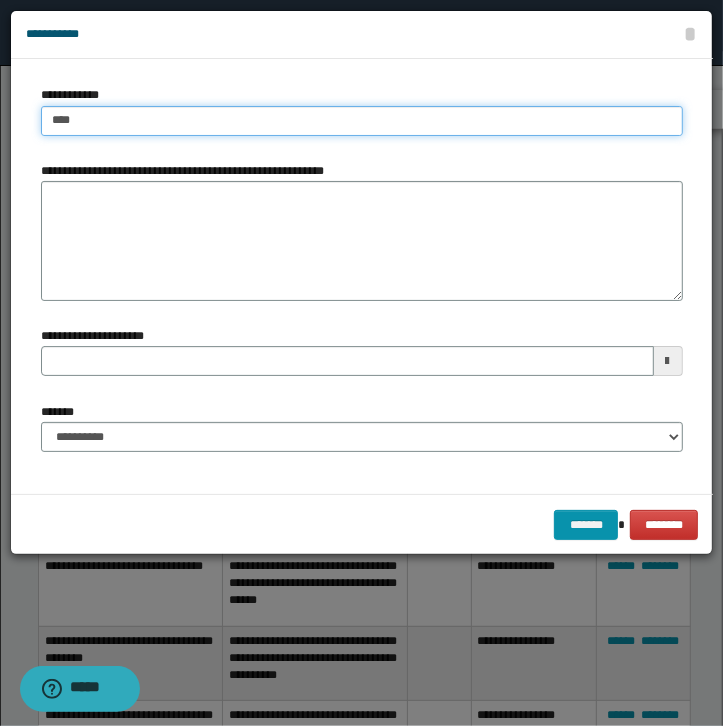 type on "****" 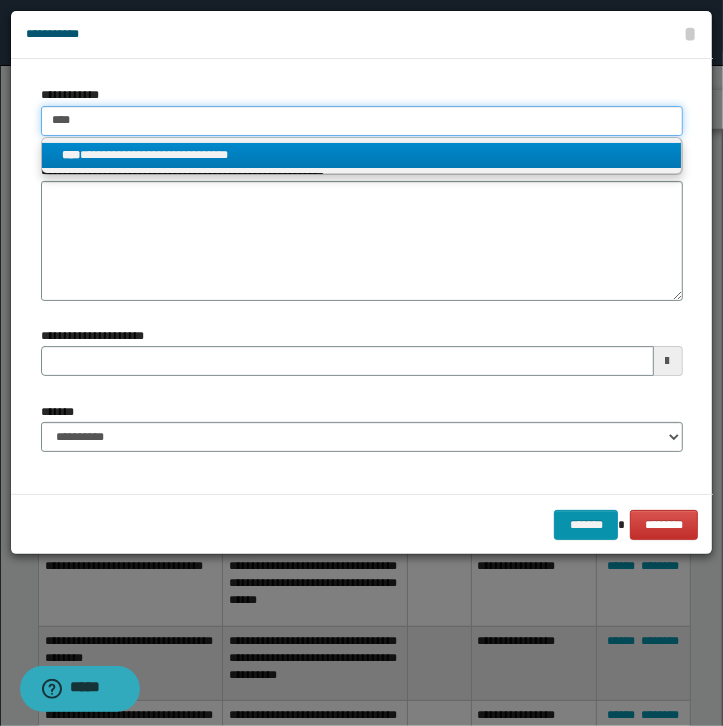 type on "****" 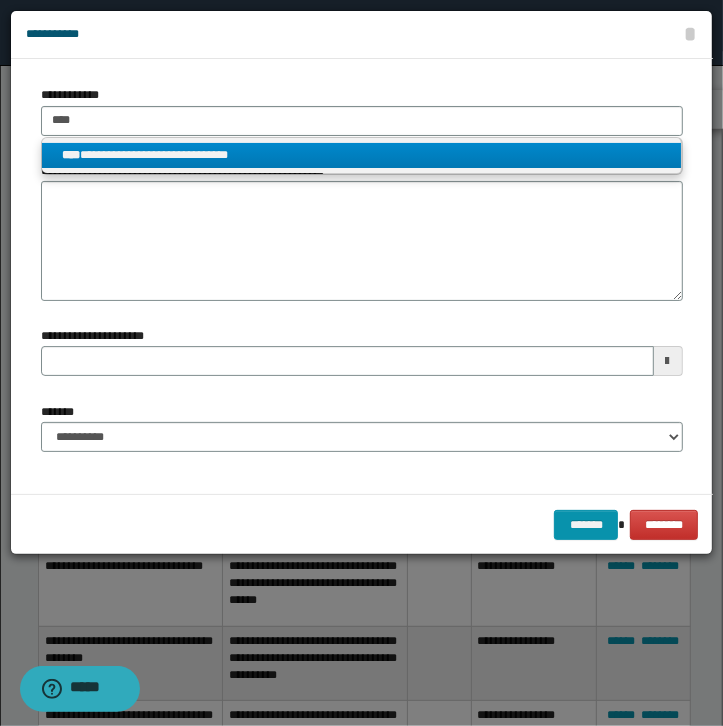 click on "**********" at bounding box center [361, 155] 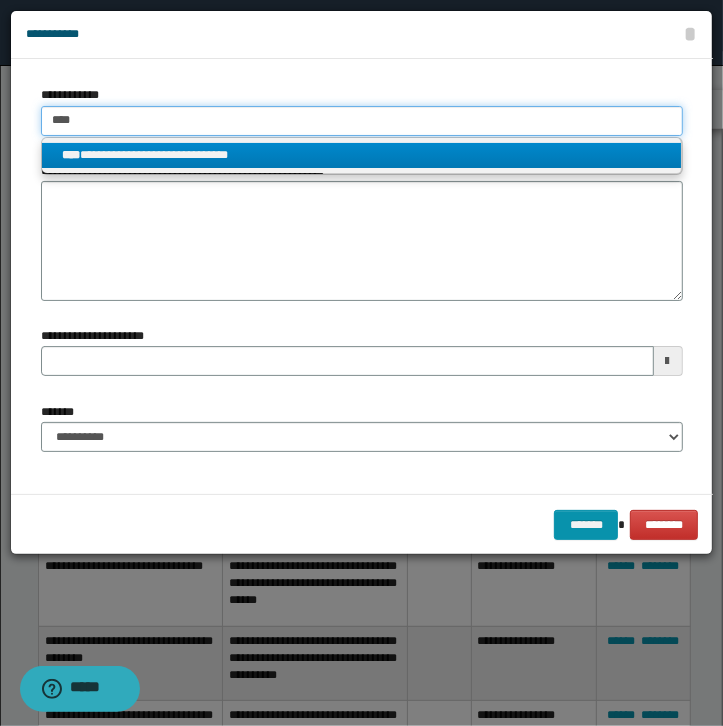 type 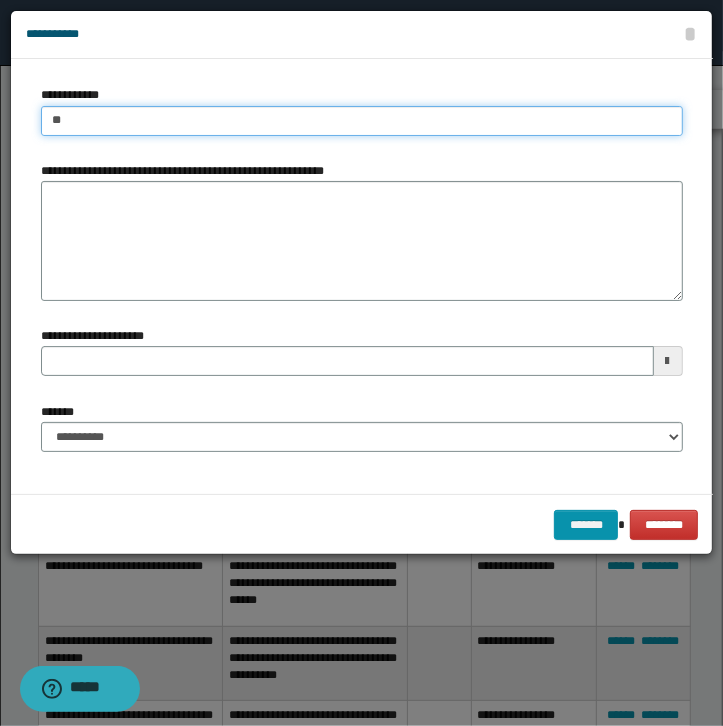 type on "*" 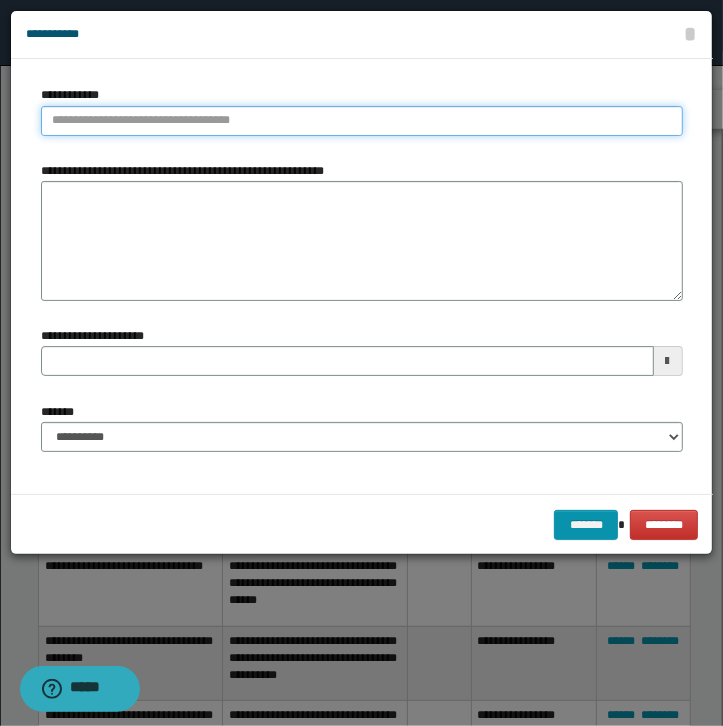type 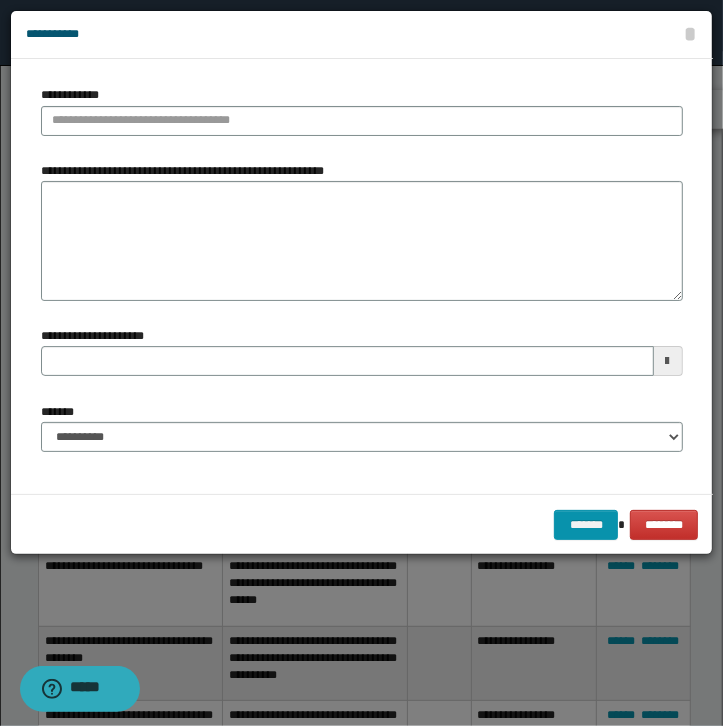type 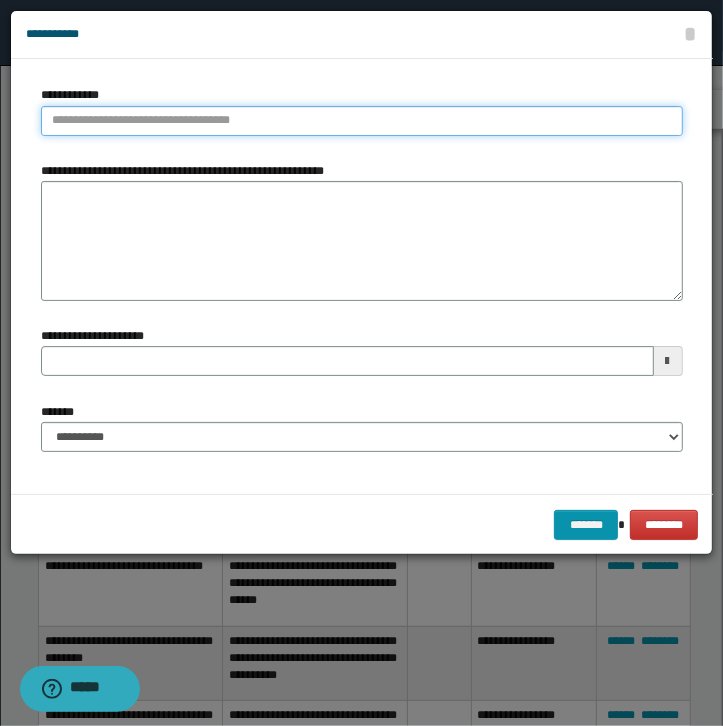 click on "**********" at bounding box center (362, 121) 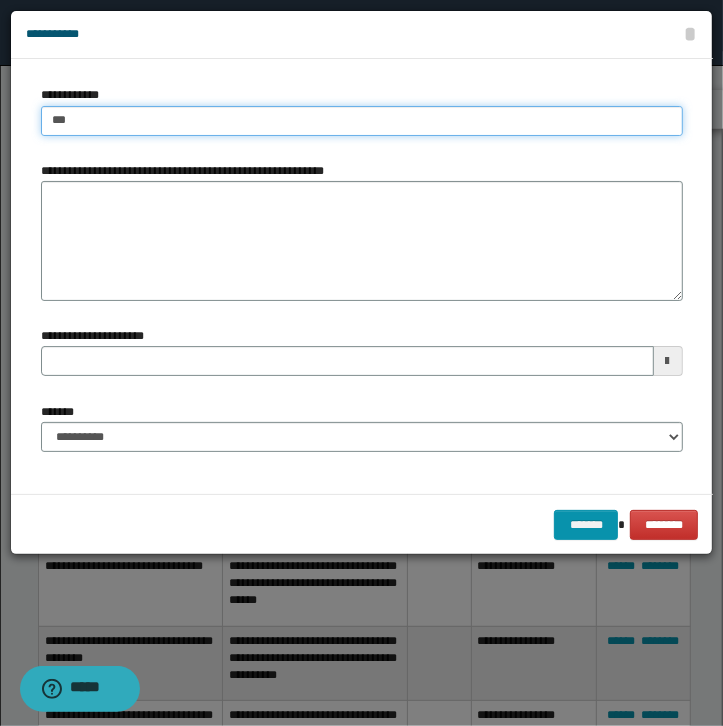 type on "****" 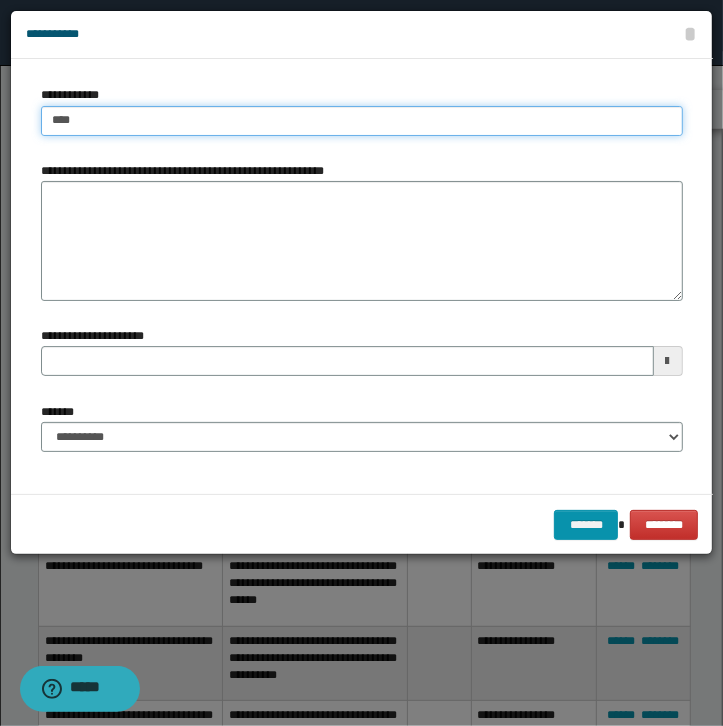 type on "****" 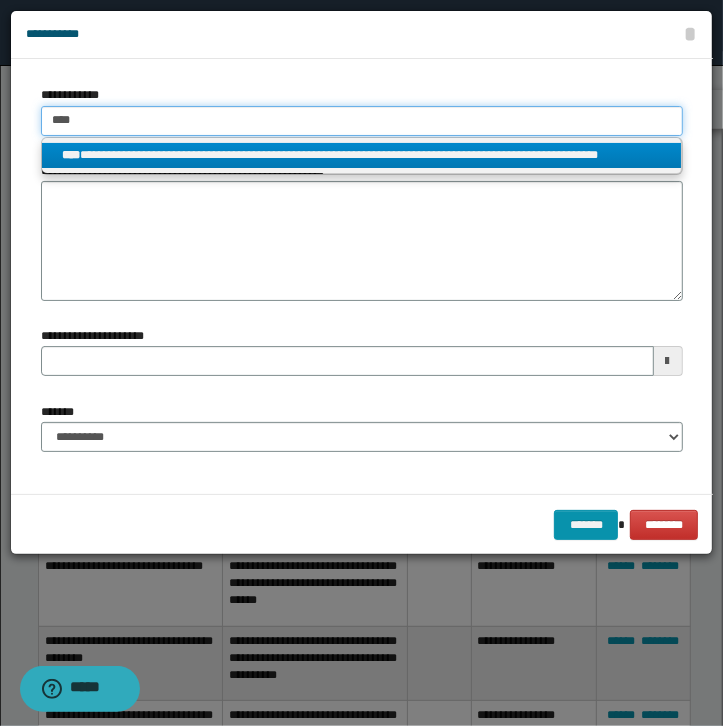 type on "****" 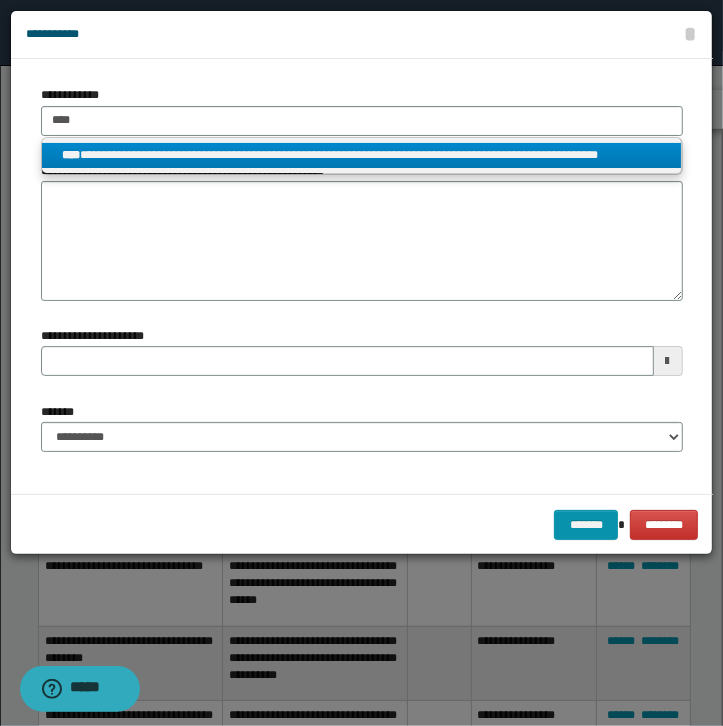 click on "****" at bounding box center (71, 155) 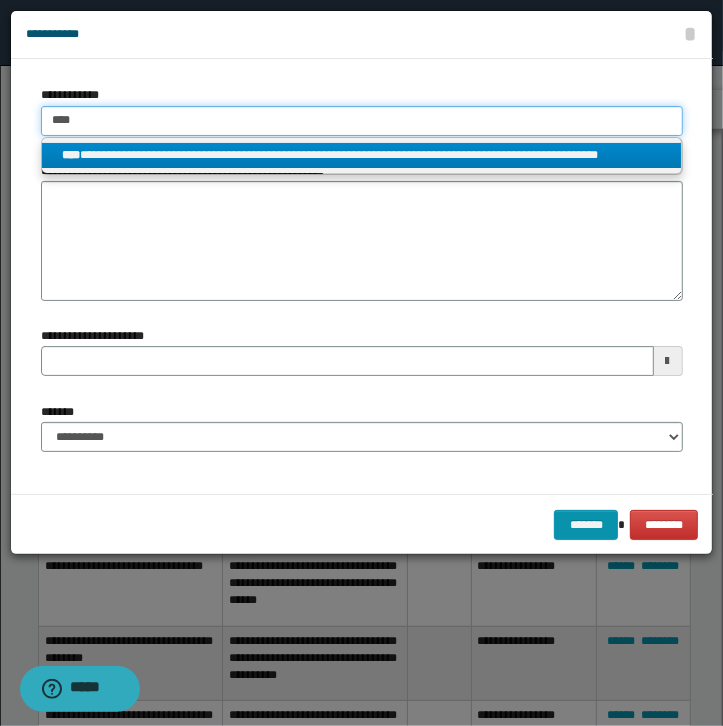 type 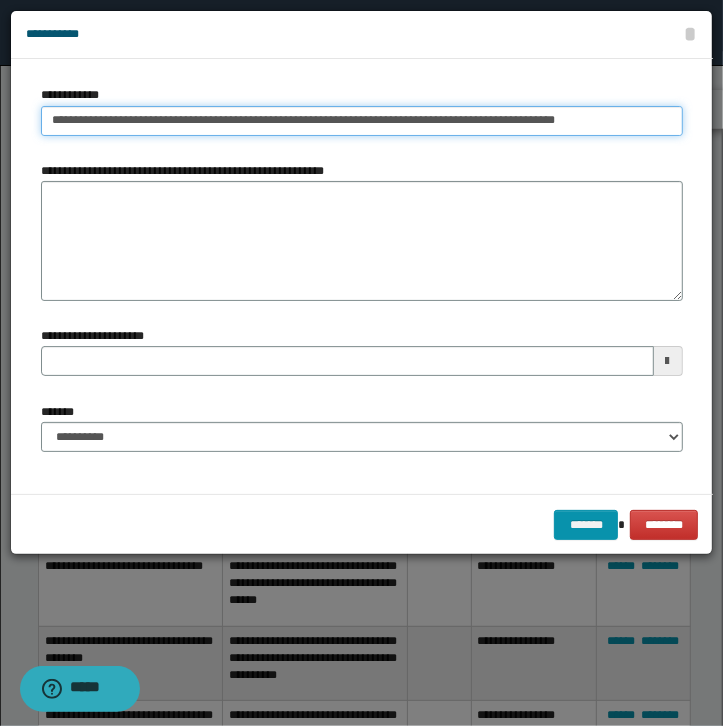 type 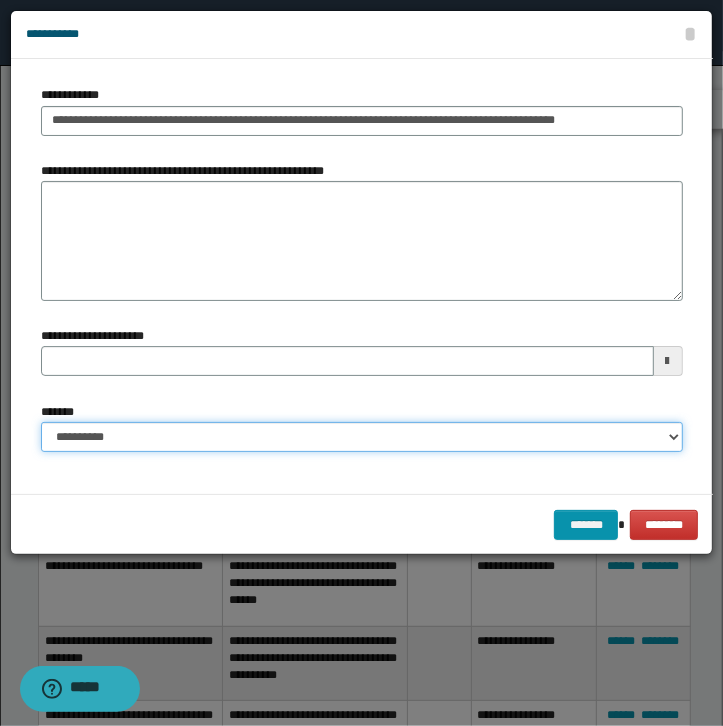 click on "**********" at bounding box center [362, 437] 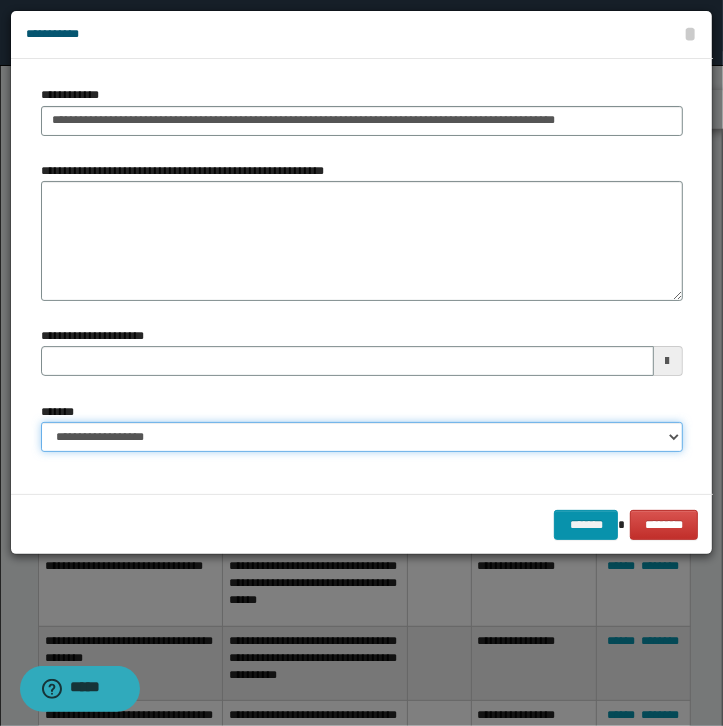 click on "**********" at bounding box center (0, 0) 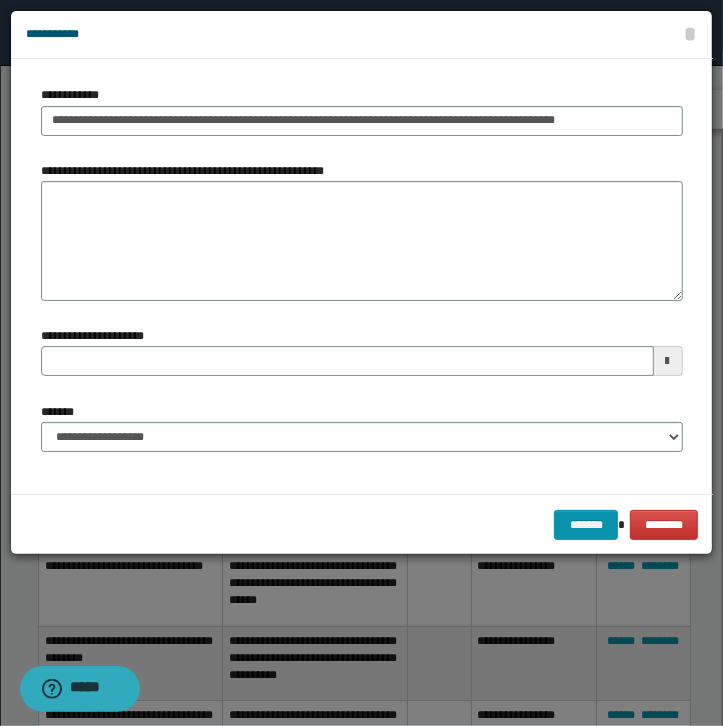 type 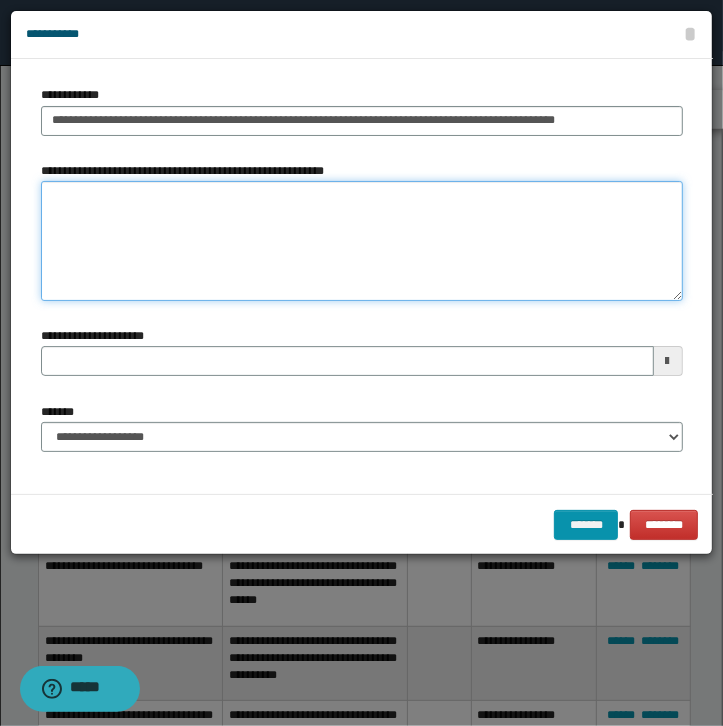 click on "**********" at bounding box center [362, 241] 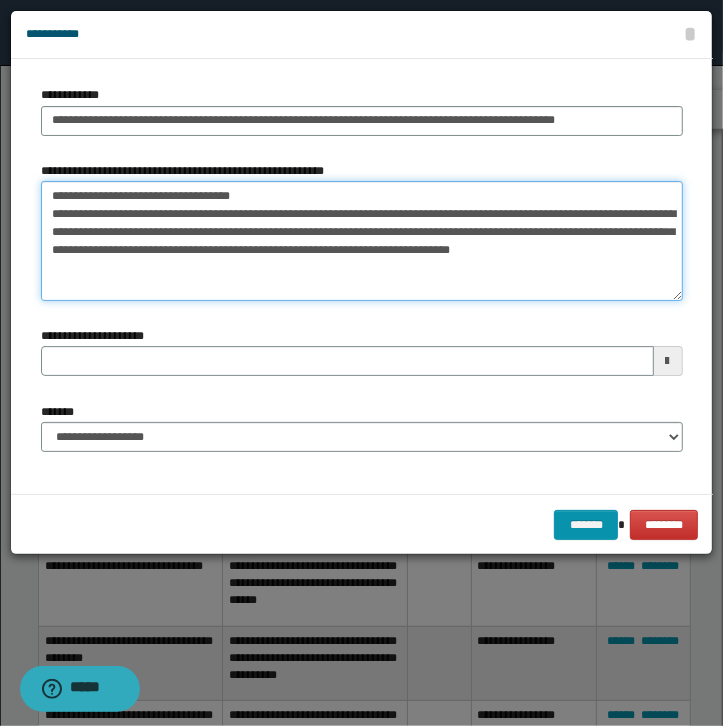 click on "**********" at bounding box center [362, 241] 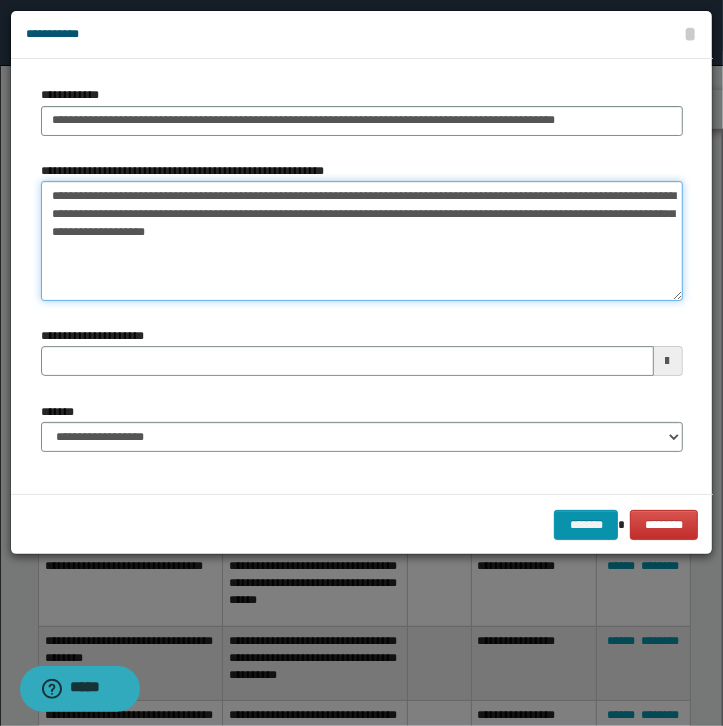 type on "**********" 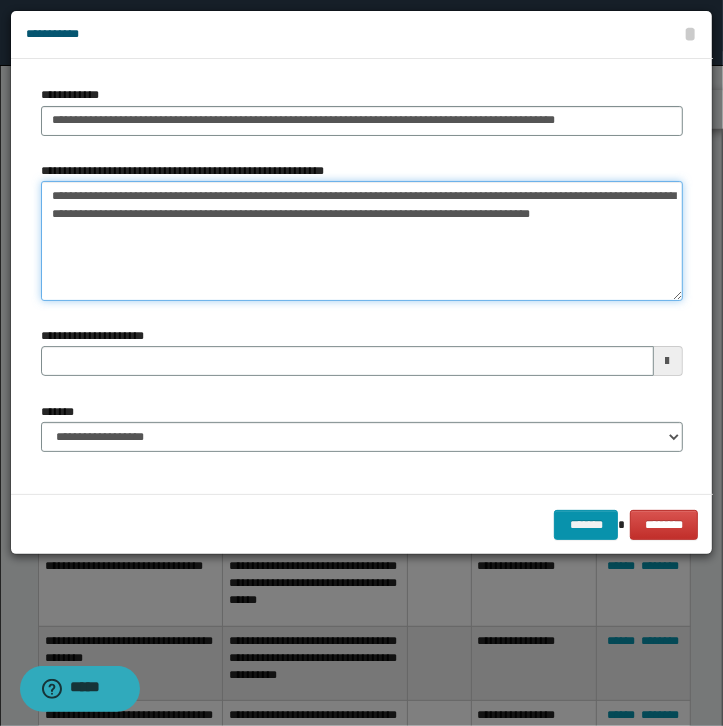 type 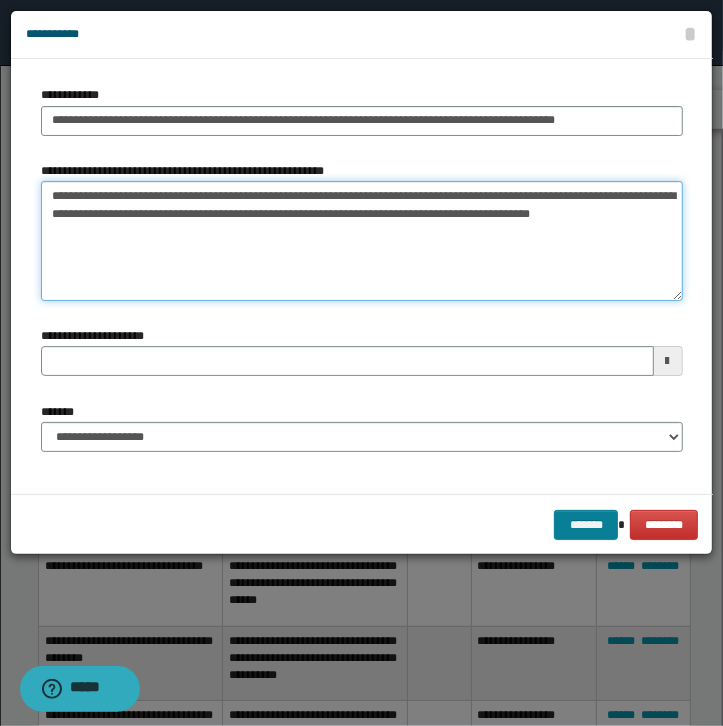 type on "**********" 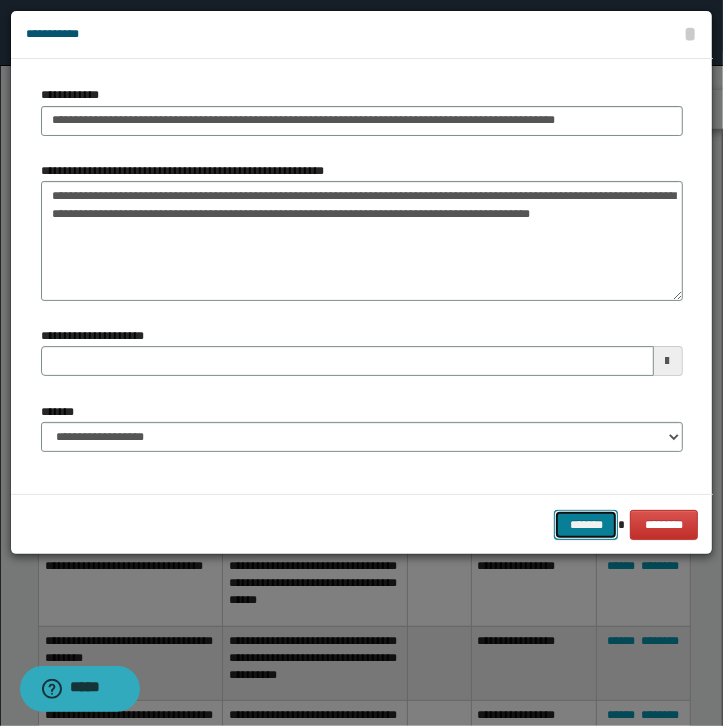 click on "*******" at bounding box center (586, 525) 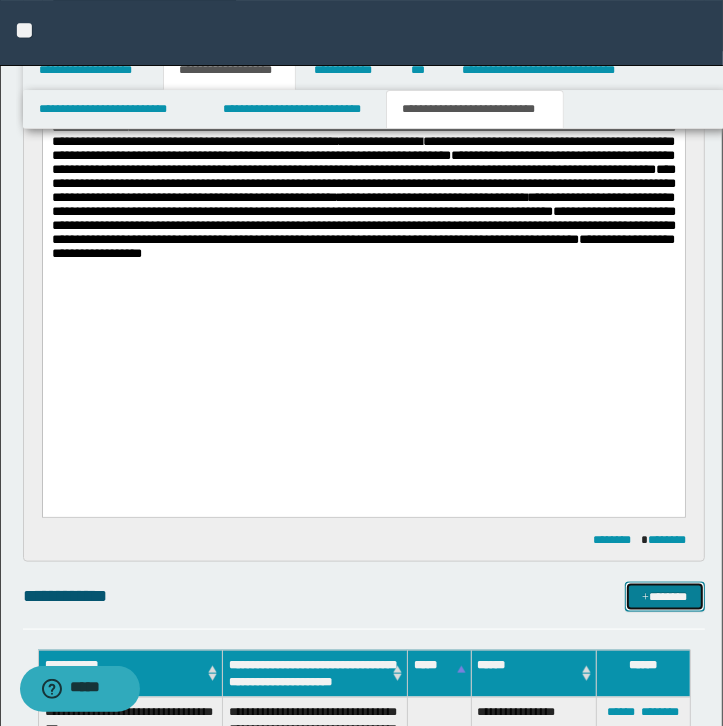 scroll, scrollTop: 826, scrollLeft: 0, axis: vertical 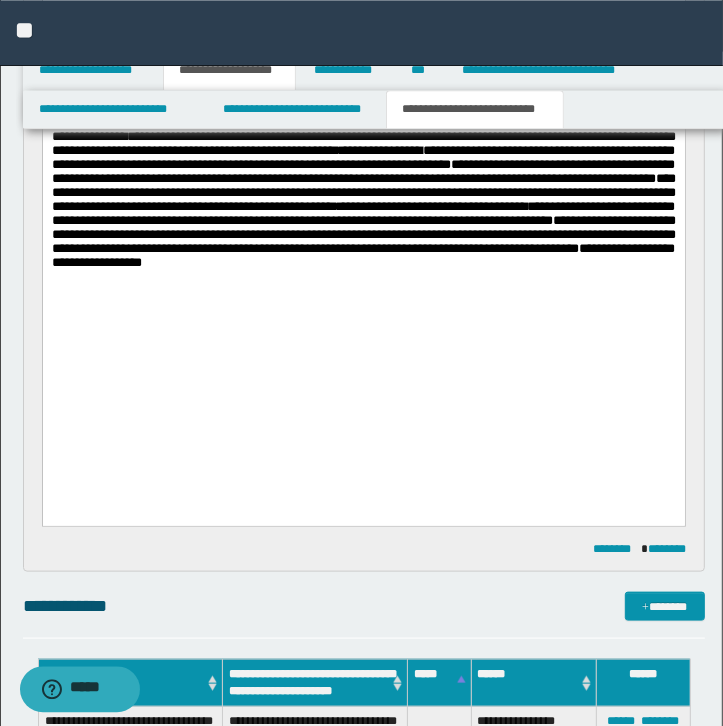 click on "**********" at bounding box center [431, 206] 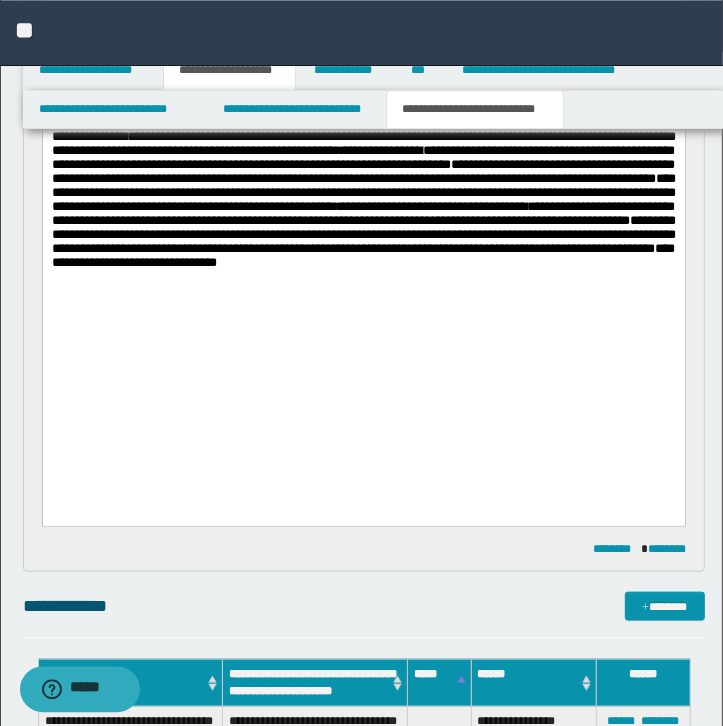 click on "**********" at bounding box center (363, 234) 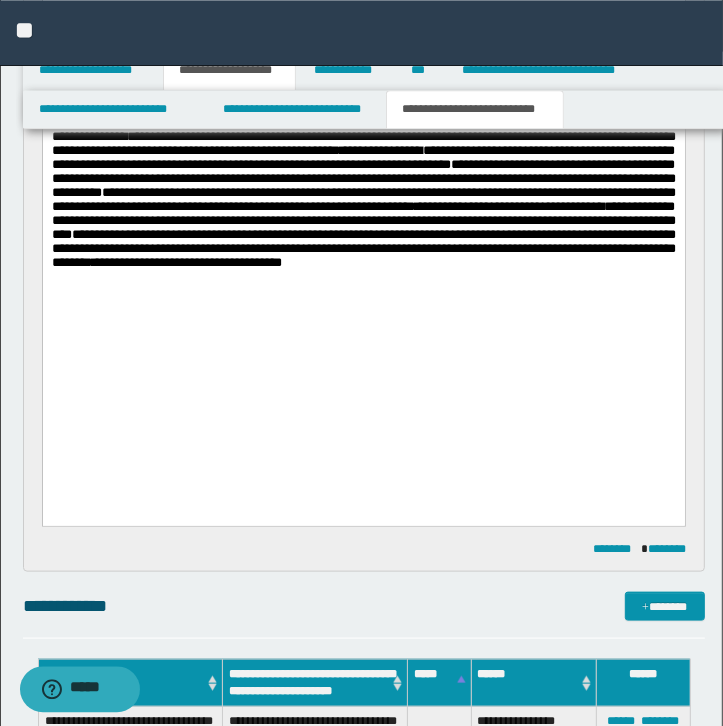 click on "**********" at bounding box center (362, 157) 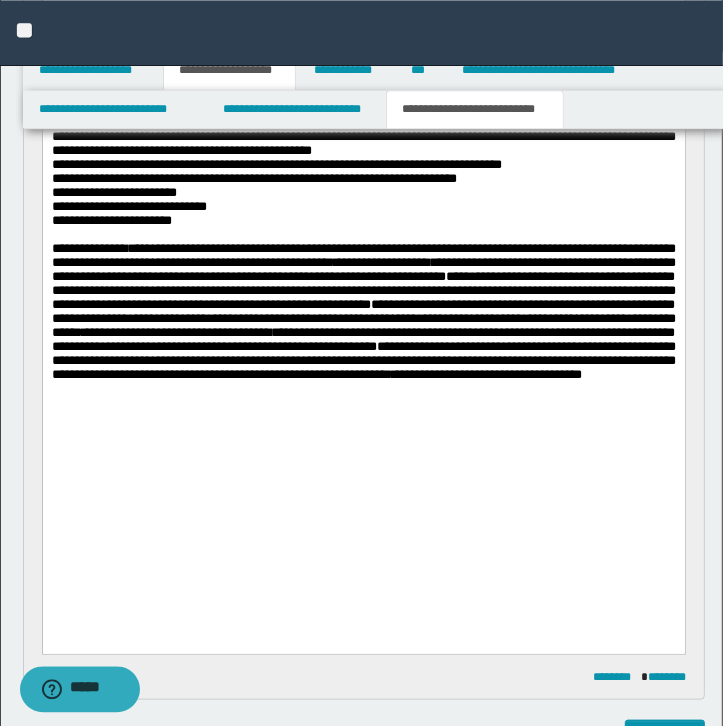 scroll, scrollTop: 666, scrollLeft: 0, axis: vertical 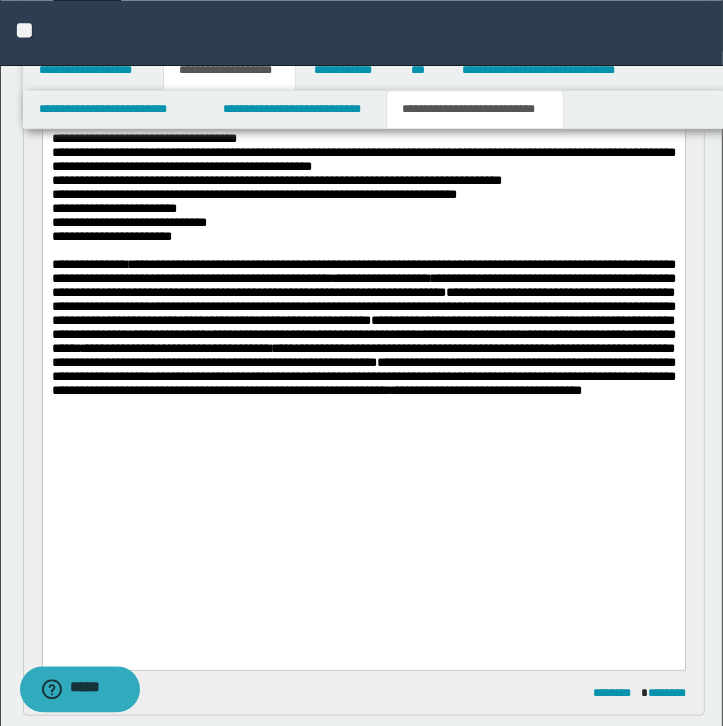 click on "**********" at bounding box center (363, 334) 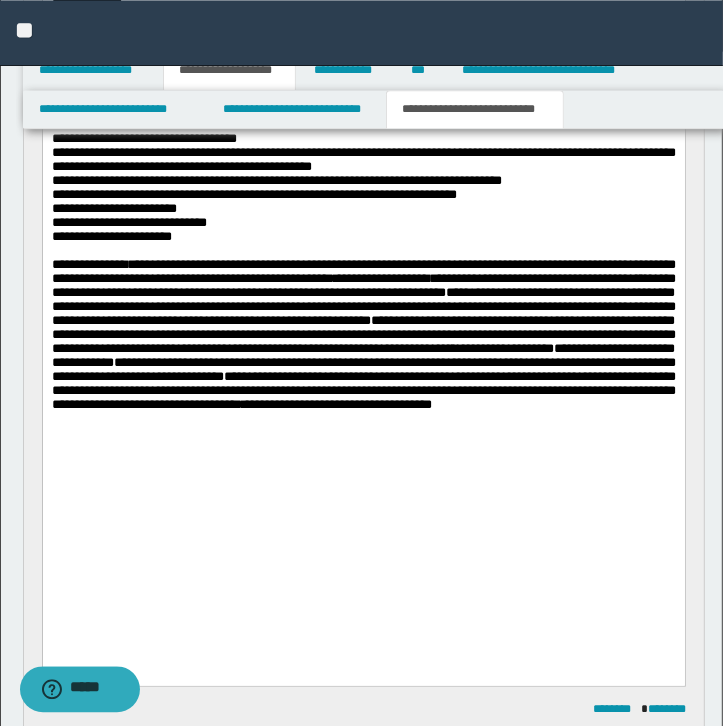 click on "**********" at bounding box center (363, 334) 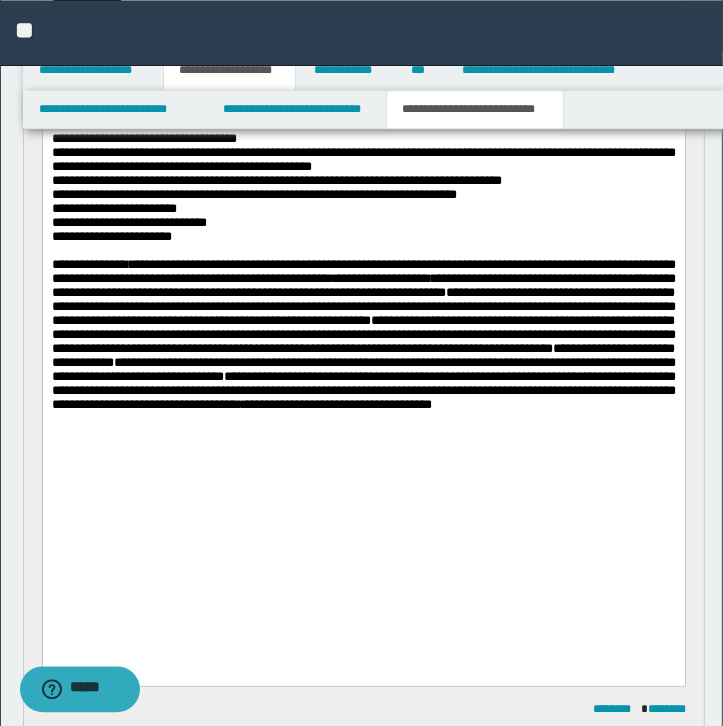 click on "**********" at bounding box center (363, 369) 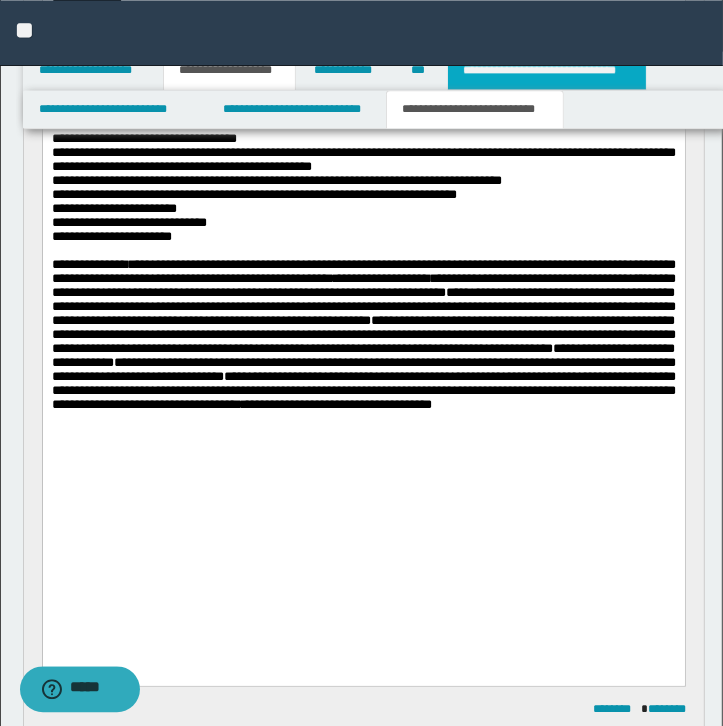 click on "**********" at bounding box center [547, 70] 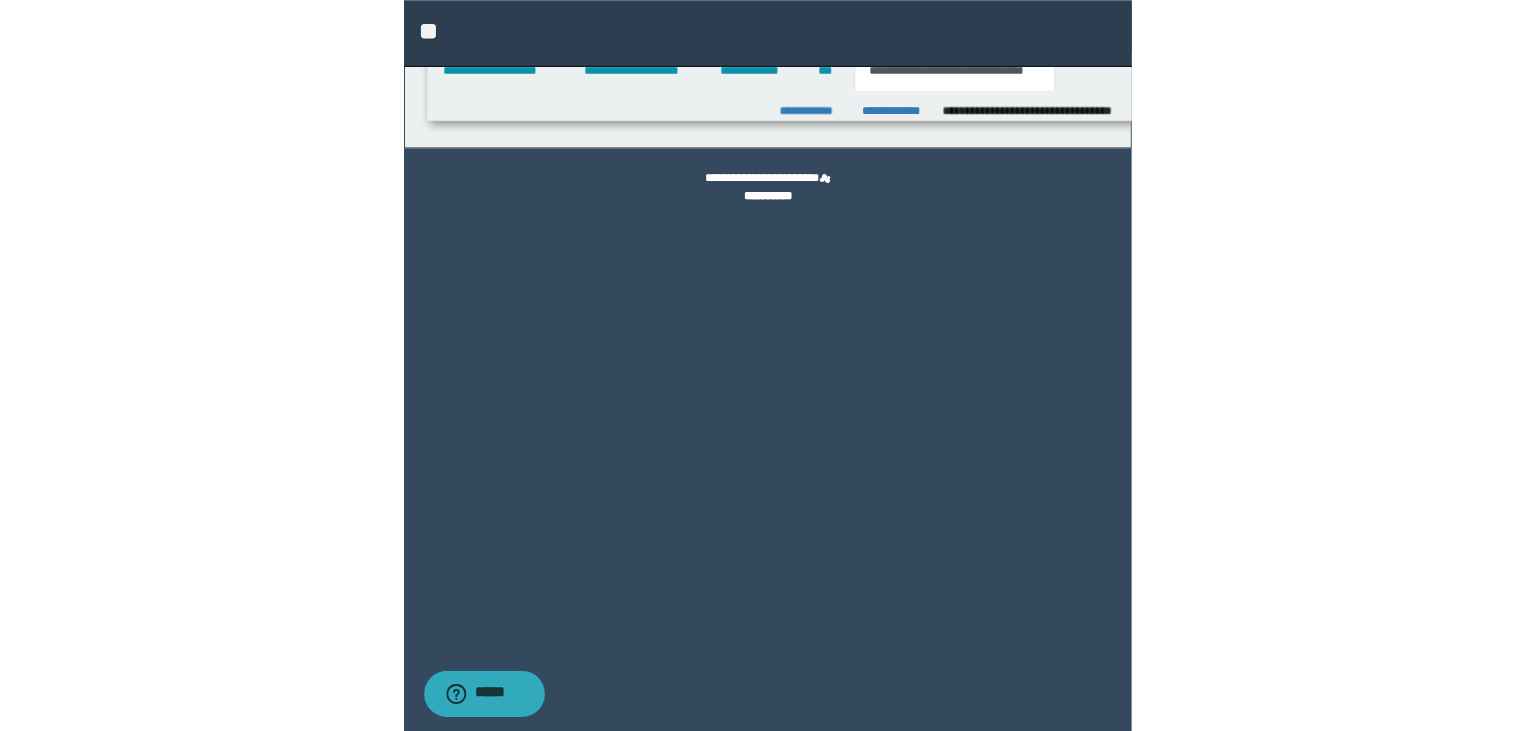 scroll, scrollTop: 0, scrollLeft: 0, axis: both 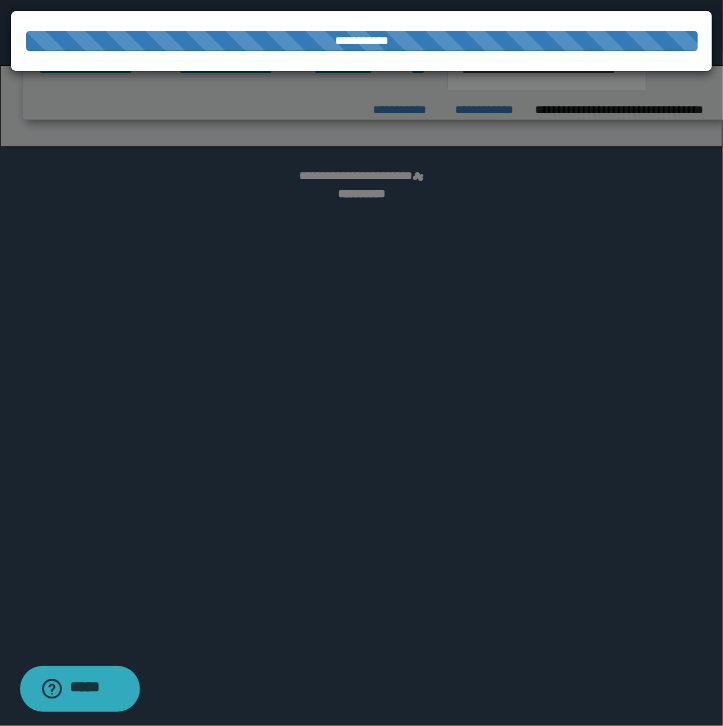 select on "*" 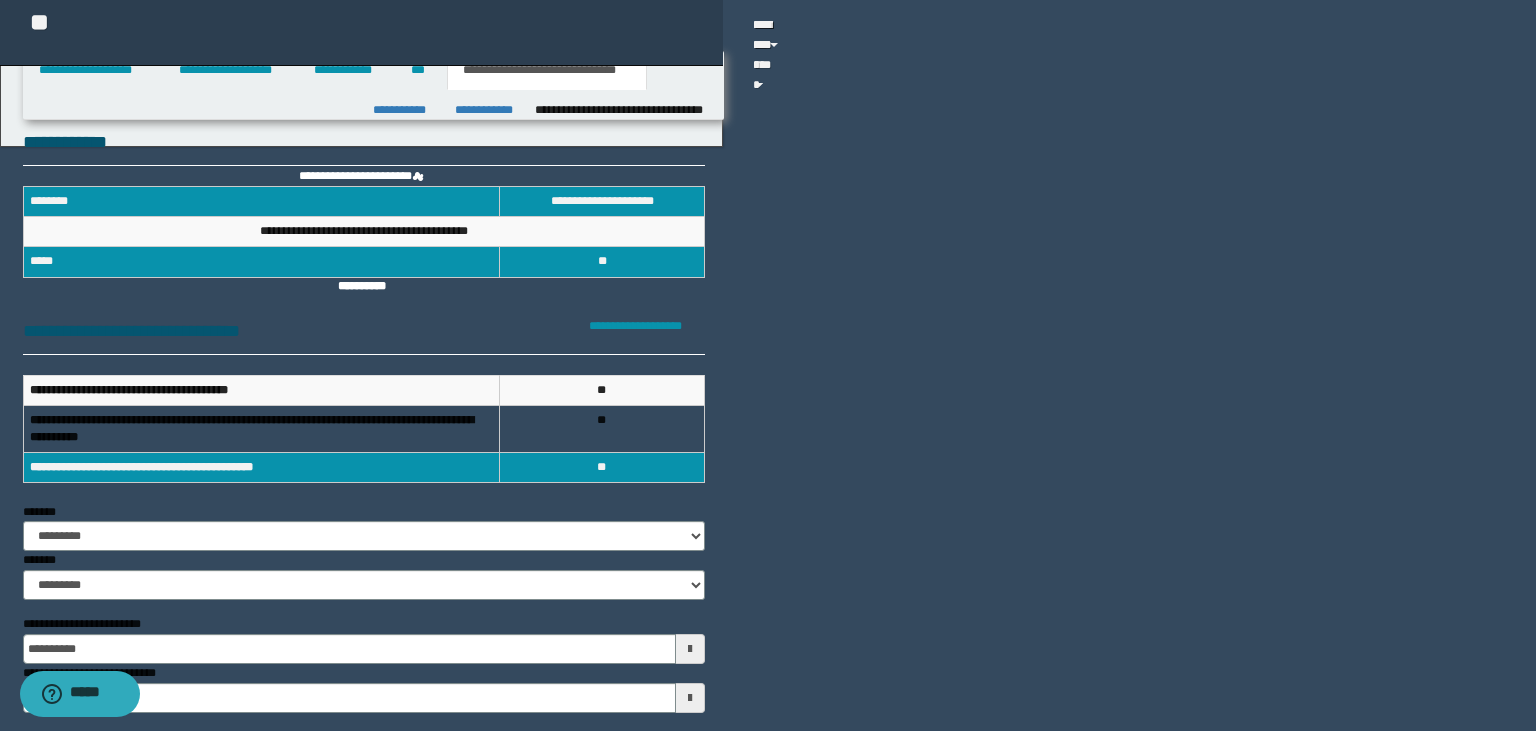scroll, scrollTop: 0, scrollLeft: 0, axis: both 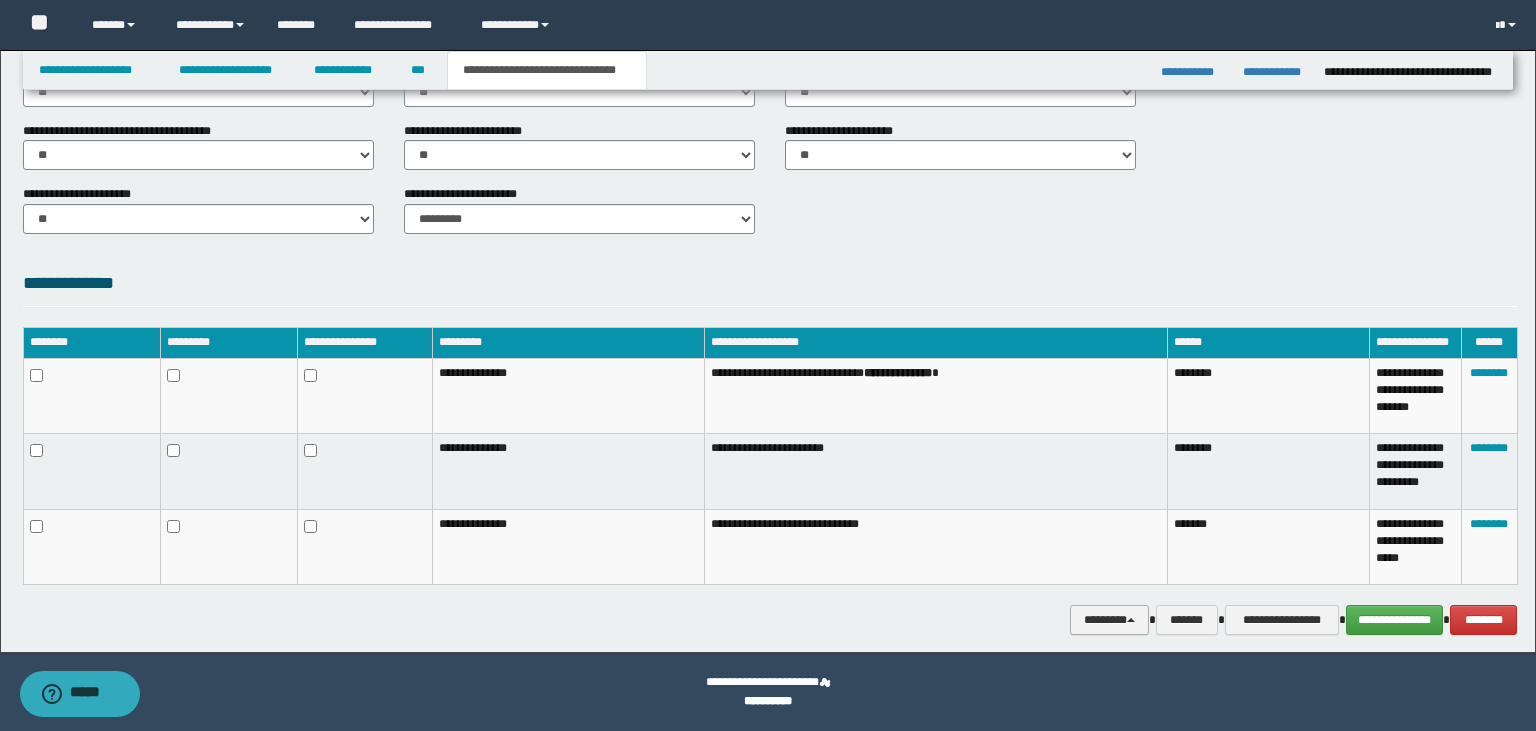 click on "********" at bounding box center (1109, 620) 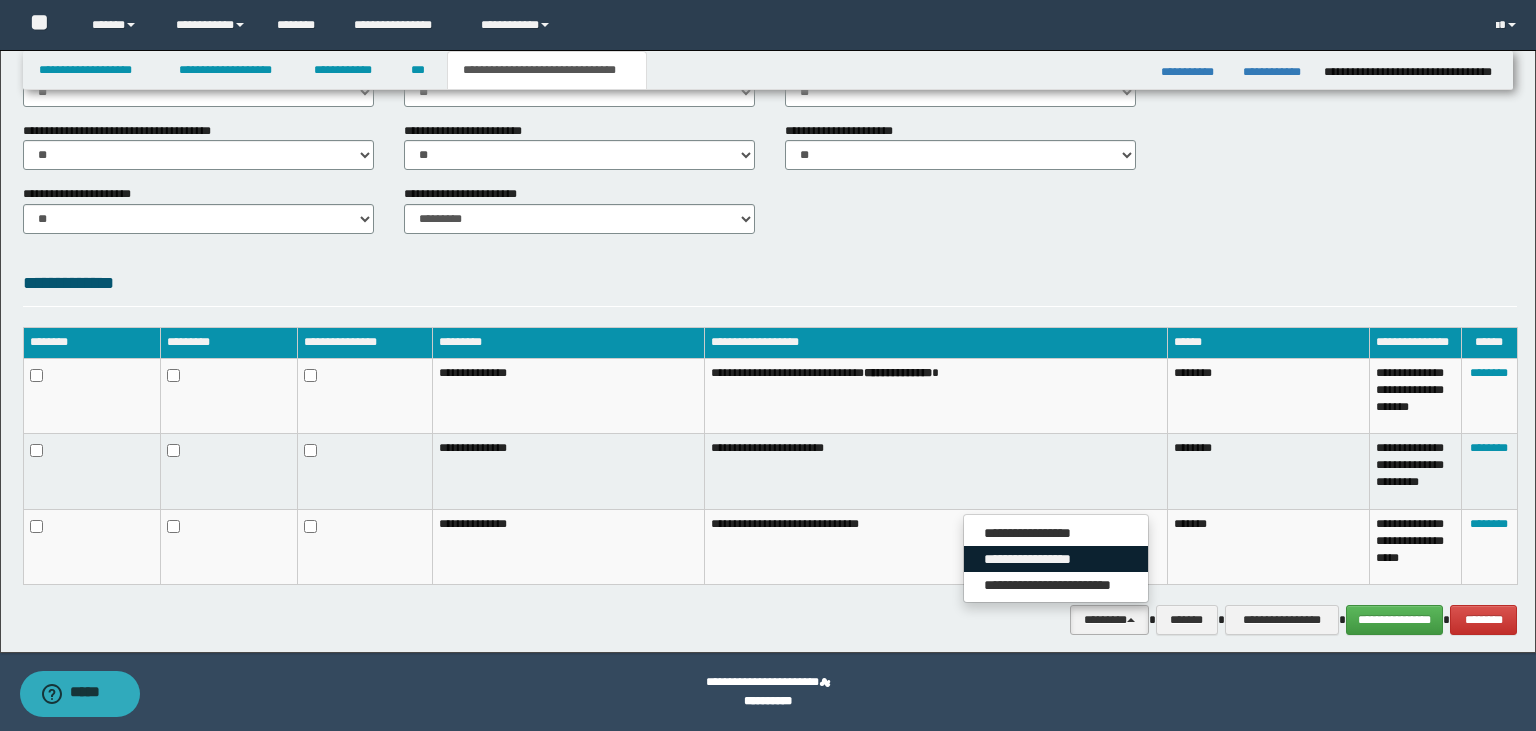 click on "**********" at bounding box center (1056, 559) 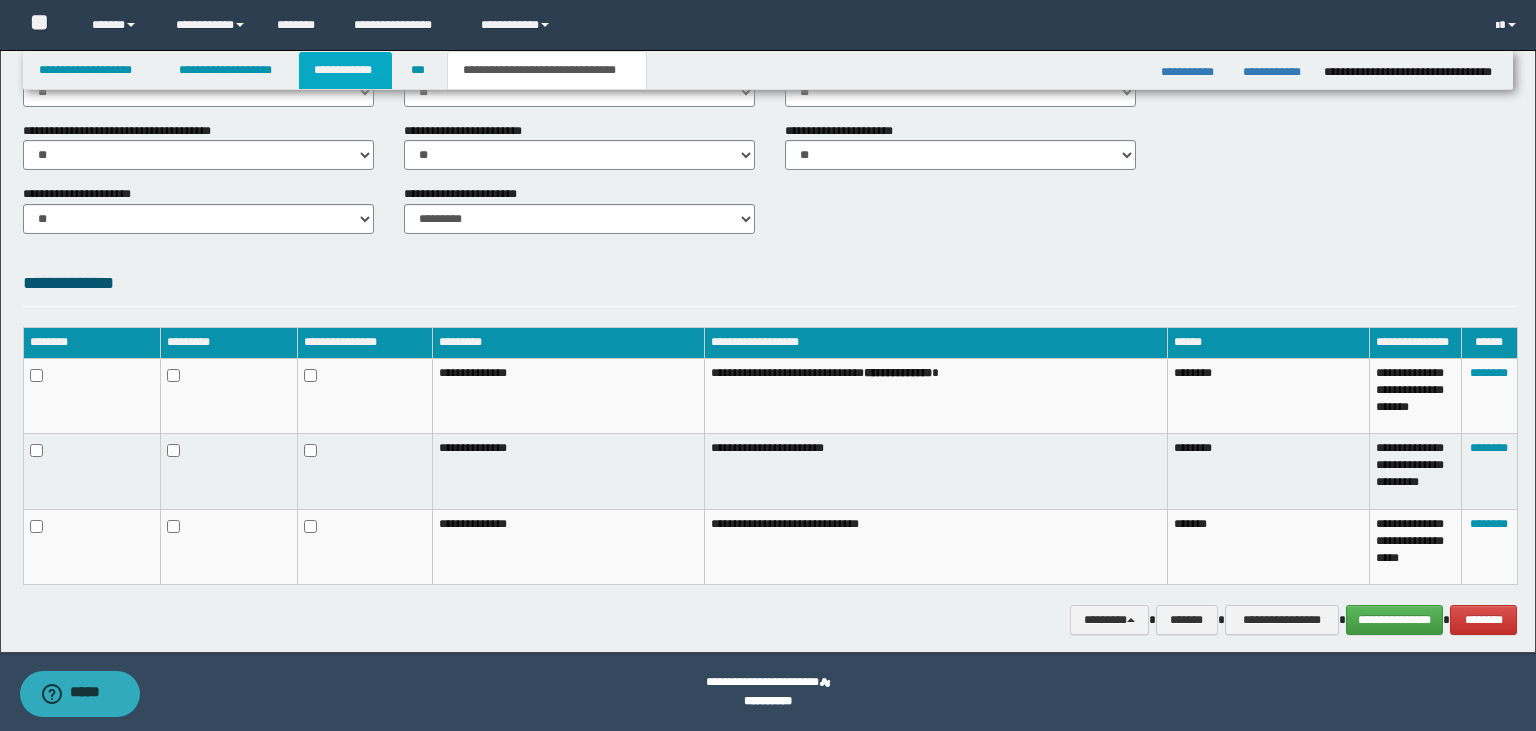 click on "**********" at bounding box center [346, 70] 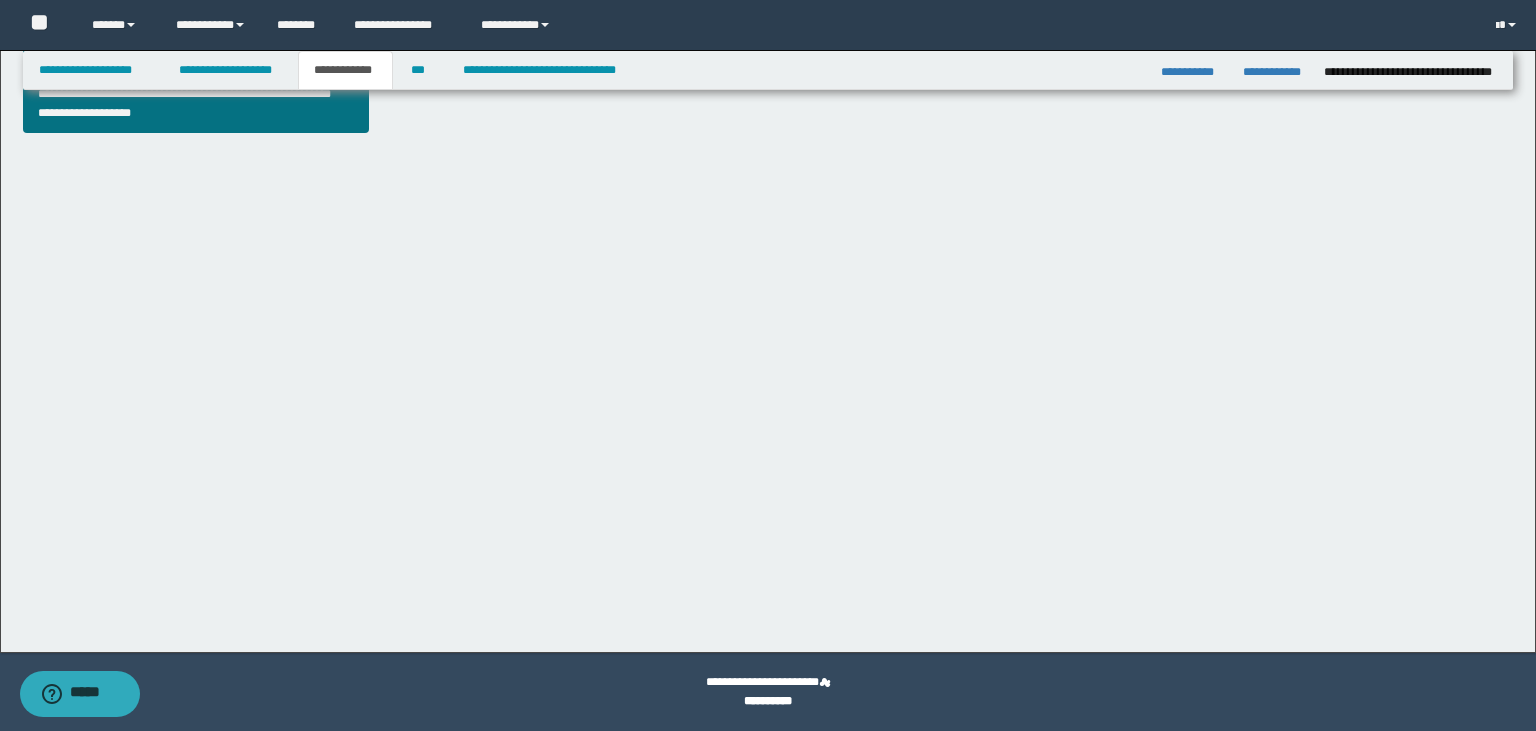 scroll, scrollTop: 380, scrollLeft: 0, axis: vertical 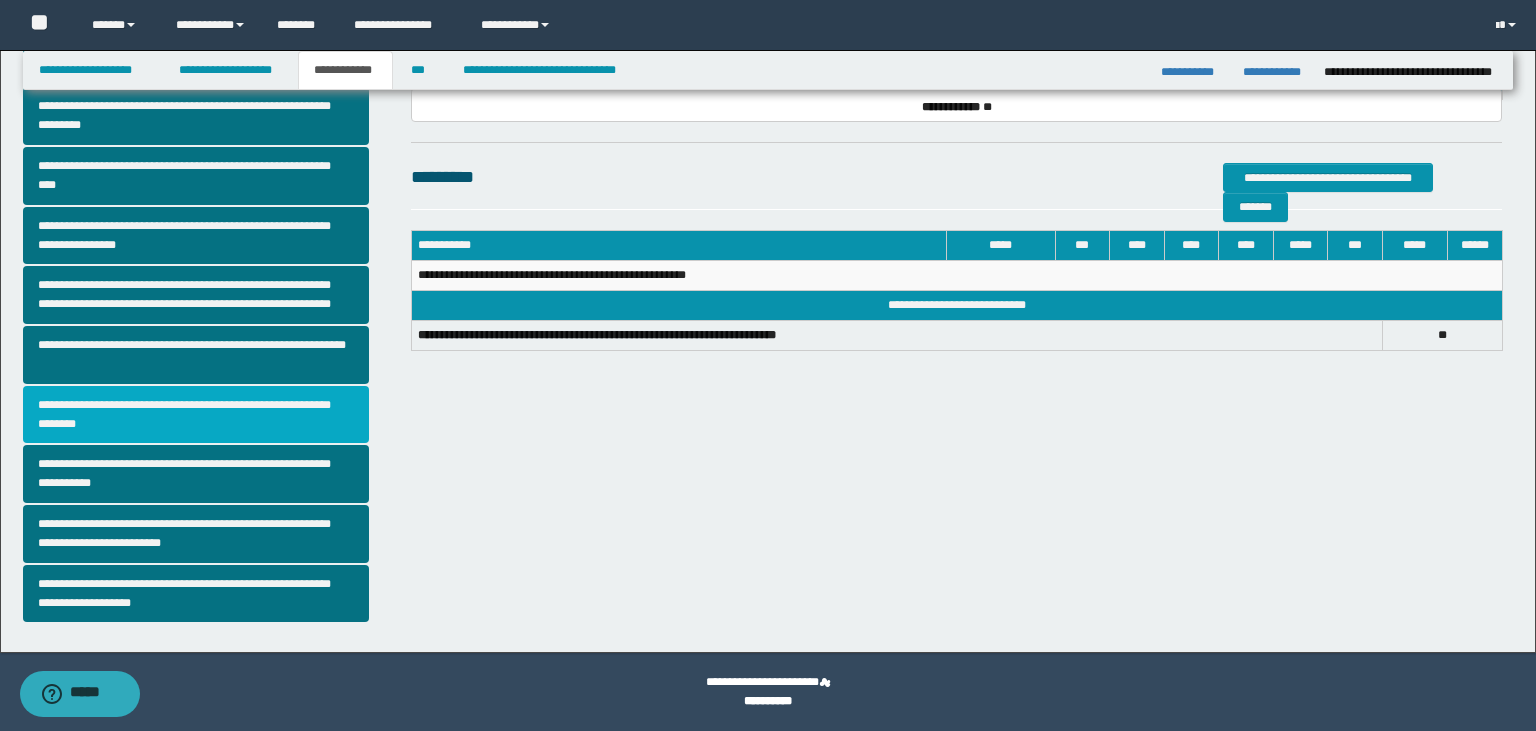 click on "**********" at bounding box center (196, 415) 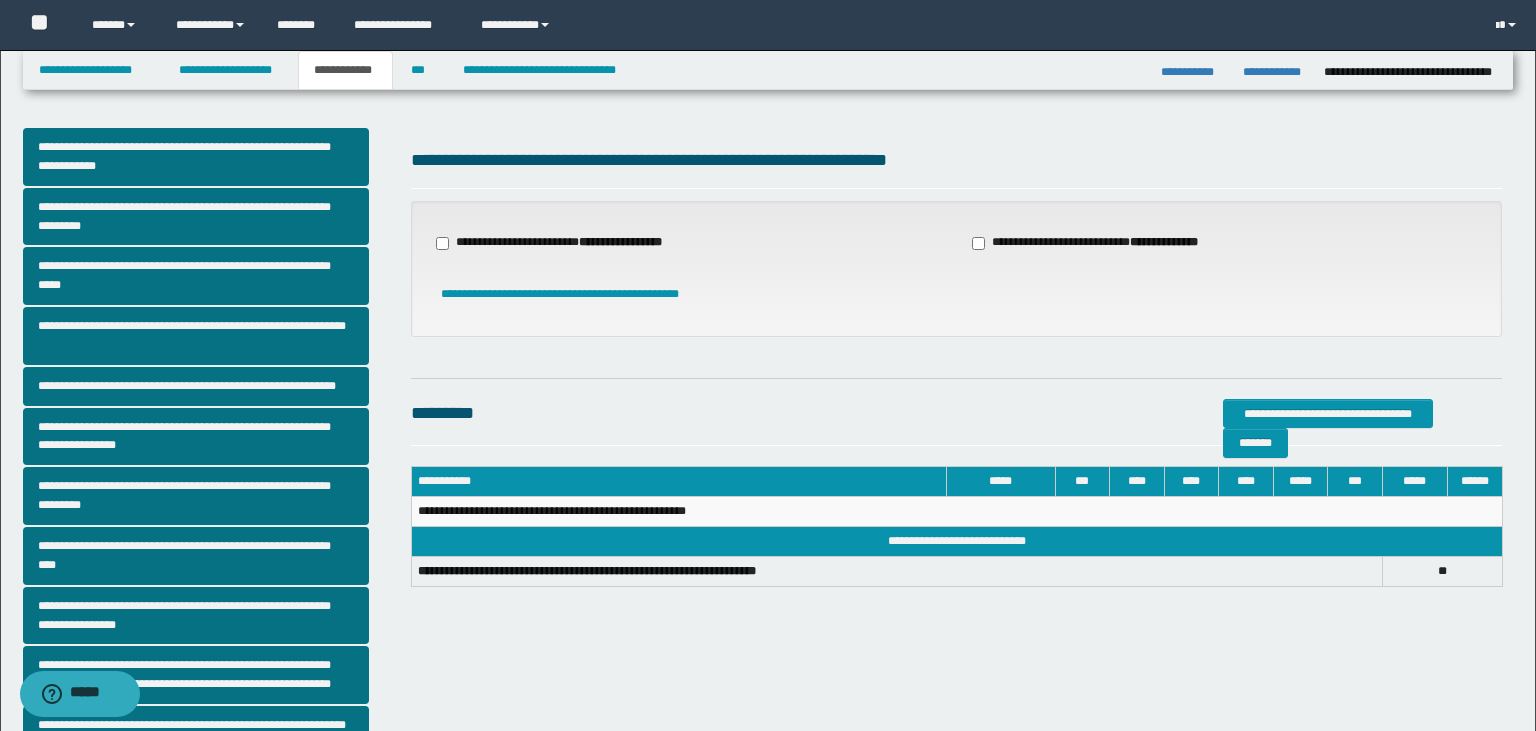 click on "**********" at bounding box center [561, 243] 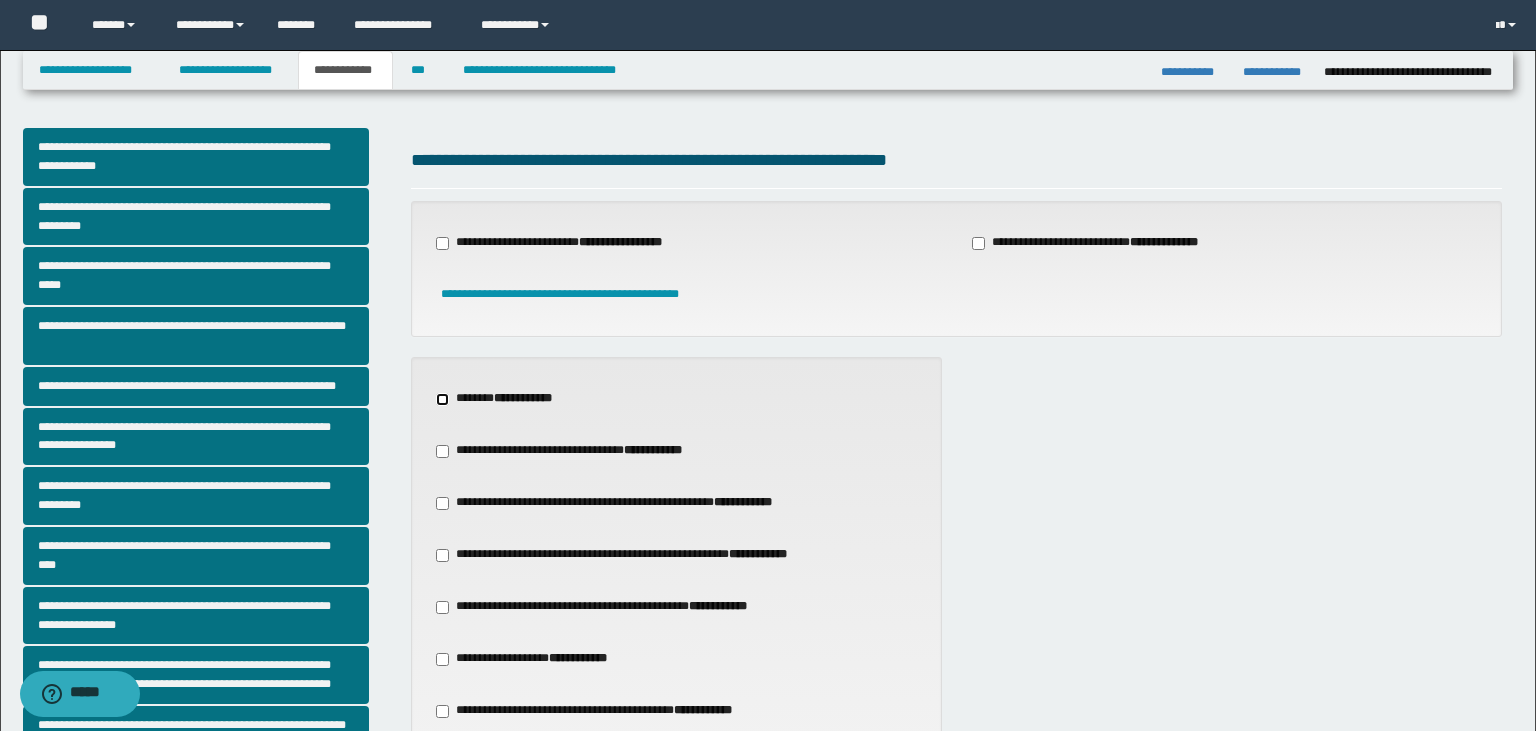 scroll, scrollTop: 645, scrollLeft: 0, axis: vertical 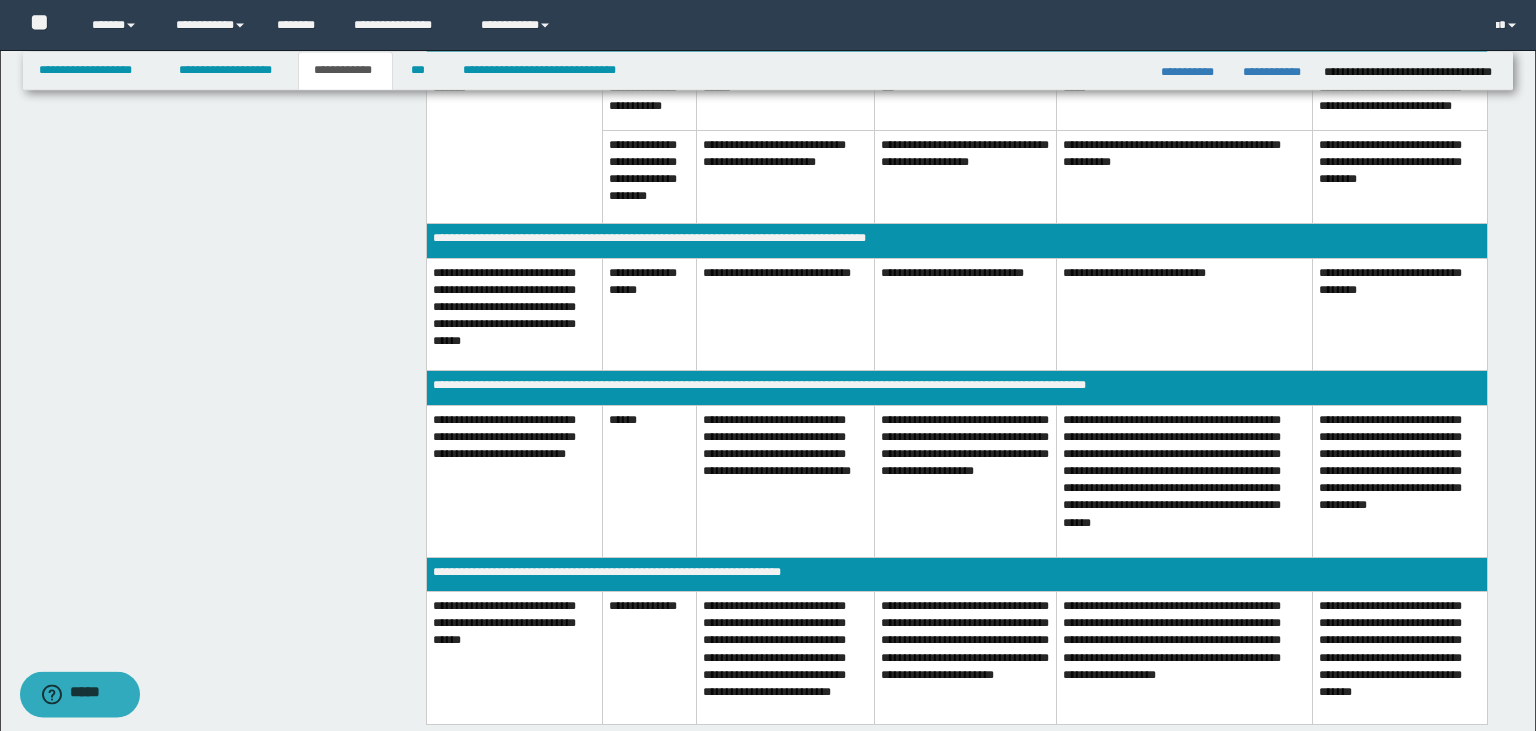 click on "**********" at bounding box center (785, 481) 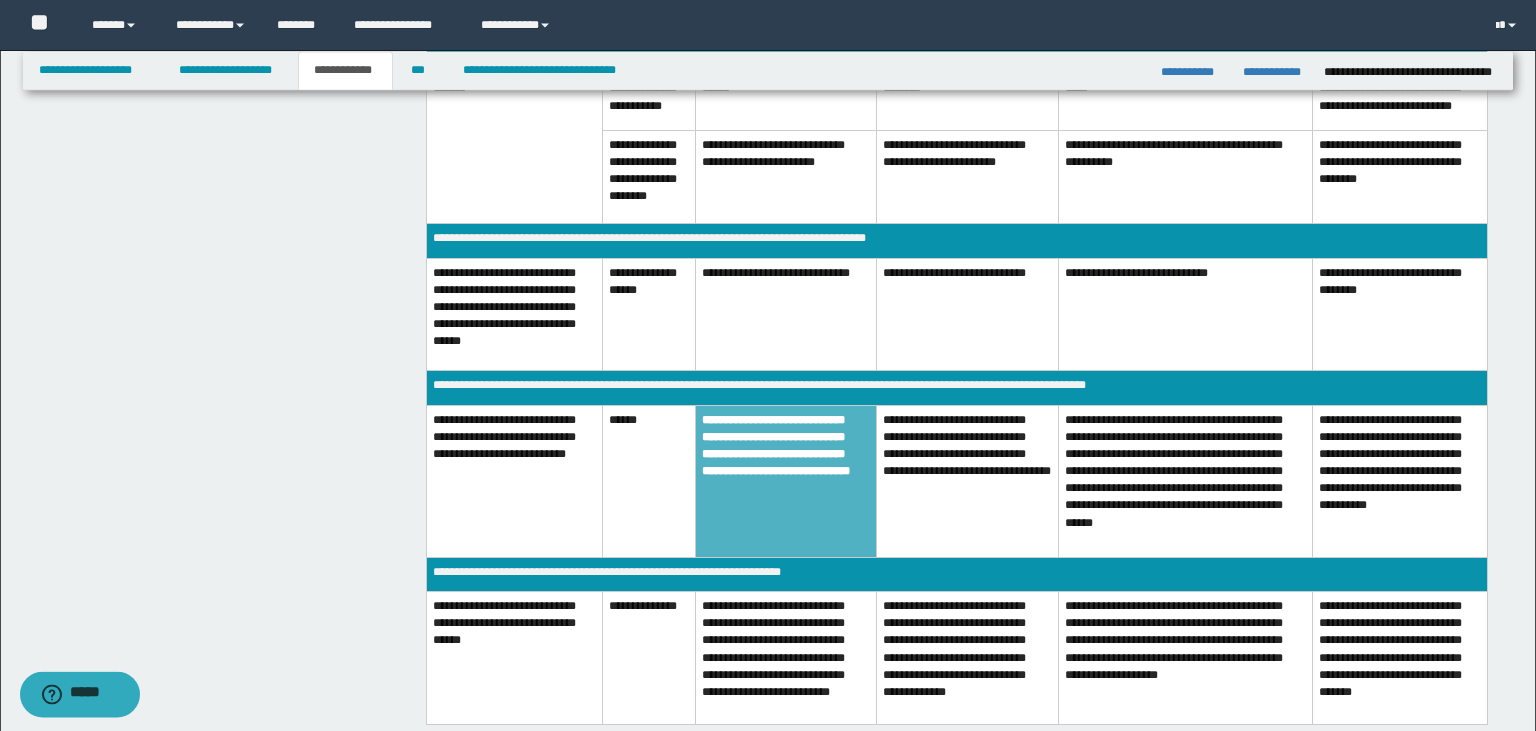 scroll, scrollTop: 1478, scrollLeft: 0, axis: vertical 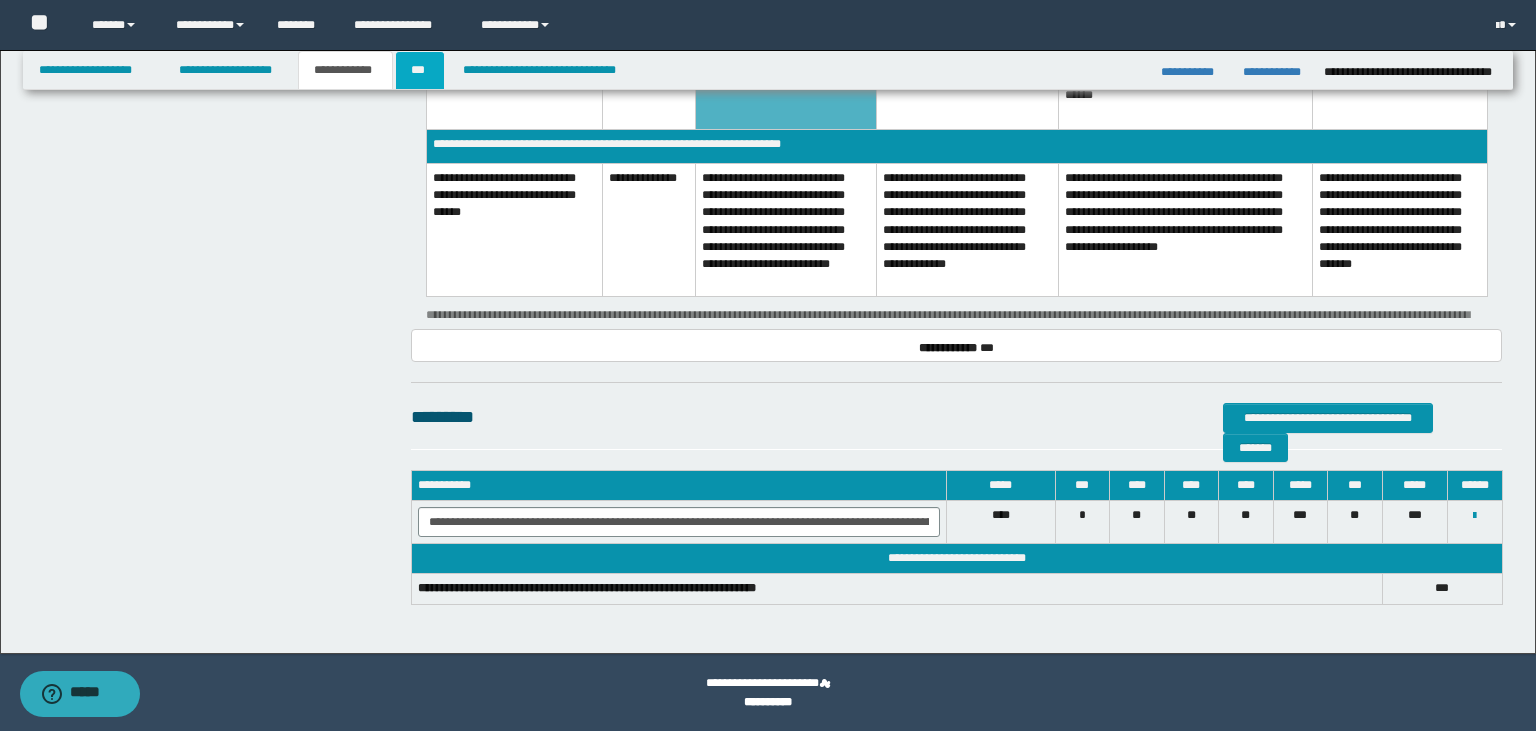click on "***" at bounding box center [419, 70] 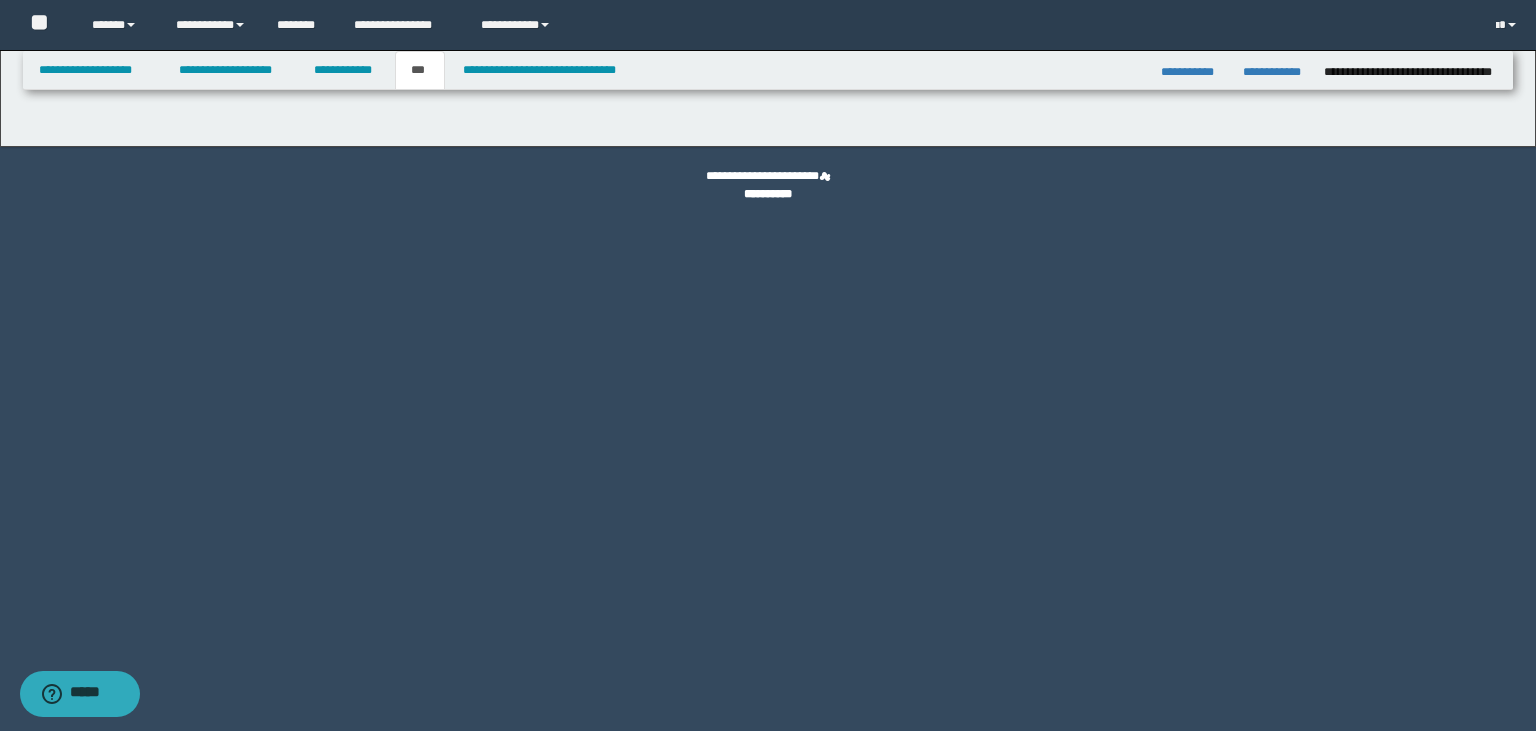 scroll, scrollTop: 0, scrollLeft: 0, axis: both 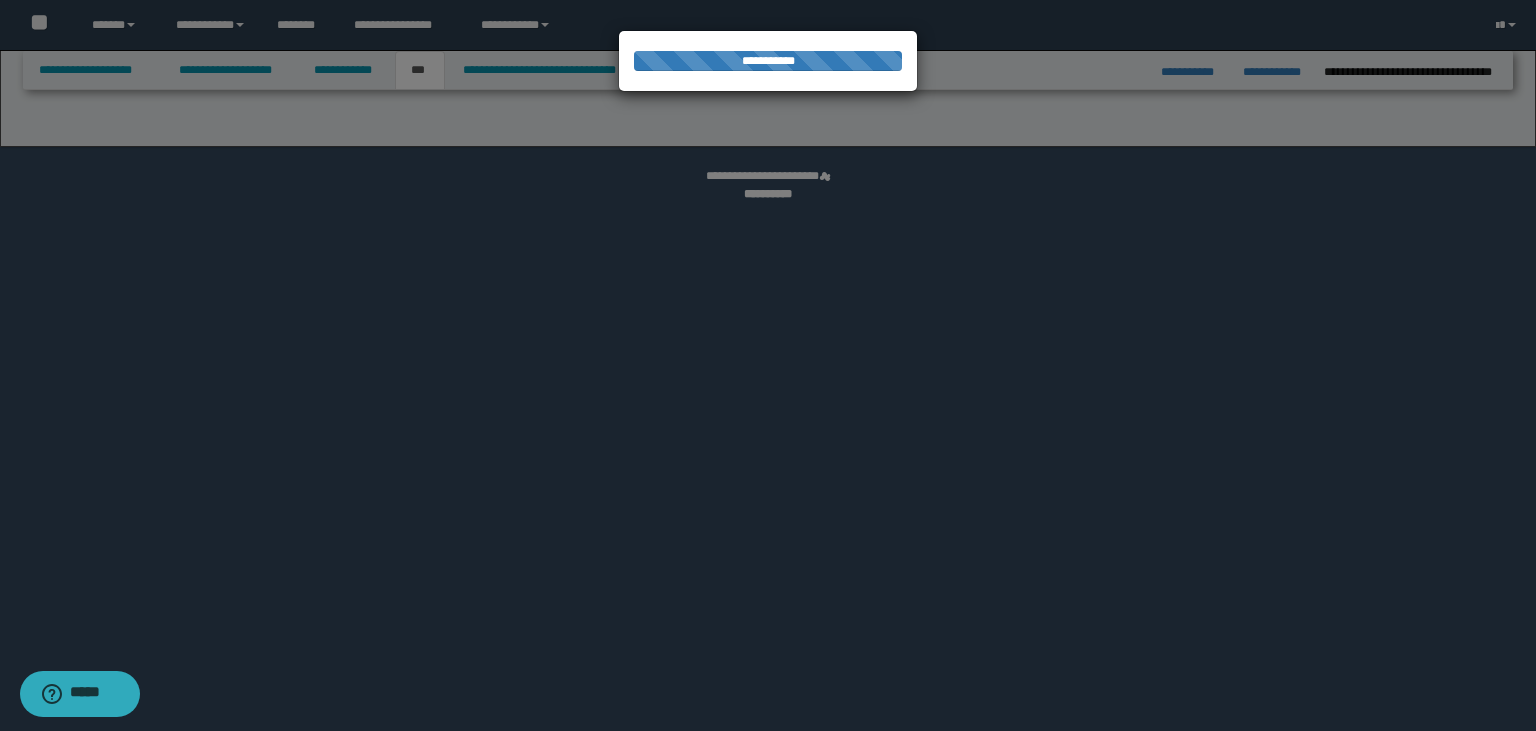 select on "**" 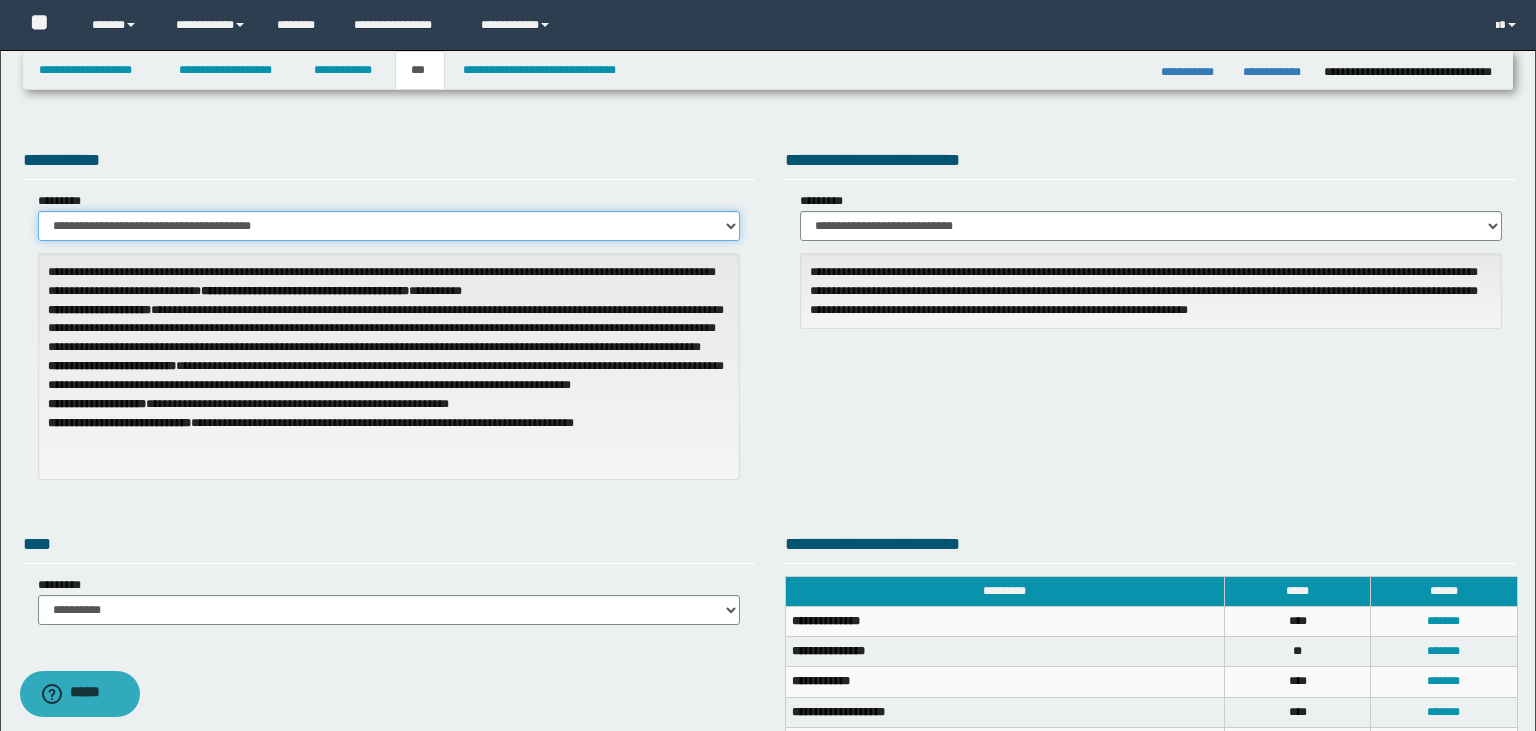 click on "**********" at bounding box center [389, 226] 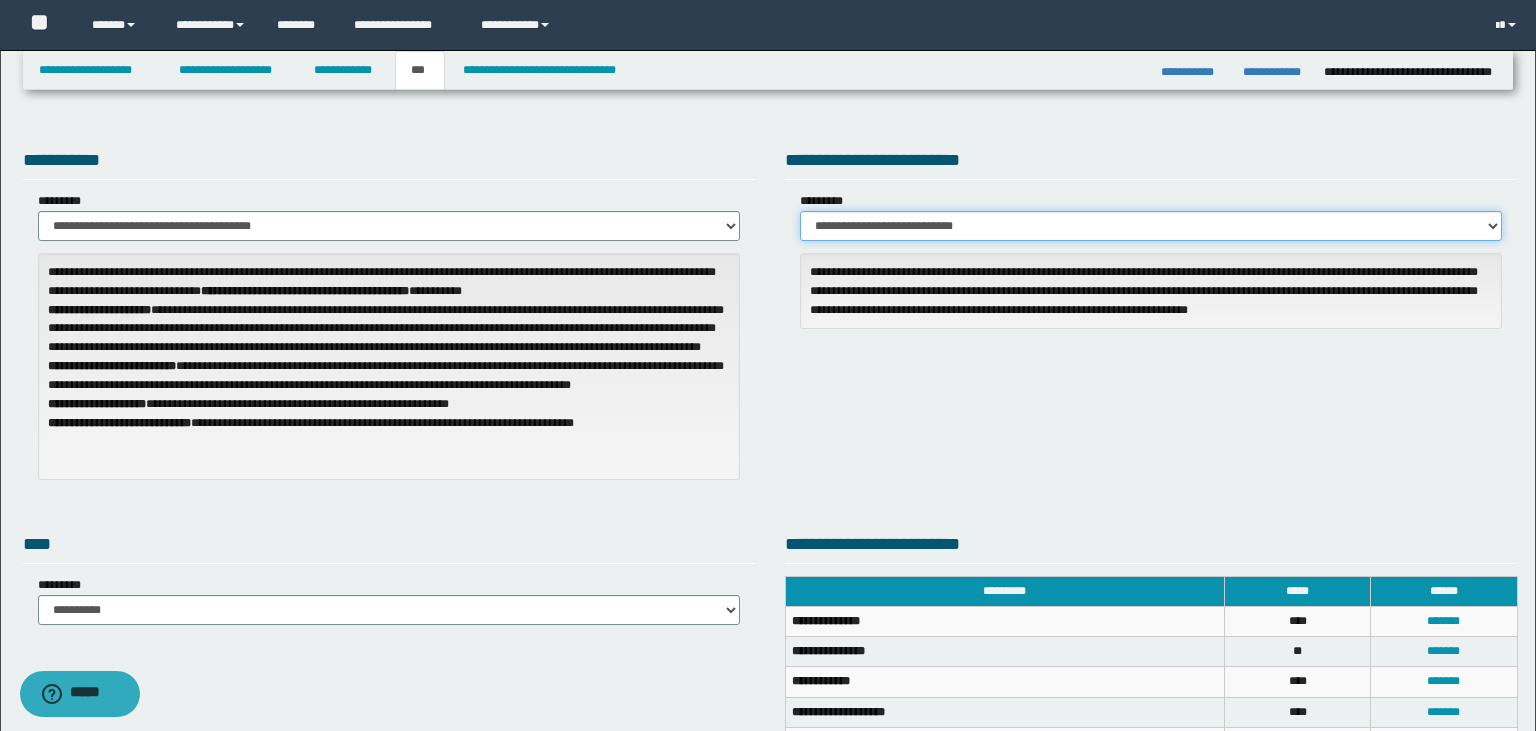 click on "**********" at bounding box center (1151, 226) 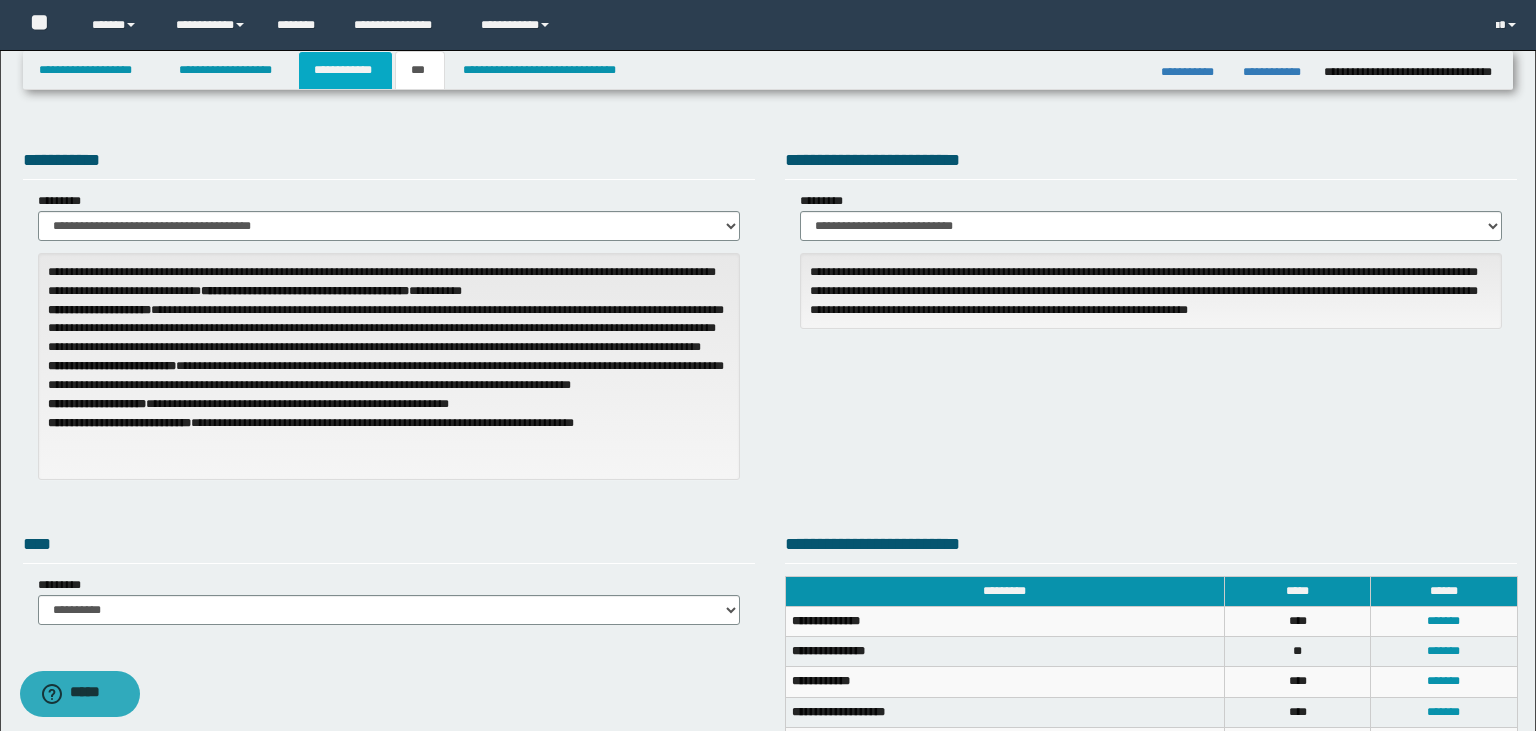 click on "**********" at bounding box center [346, 70] 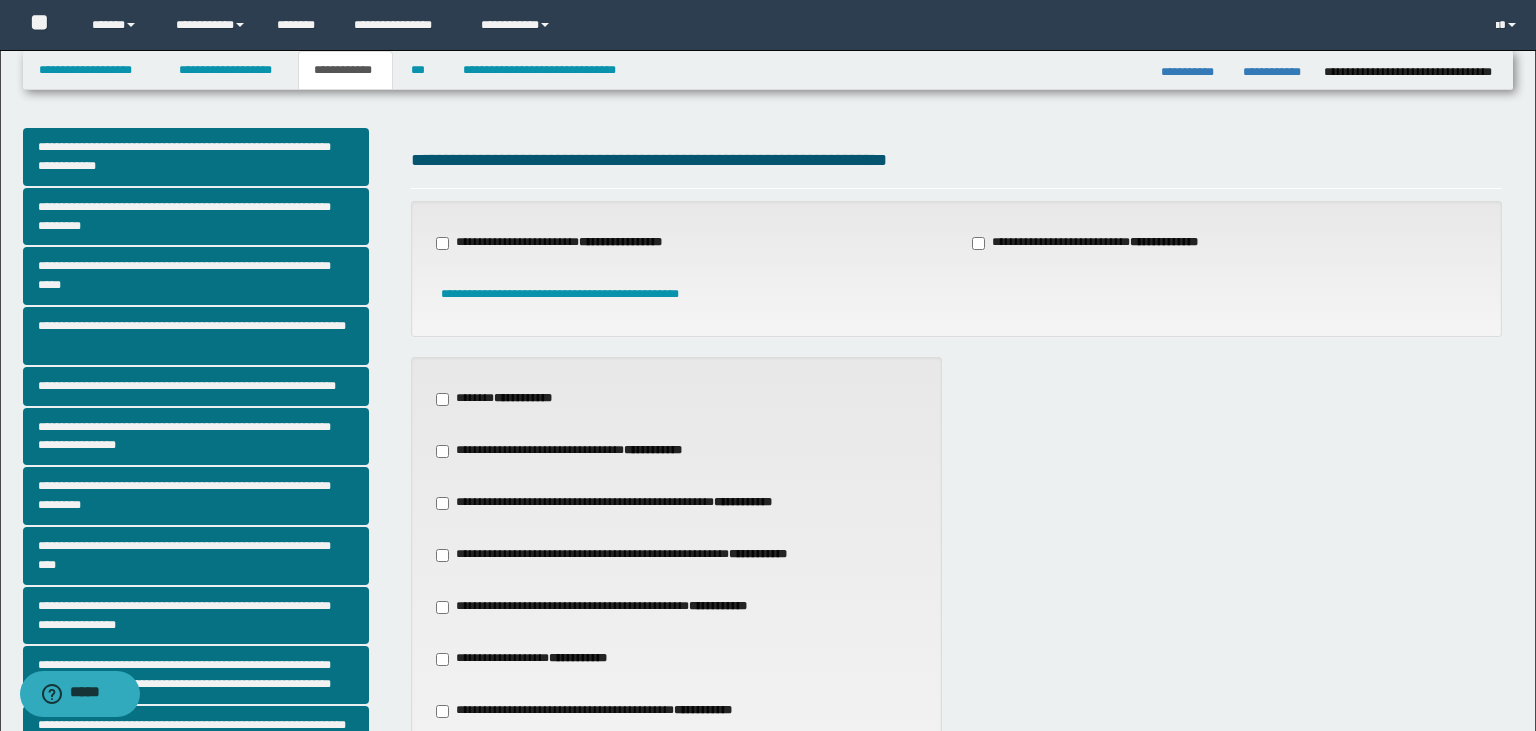 scroll, scrollTop: 645, scrollLeft: 0, axis: vertical 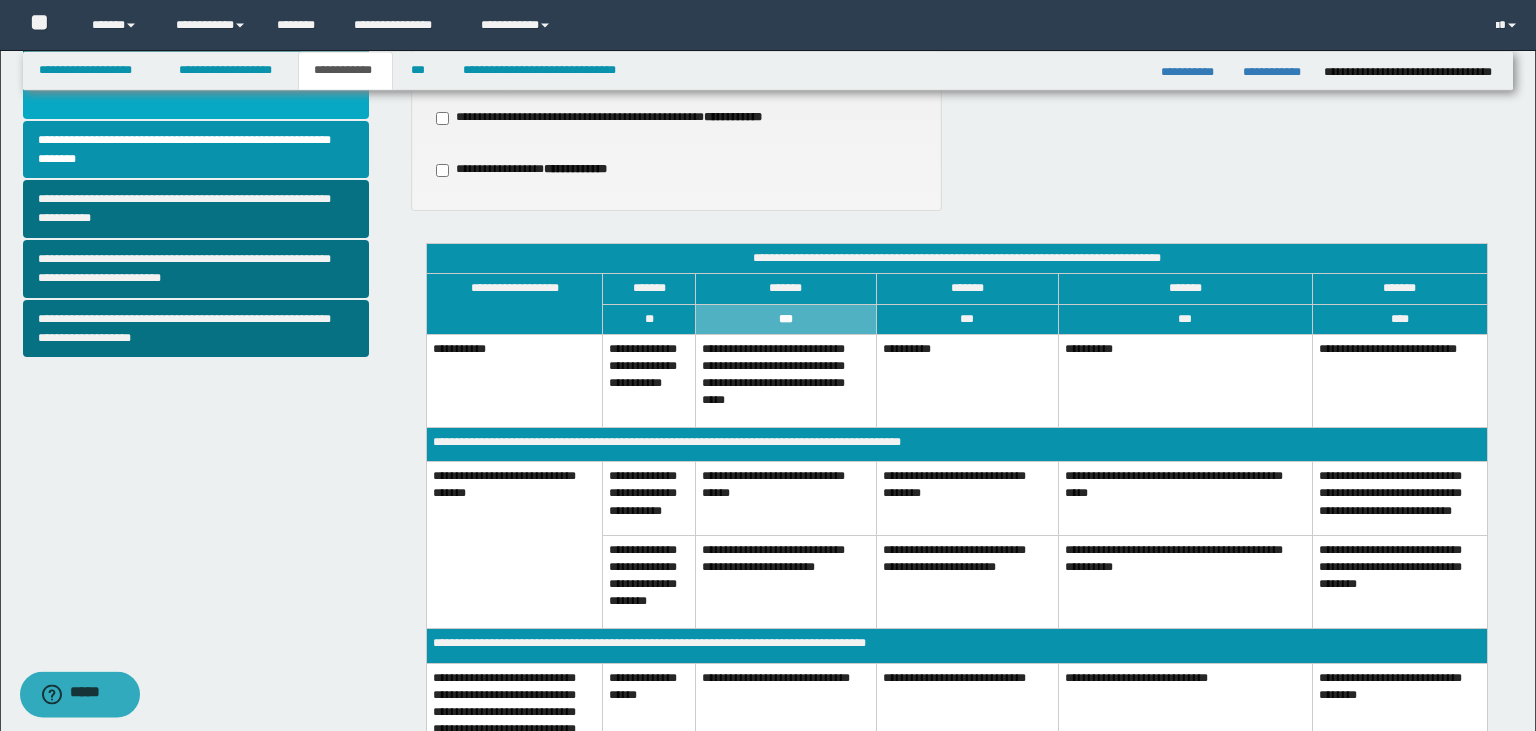 click on "**********" at bounding box center (196, 90) 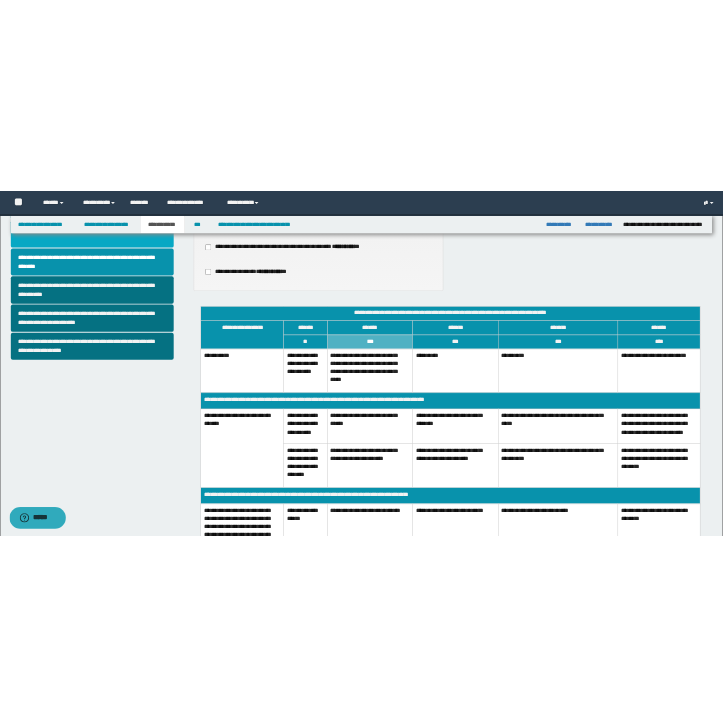 scroll, scrollTop: 0, scrollLeft: 0, axis: both 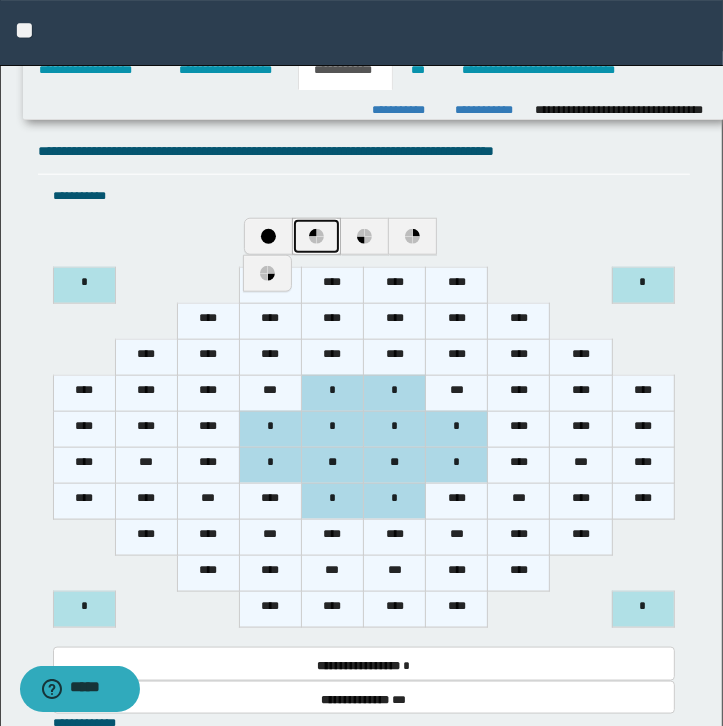 click at bounding box center (316, 236) 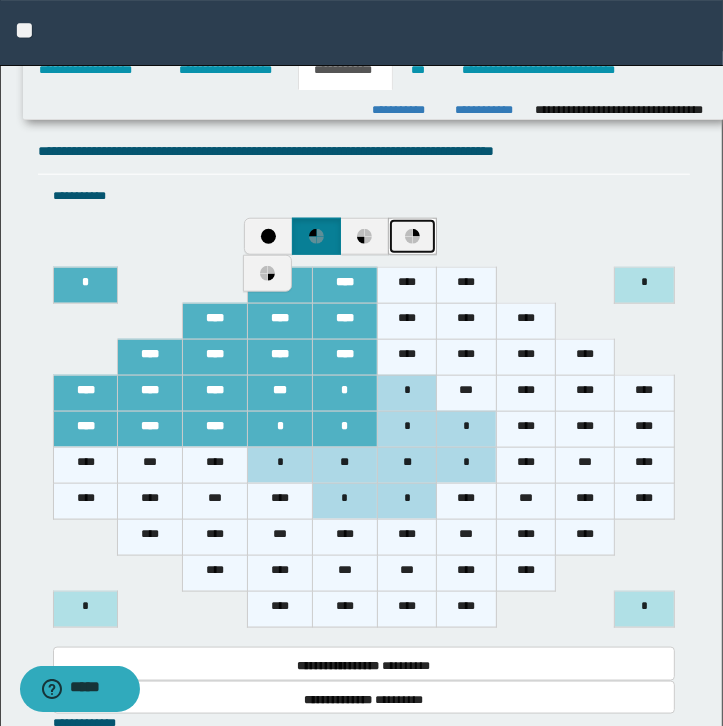 click at bounding box center [412, 236] 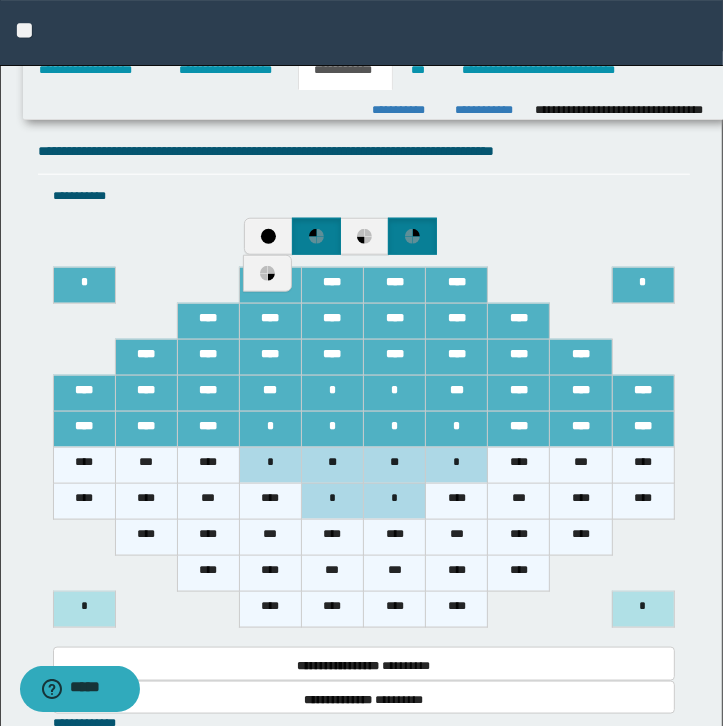 click on "****" at bounding box center [457, 609] 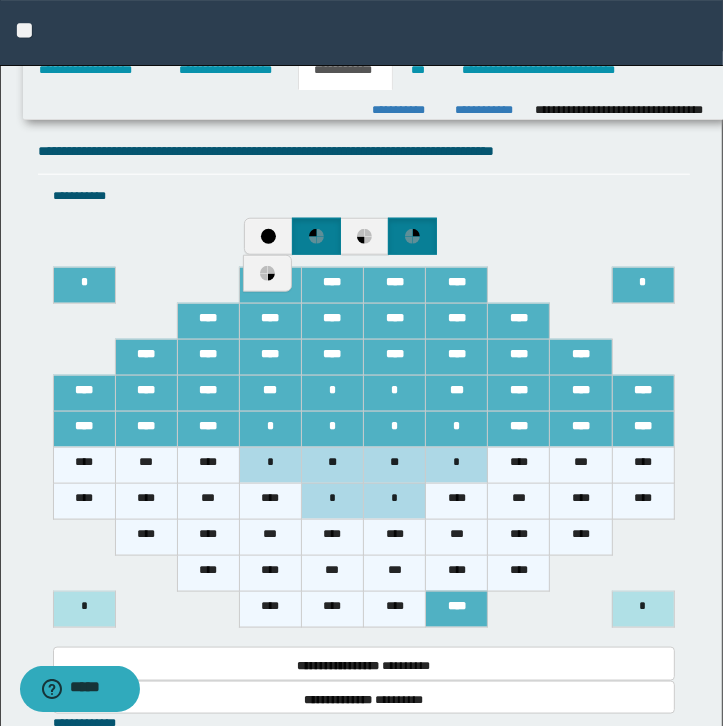 click on "***" at bounding box center [457, 537] 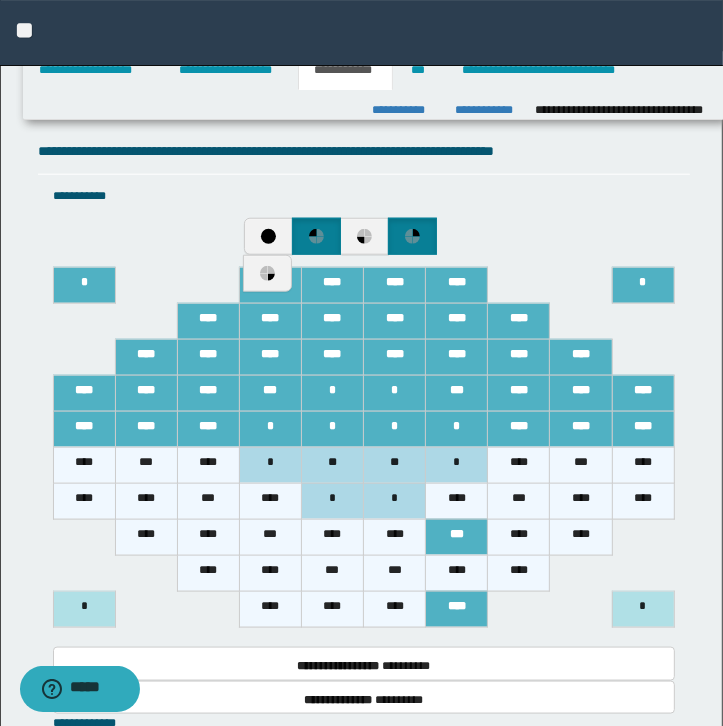 click on "****" at bounding box center [519, 537] 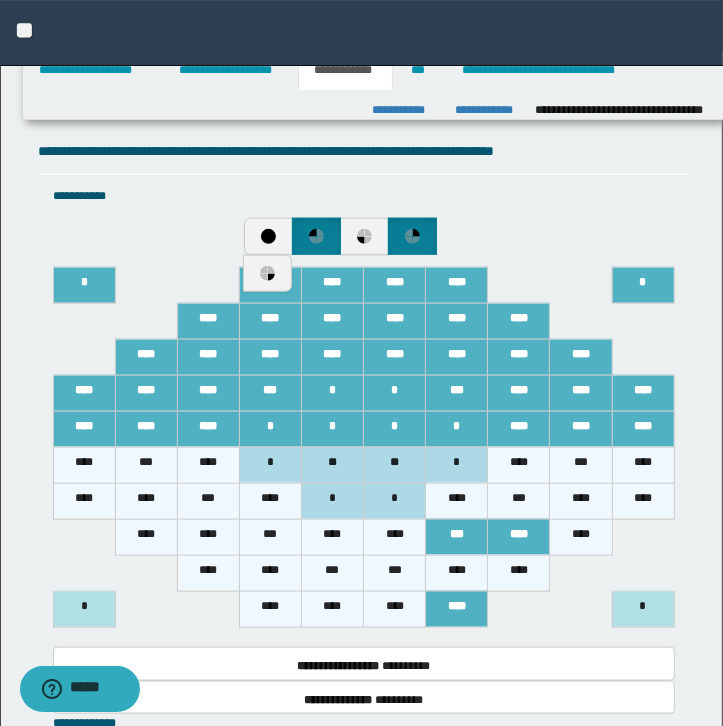 click on "****" at bounding box center (581, 537) 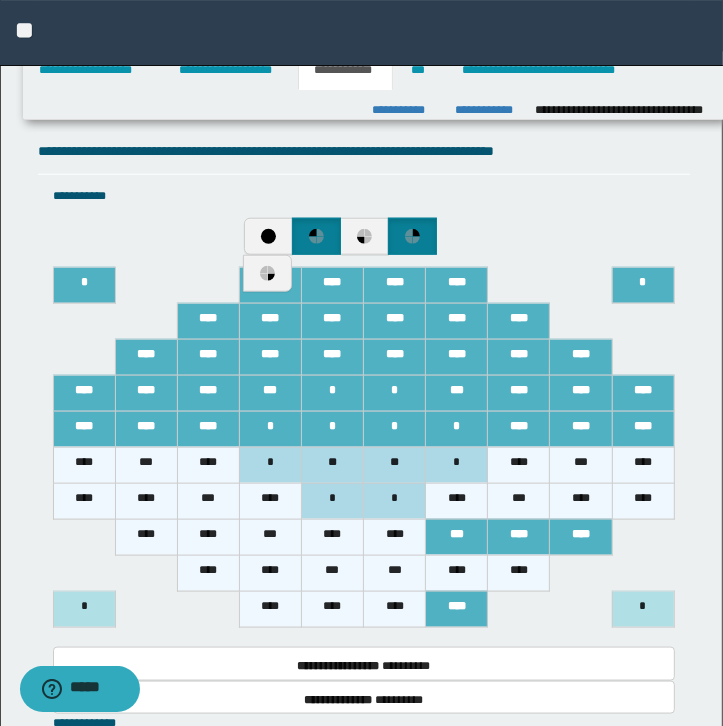 click on "*" at bounding box center [395, 501] 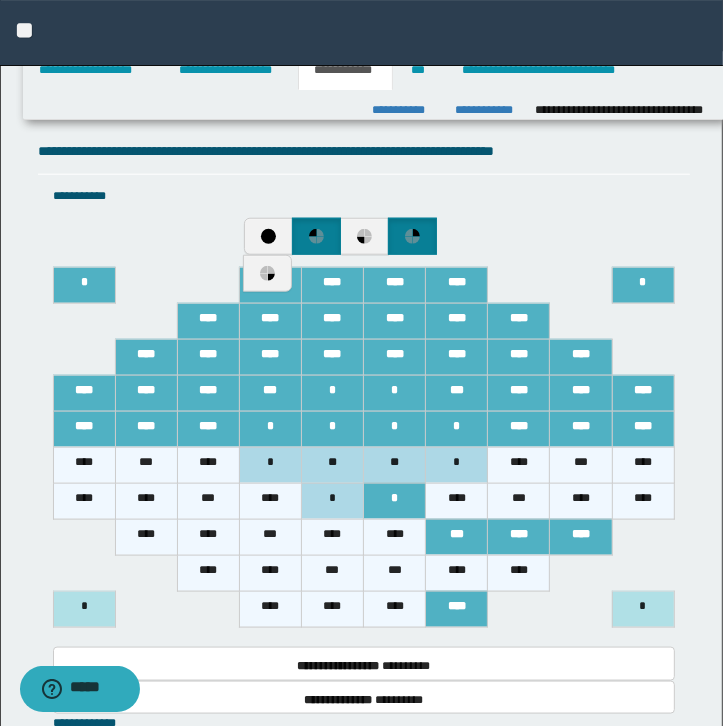 click on "****" at bounding box center (457, 501) 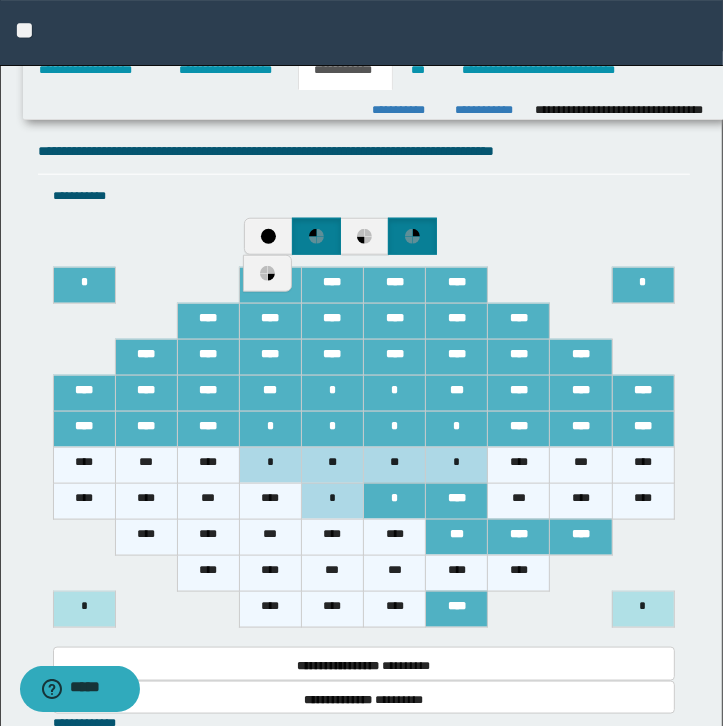click on "***" at bounding box center [519, 501] 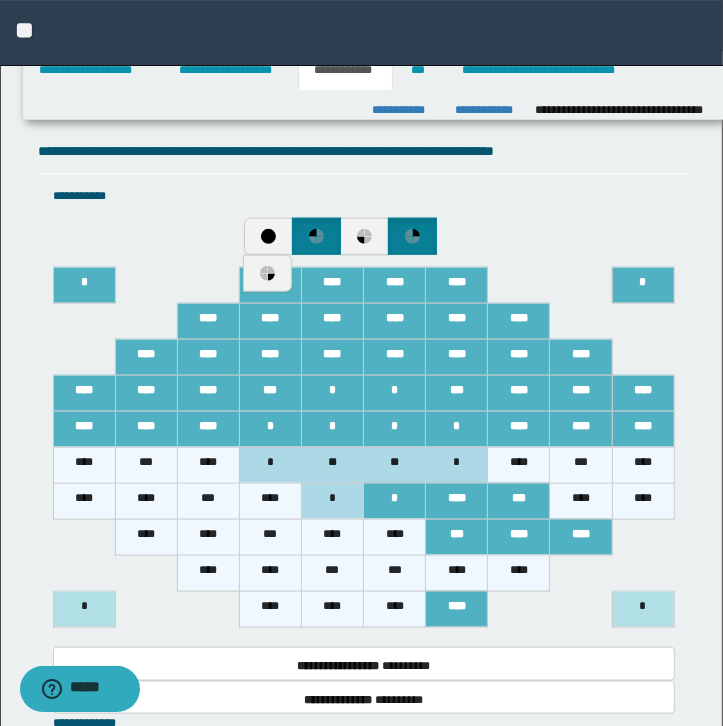 click on "*" at bounding box center [270, 465] 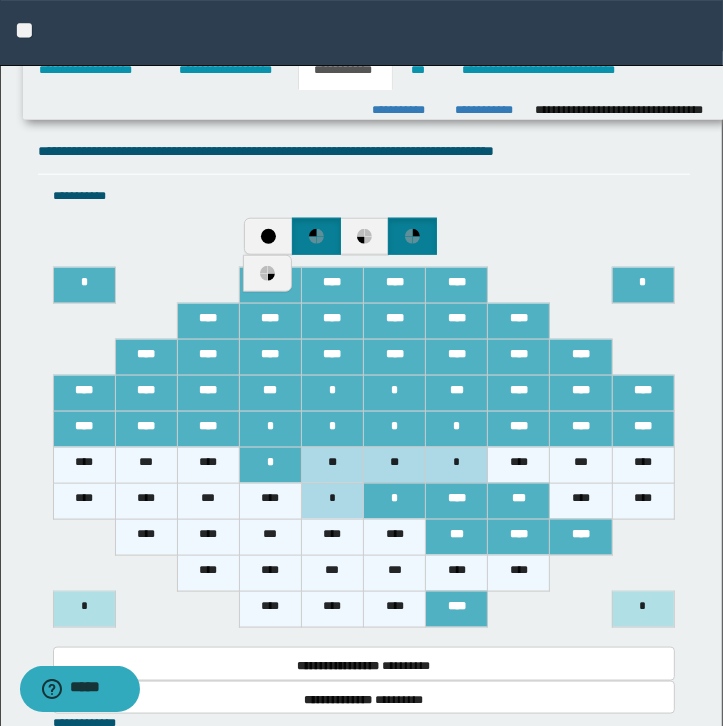 click on "****" at bounding box center (208, 465) 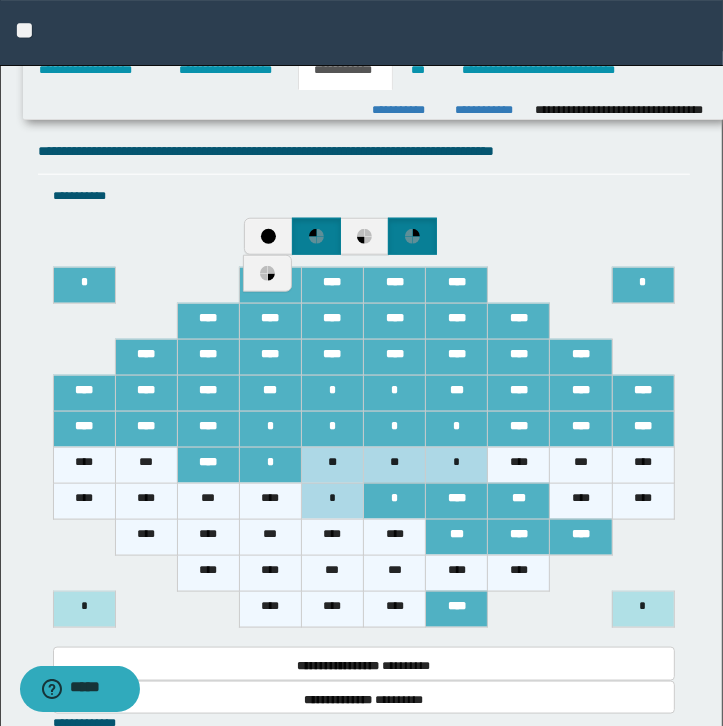 click on "***" at bounding box center (208, 501) 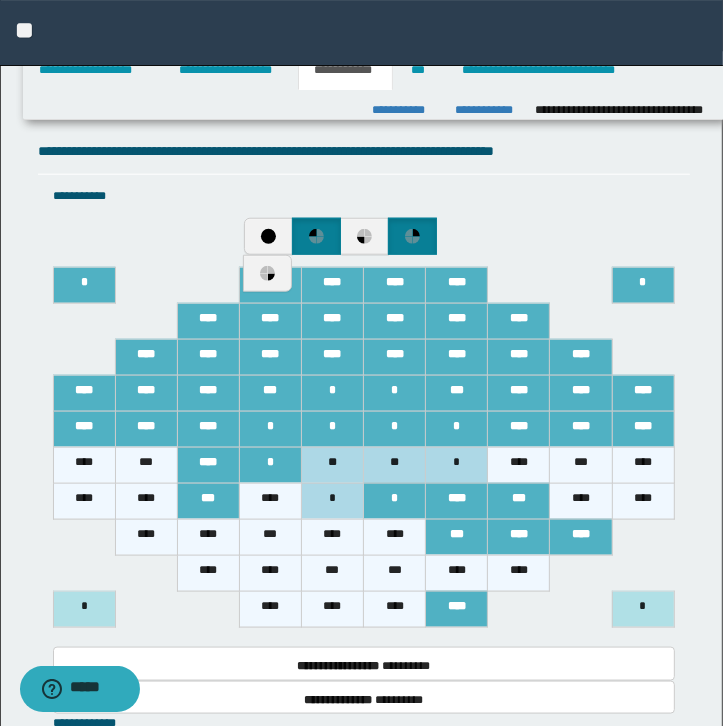 click on "****" at bounding box center (270, 573) 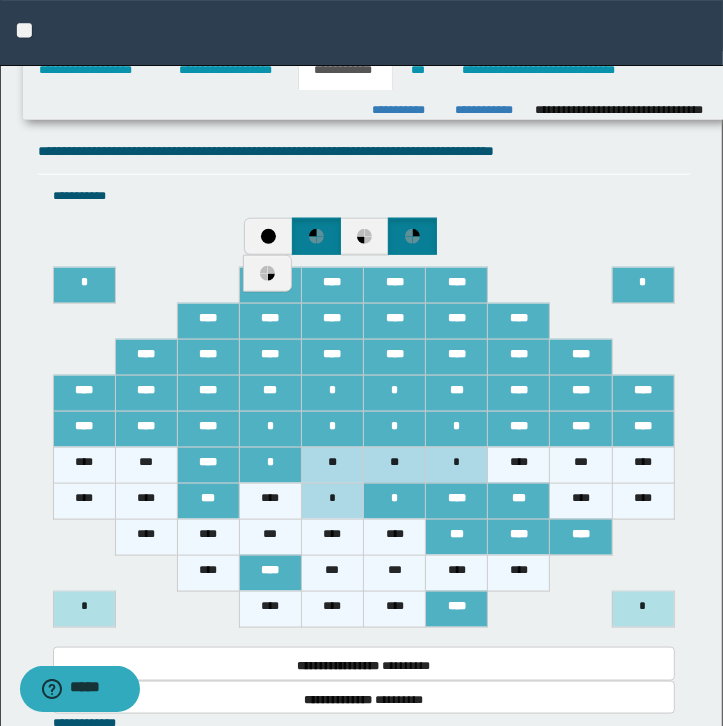click on "****" at bounding box center [519, 429] 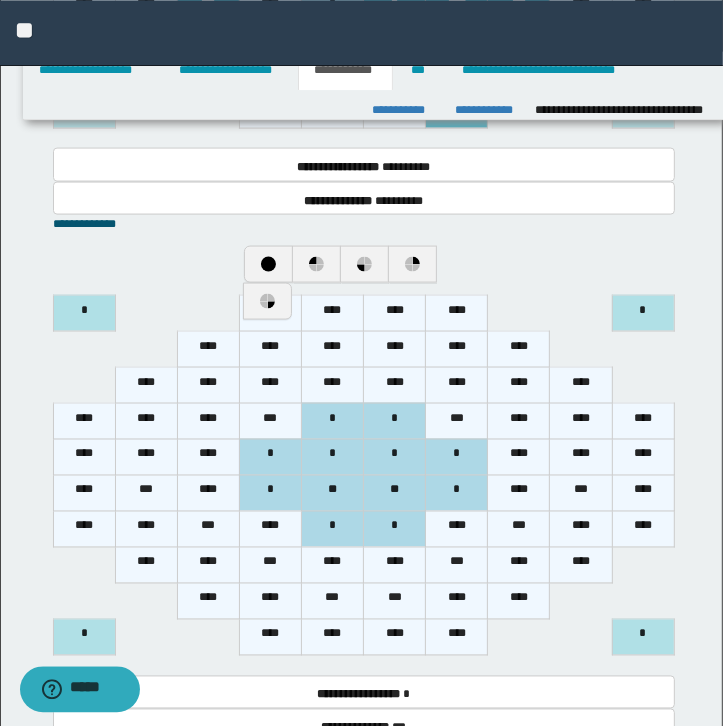 scroll, scrollTop: 1375, scrollLeft: 0, axis: vertical 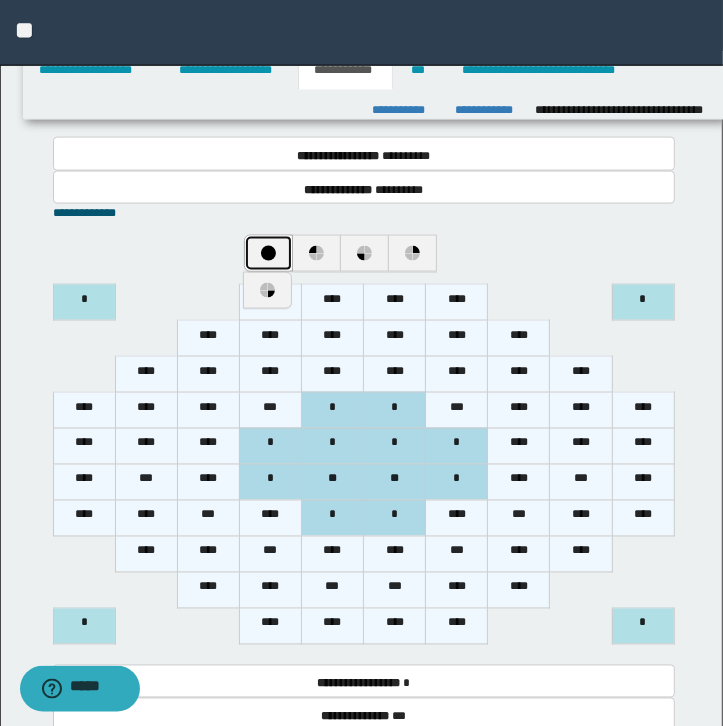 click at bounding box center (268, 253) 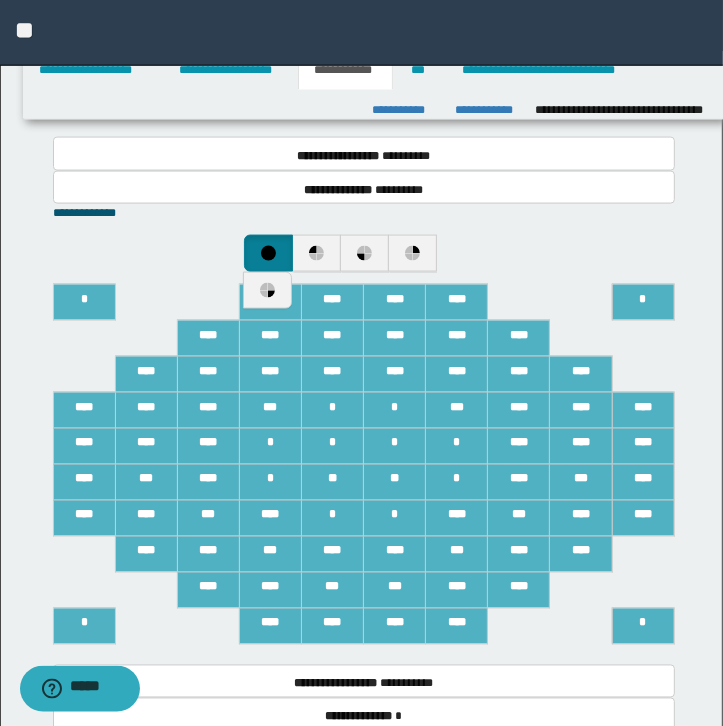 click on "****" at bounding box center (208, 482) 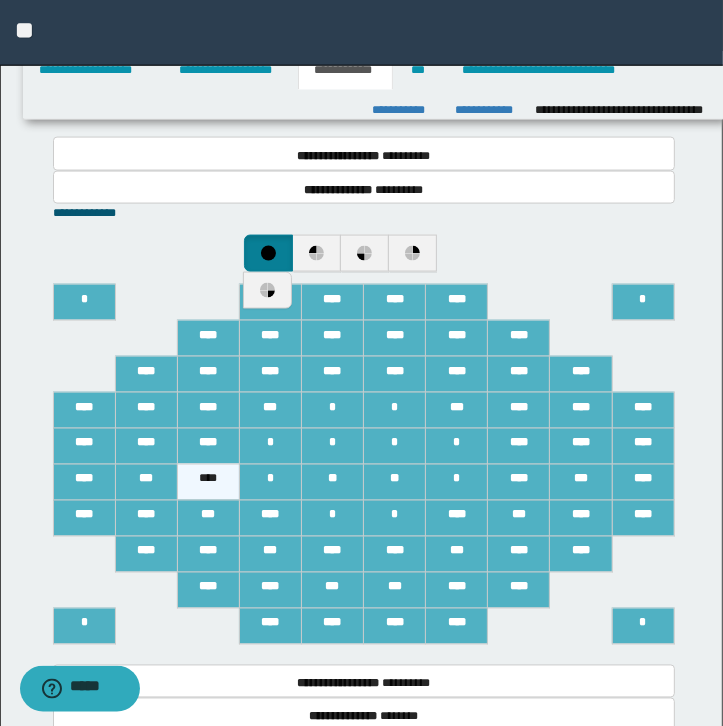 click on "****" at bounding box center [208, 446] 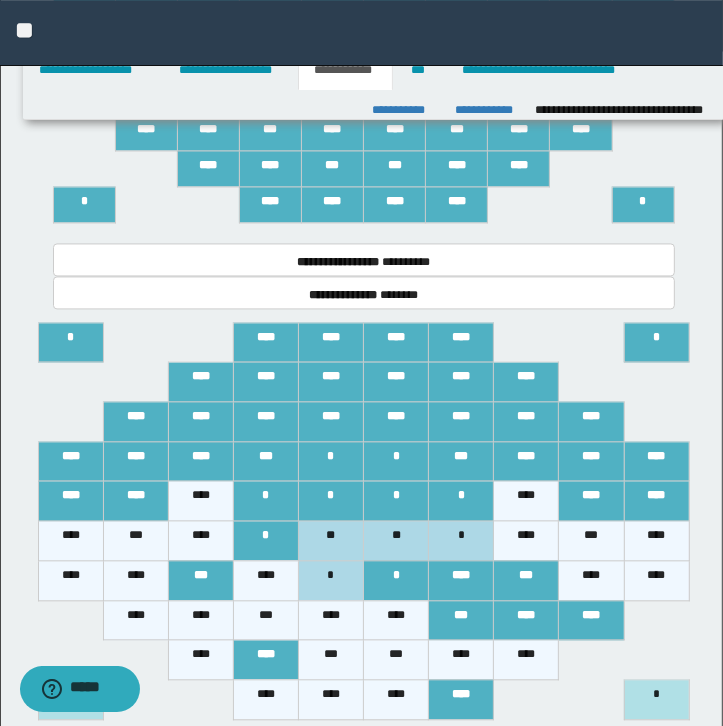 scroll, scrollTop: 2092, scrollLeft: 0, axis: vertical 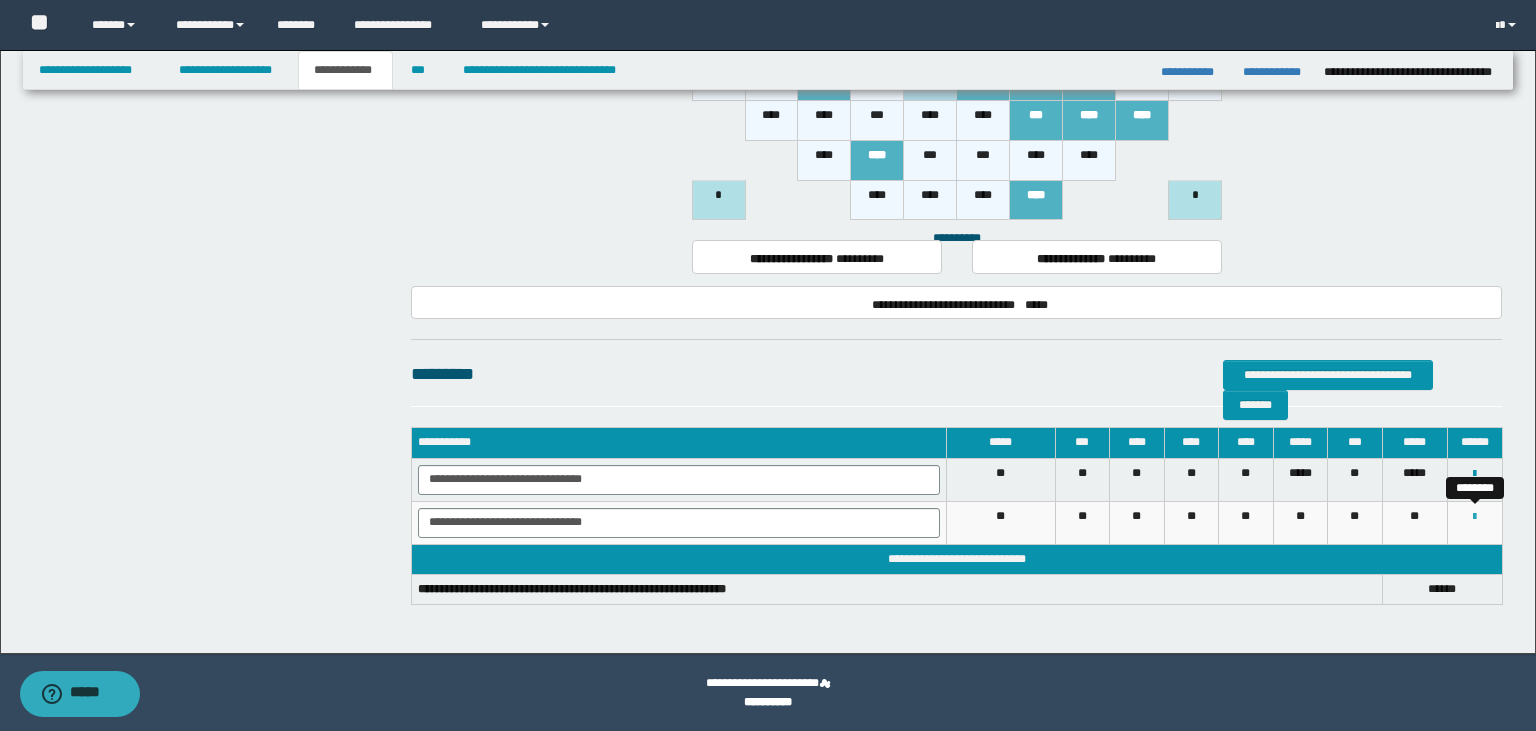 click at bounding box center (1474, 517) 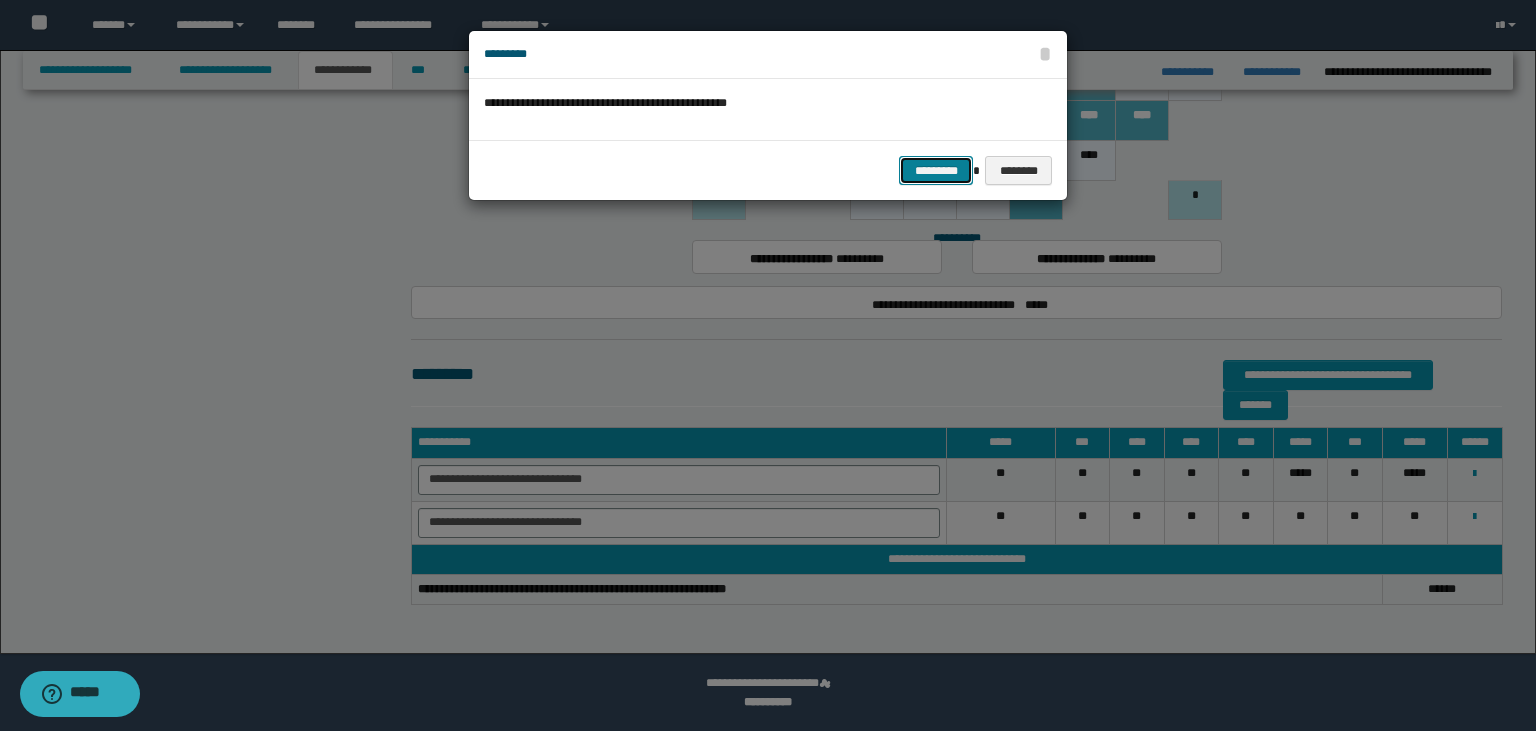 click on "*********" at bounding box center [936, 171] 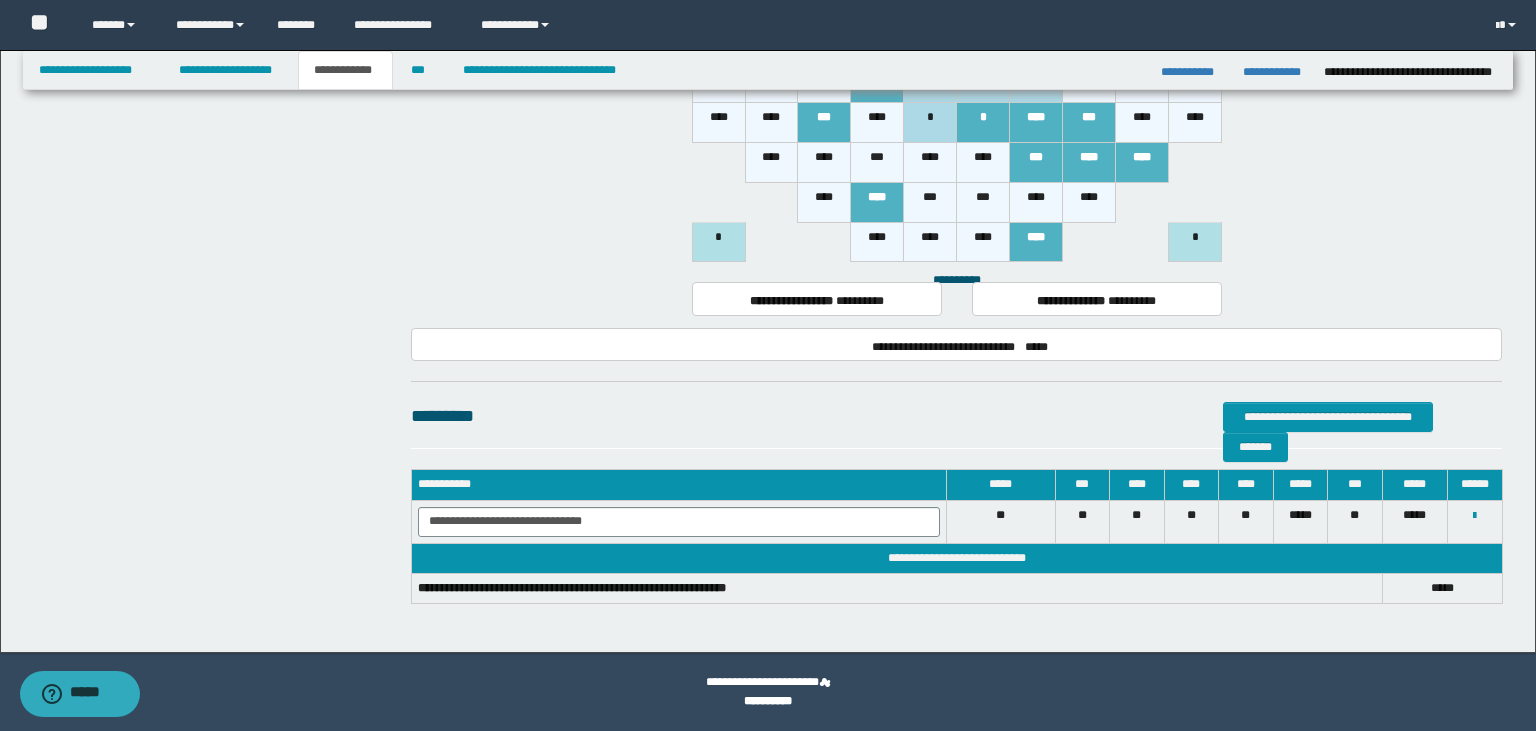 scroll, scrollTop: 992, scrollLeft: 0, axis: vertical 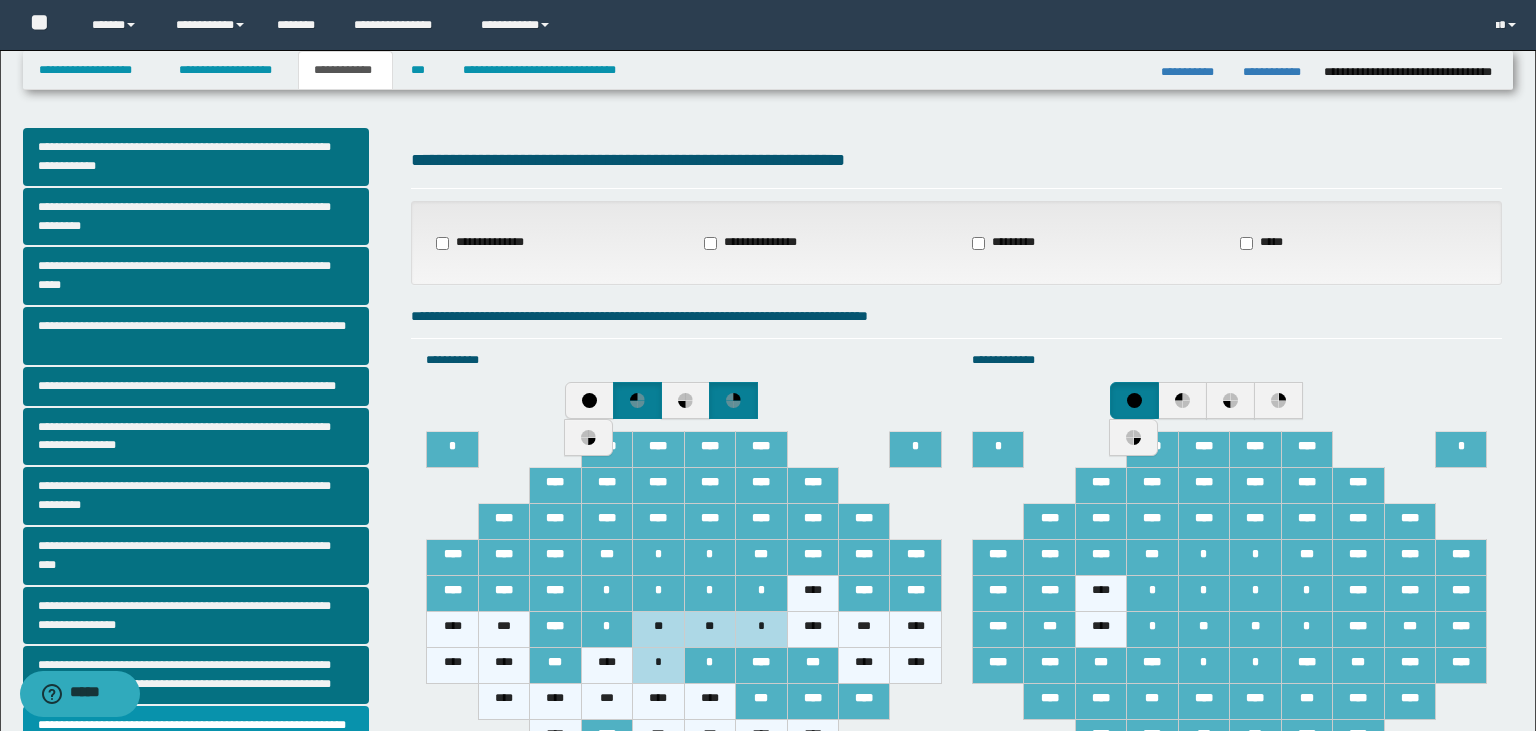click on "**********" at bounding box center [486, 243] 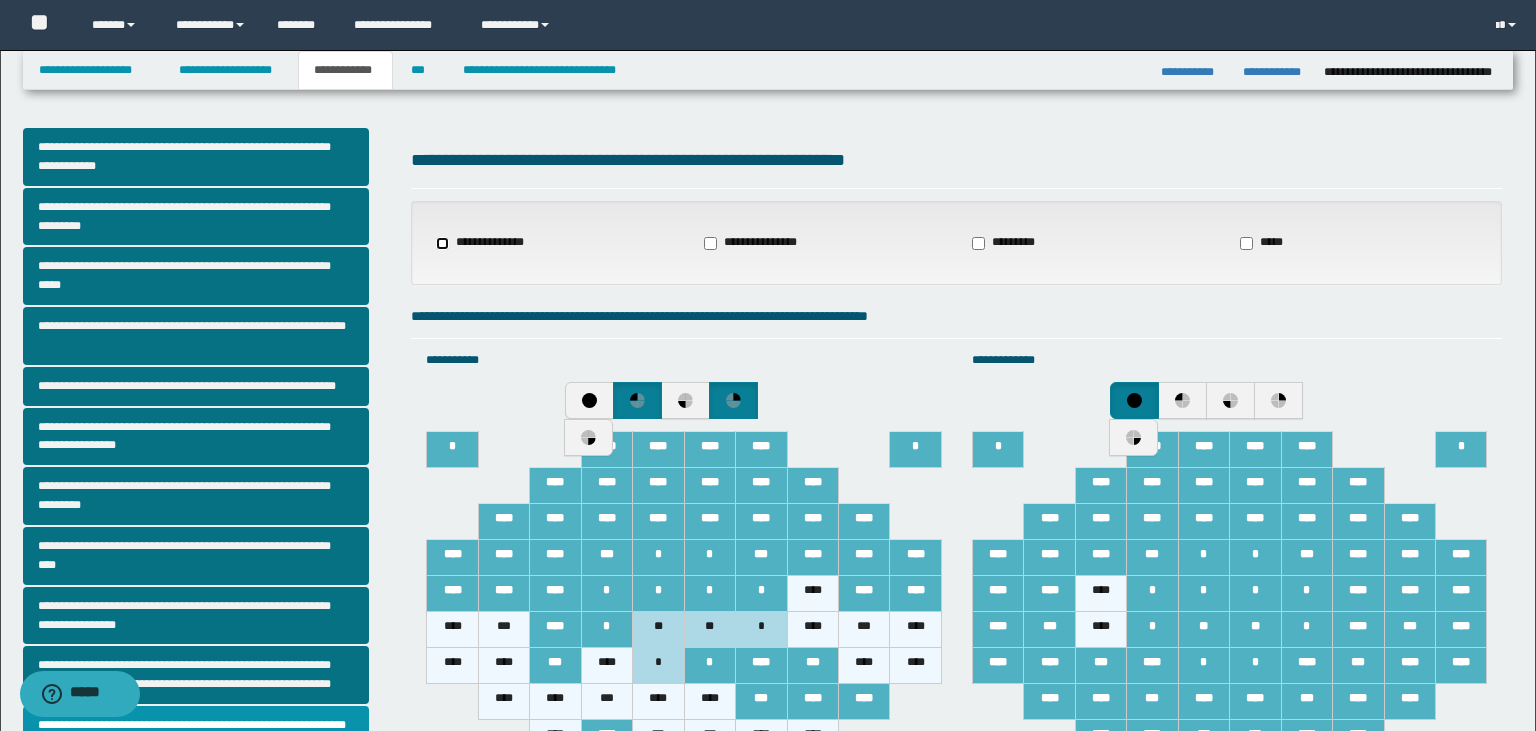select on "*" 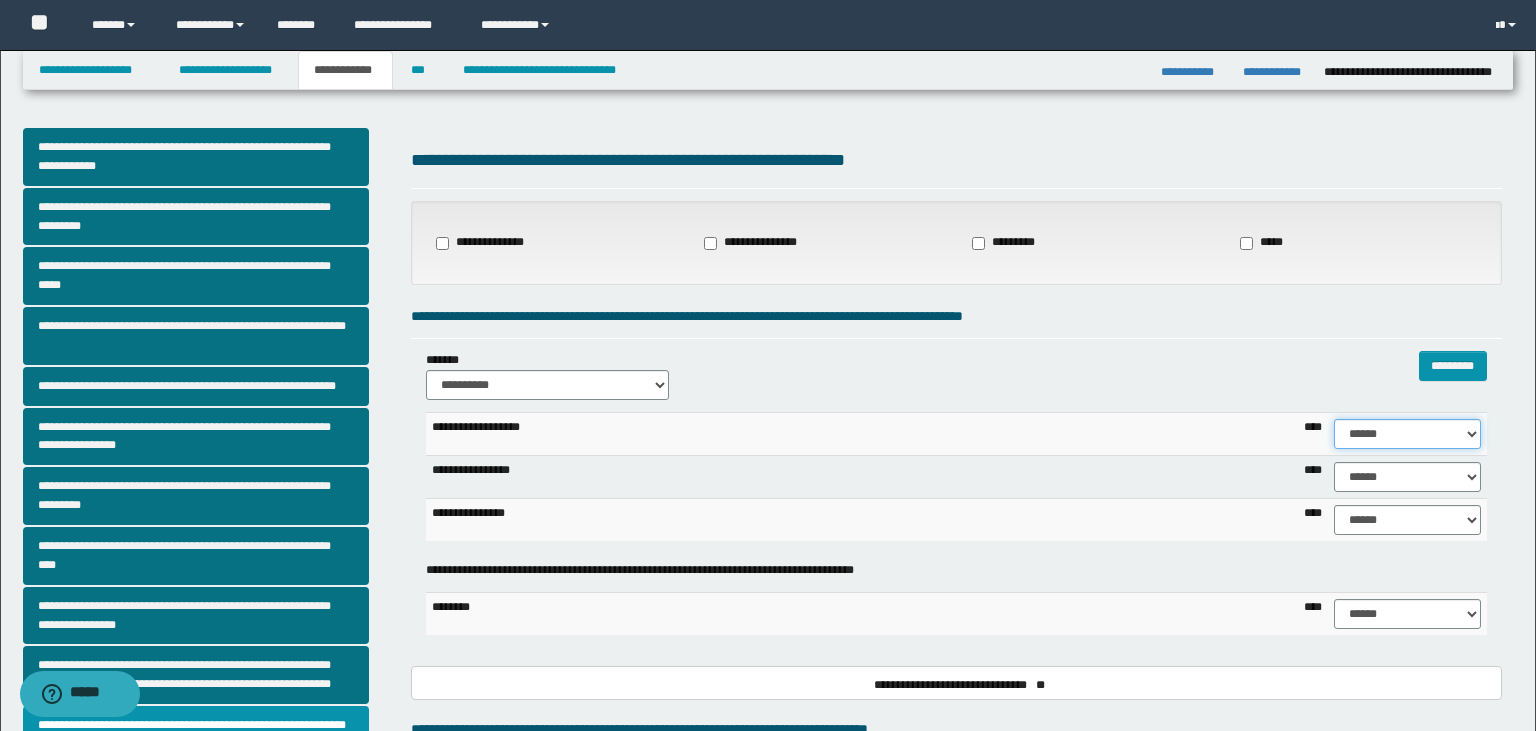 click on "******
****
**
**
**
**
**
**
**
**
***
***
***
***
***
***
***
***
***
***
****
****
****
****" at bounding box center (1407, 434) 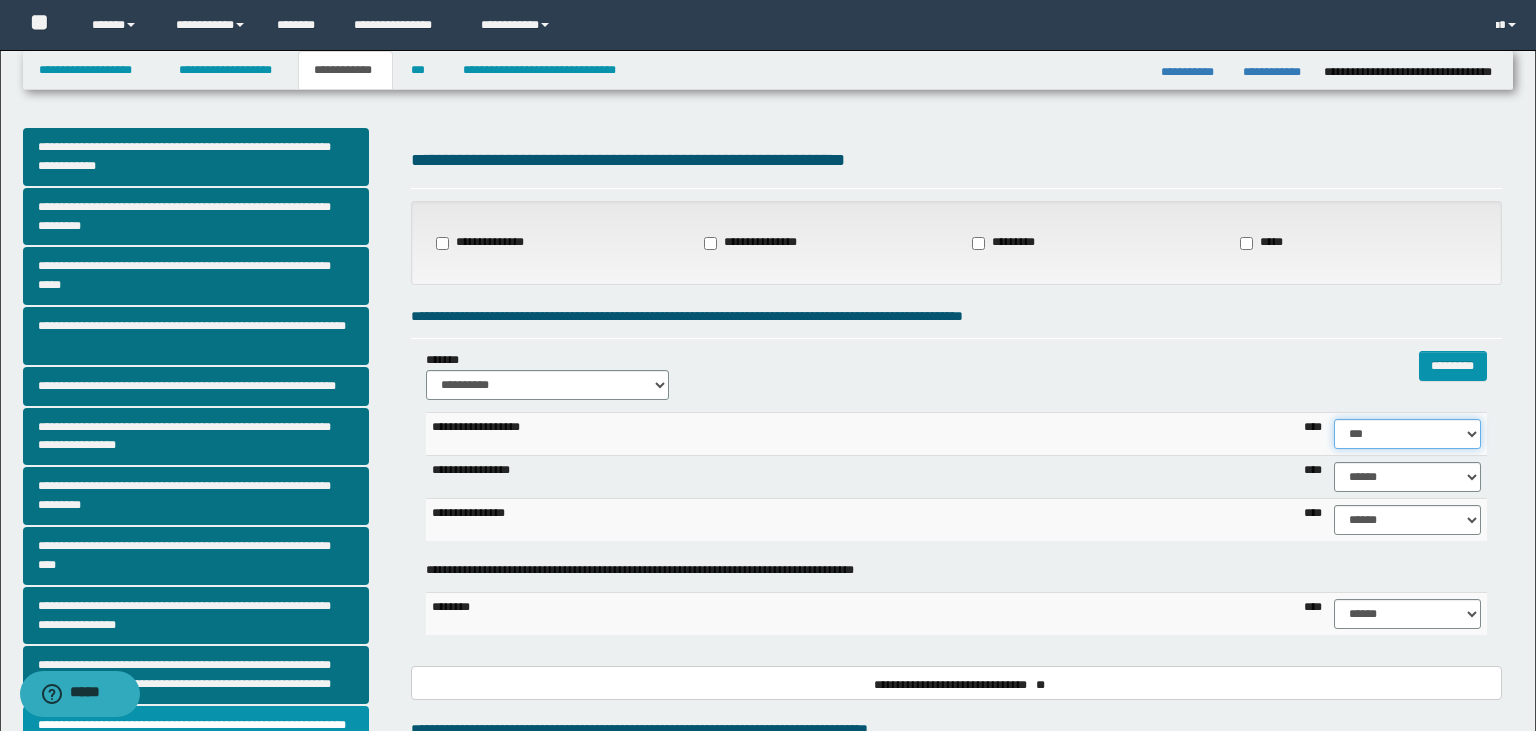 click on "***" at bounding box center (0, 0) 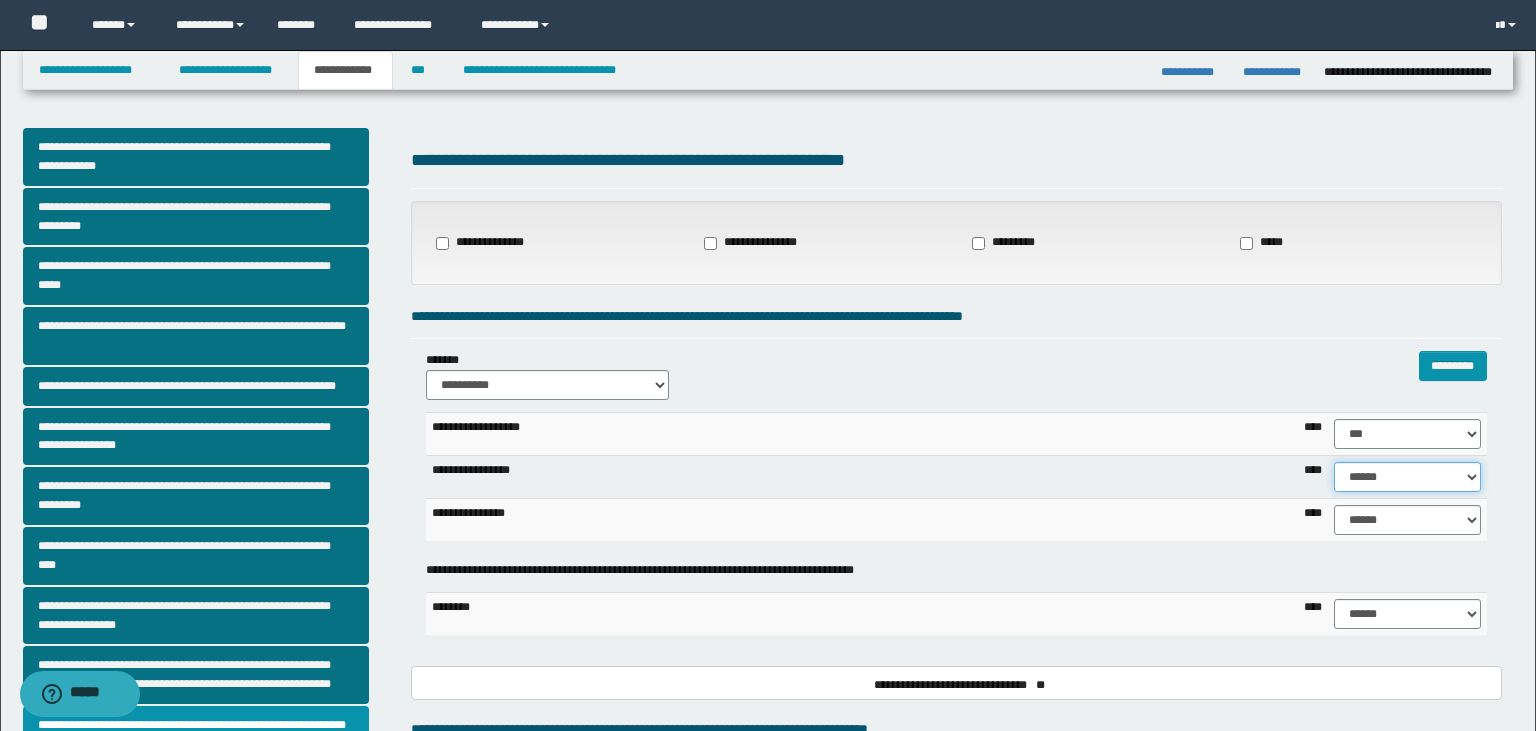 click on "******
****
**
**
**
**
**
**
**
**
***
***
***
***
***
***
***
***
***
***
****
****
****
****" at bounding box center (1407, 477) 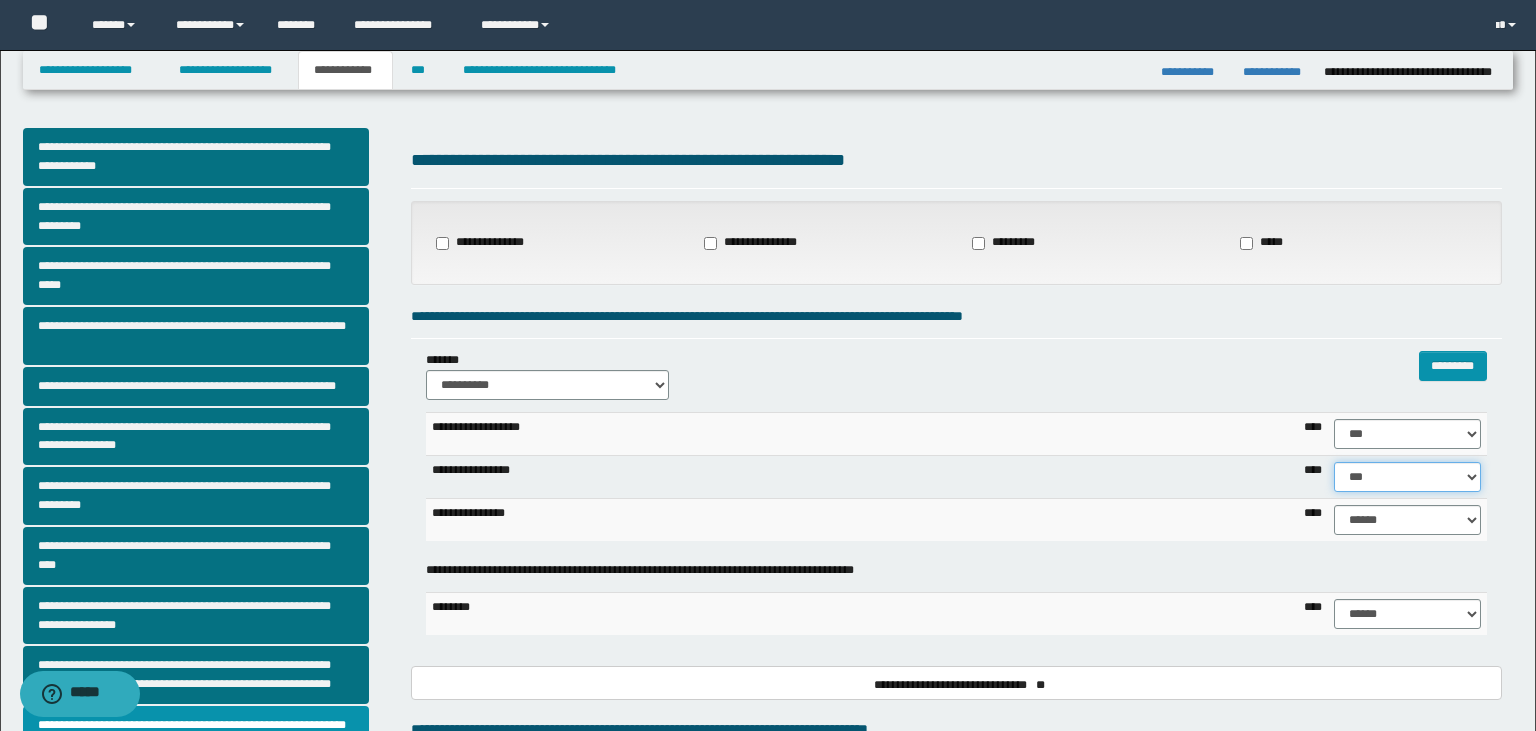 click on "***" at bounding box center [0, 0] 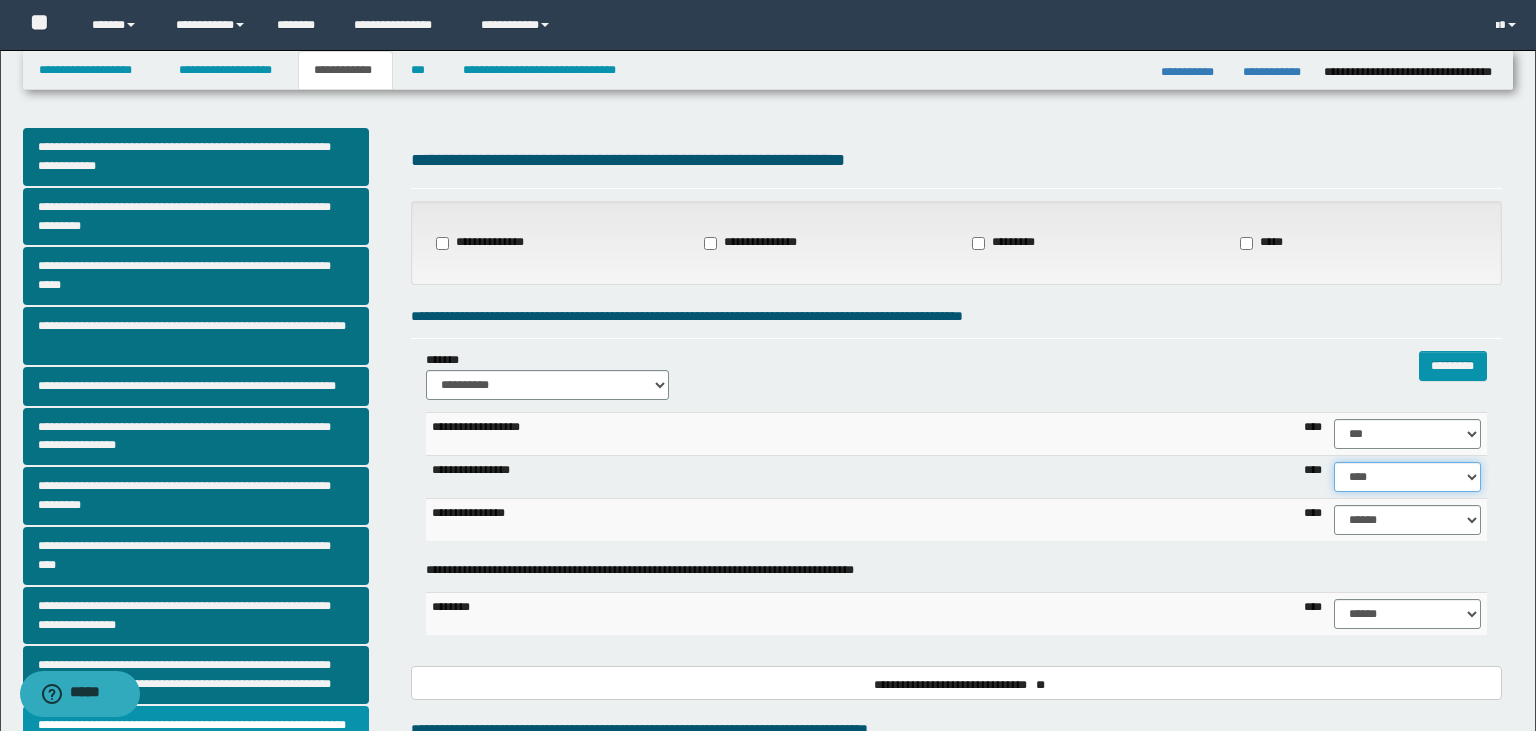 click on "****" at bounding box center [0, 0] 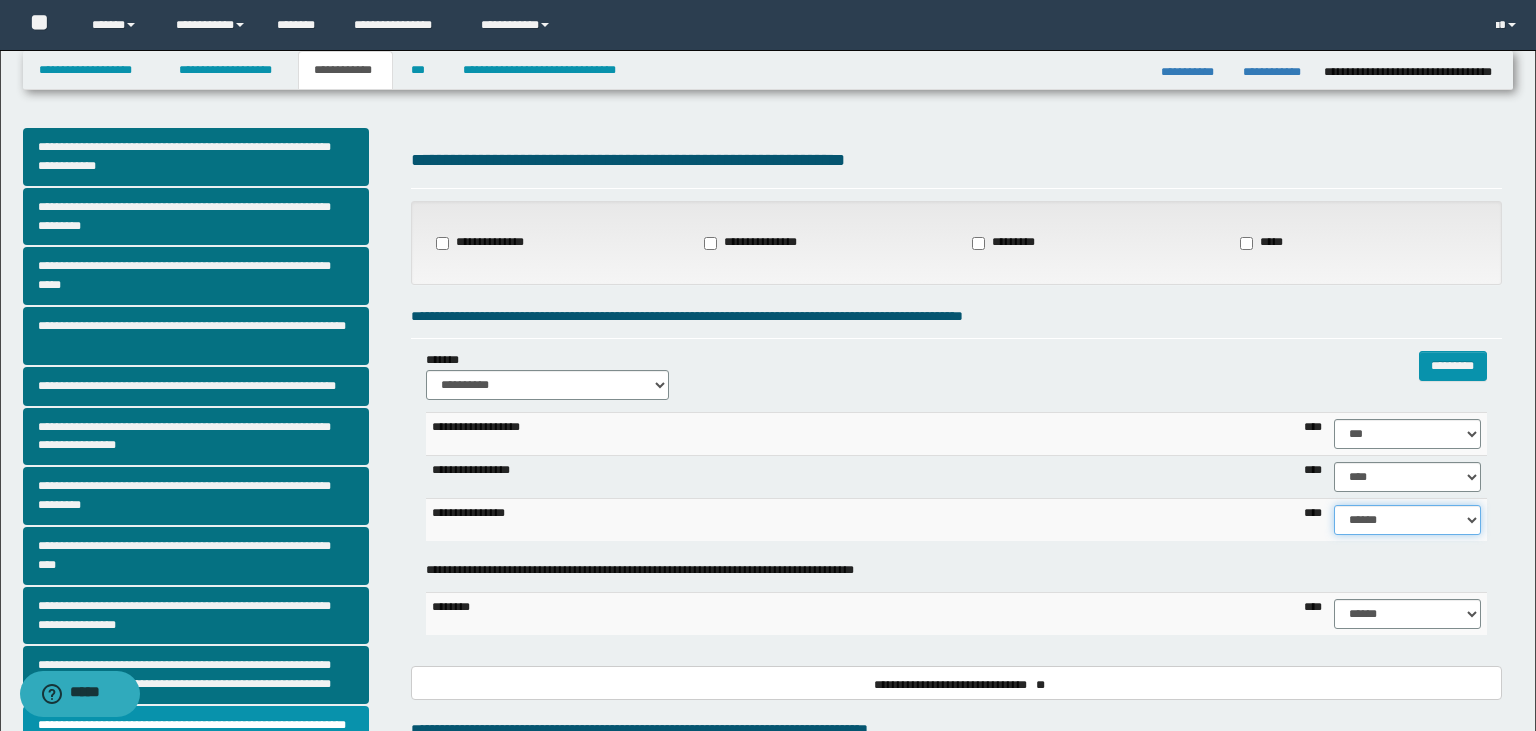 click on "******
****
**
**
**
**
**
**
**
**
***
***
***
***
***
***
***
***
***
***
****
****
****
****" at bounding box center [1407, 520] 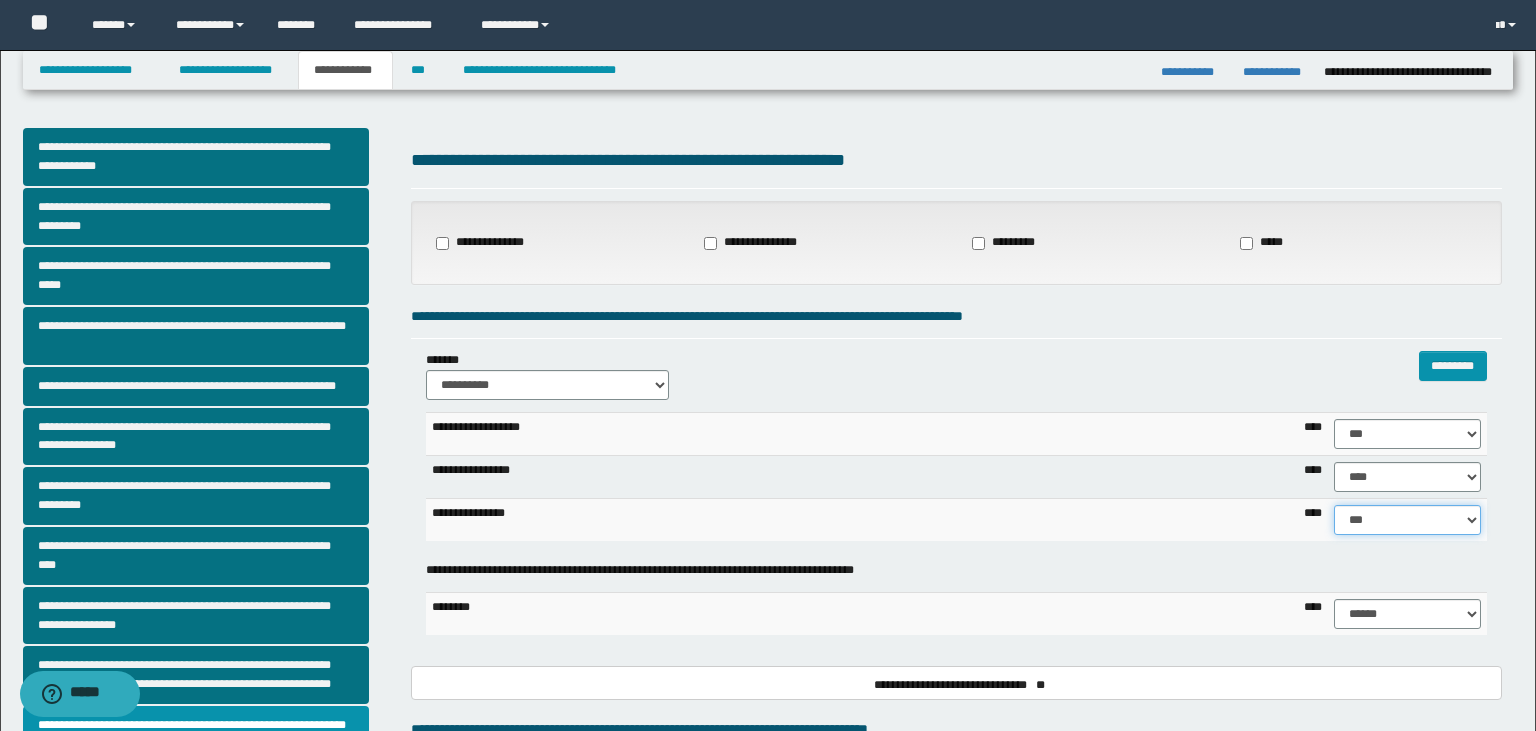 click on "***" at bounding box center [0, 0] 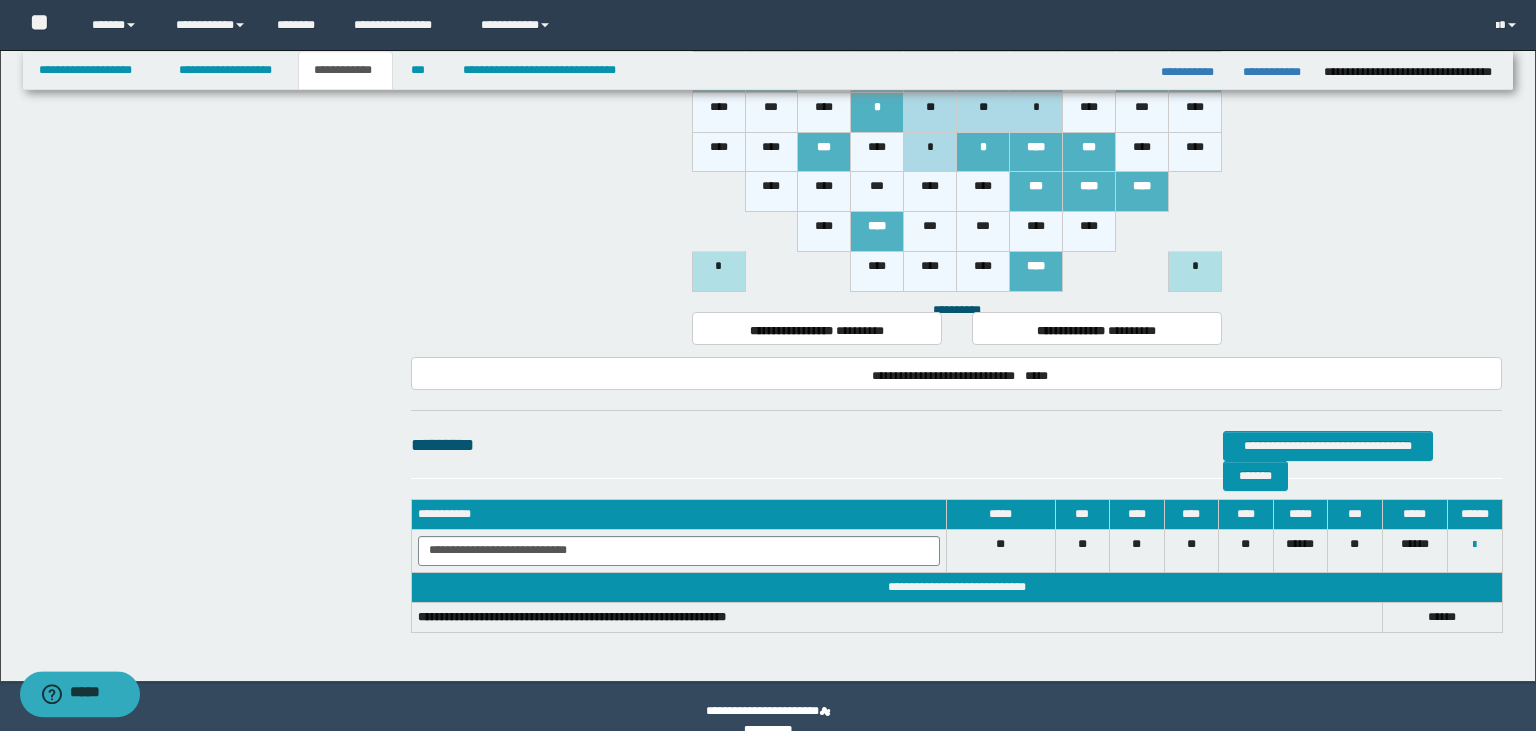 scroll, scrollTop: 1386, scrollLeft: 0, axis: vertical 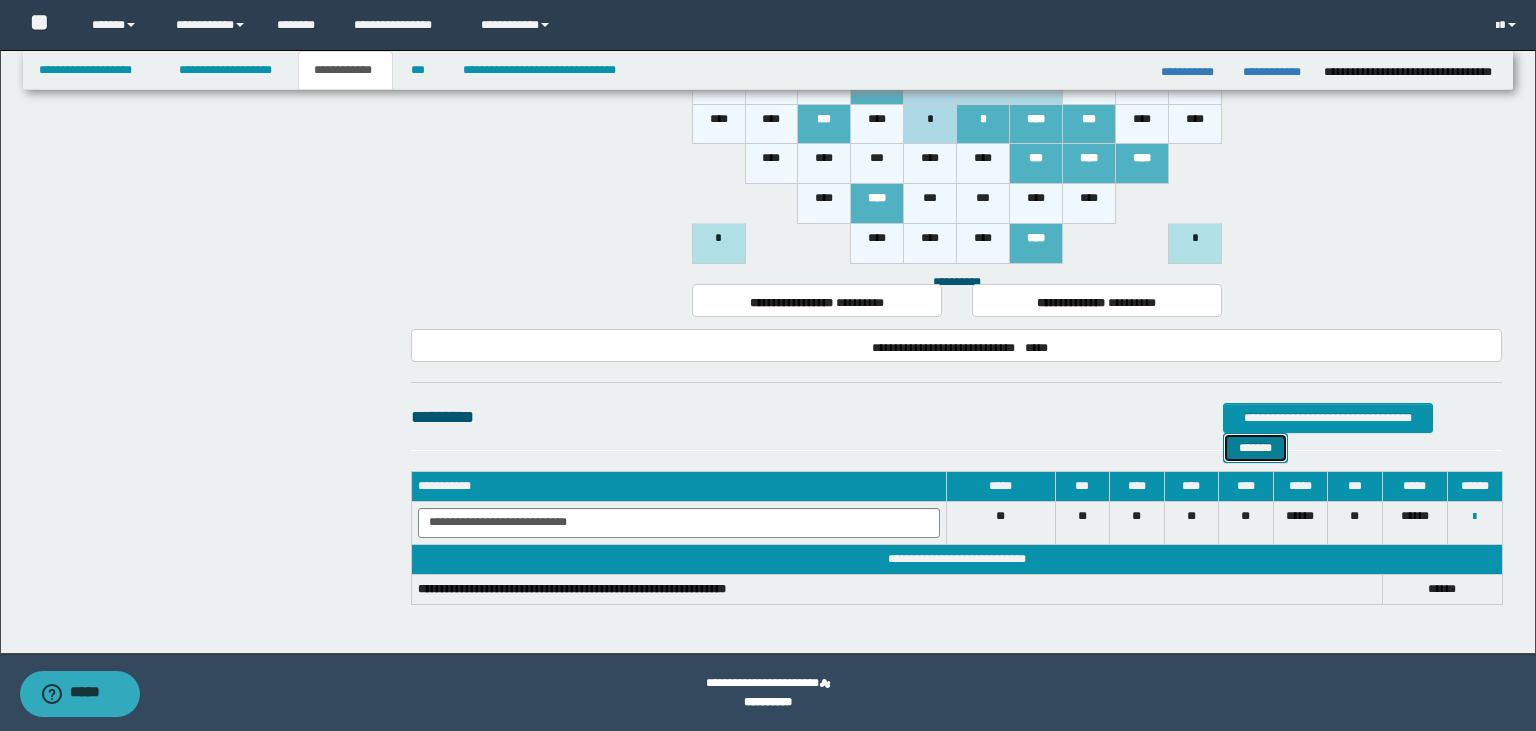click on "*******" at bounding box center (1255, 448) 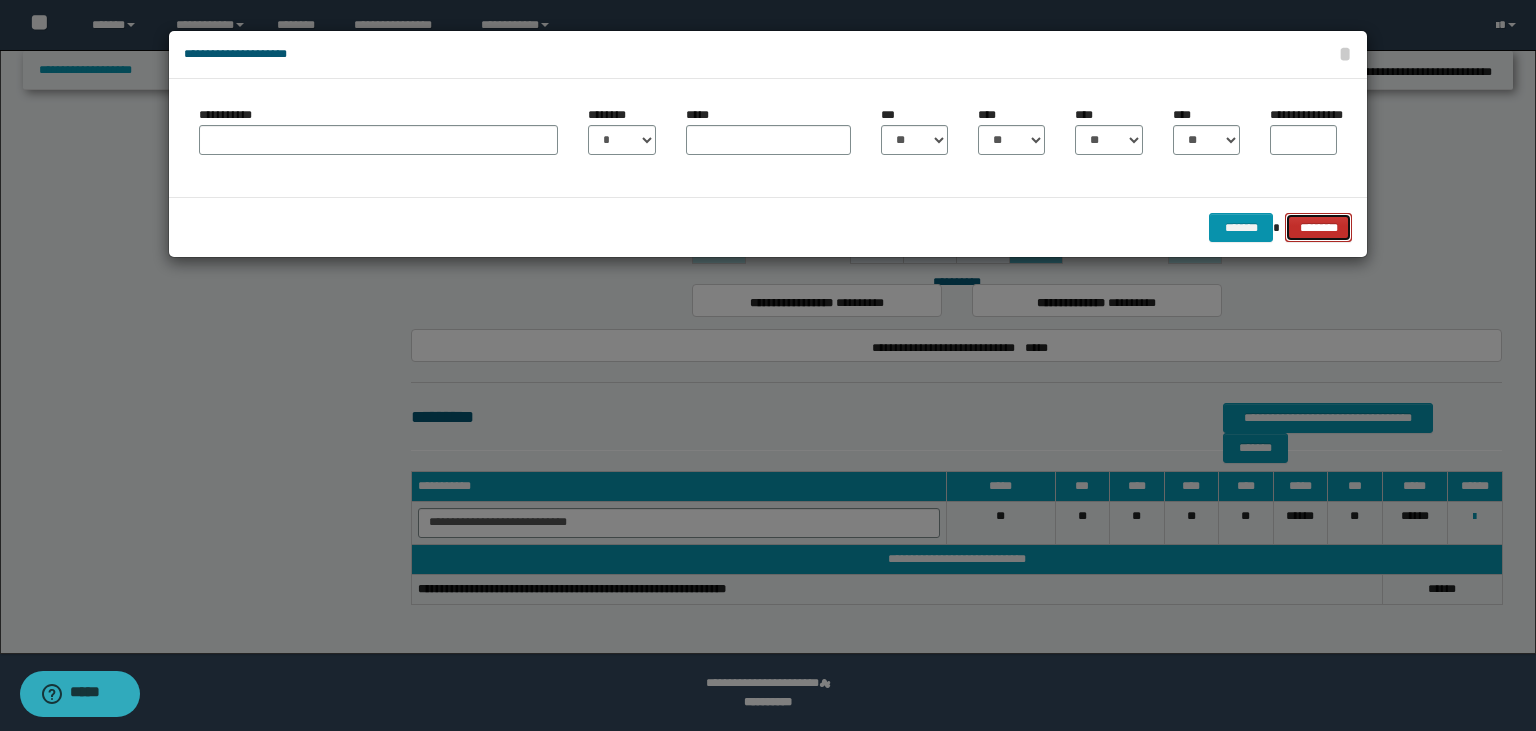 click on "********" at bounding box center [1318, 228] 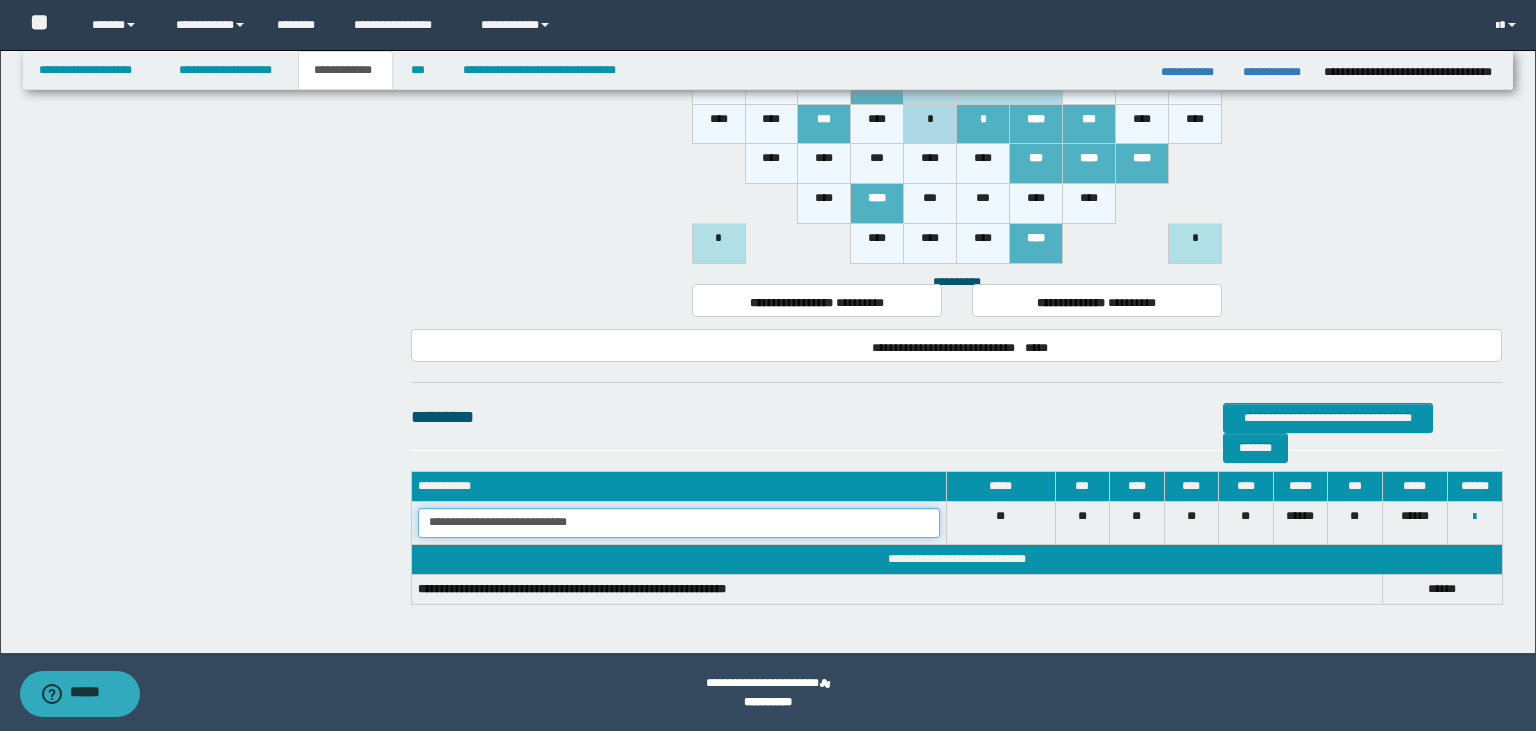 drag, startPoint x: 600, startPoint y: 519, endPoint x: 390, endPoint y: 522, distance: 210.02142 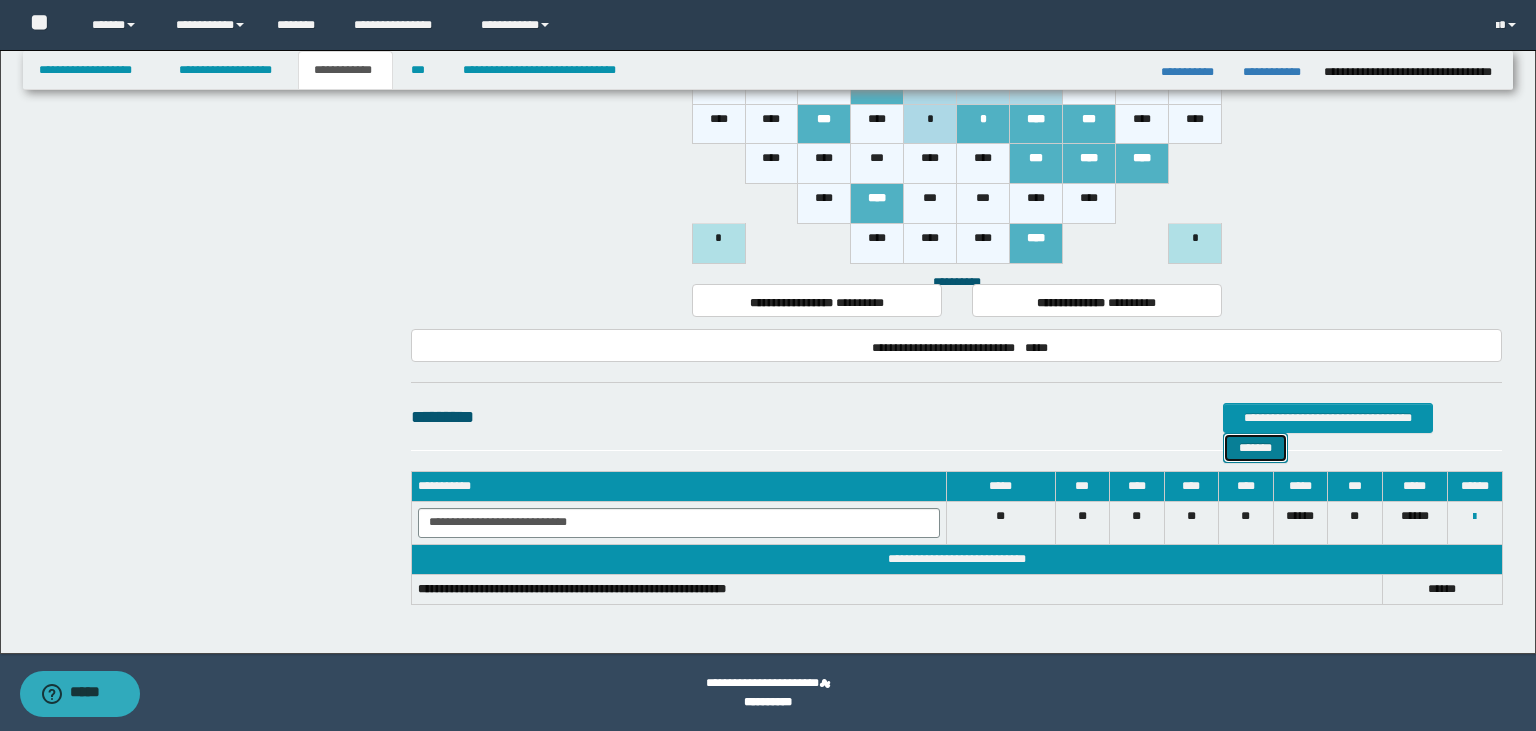 click on "*******" at bounding box center [1255, 448] 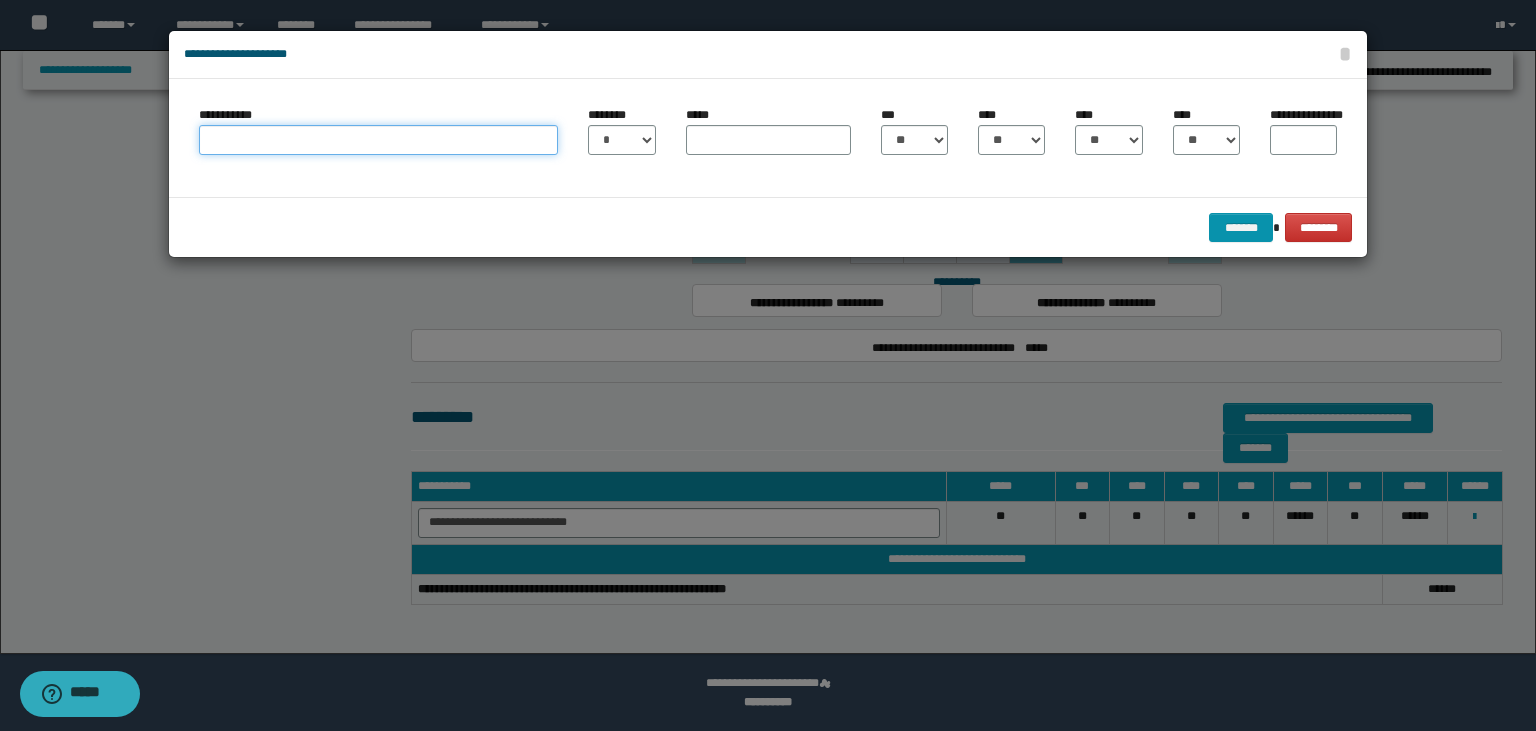 click on "**********" at bounding box center [378, 140] 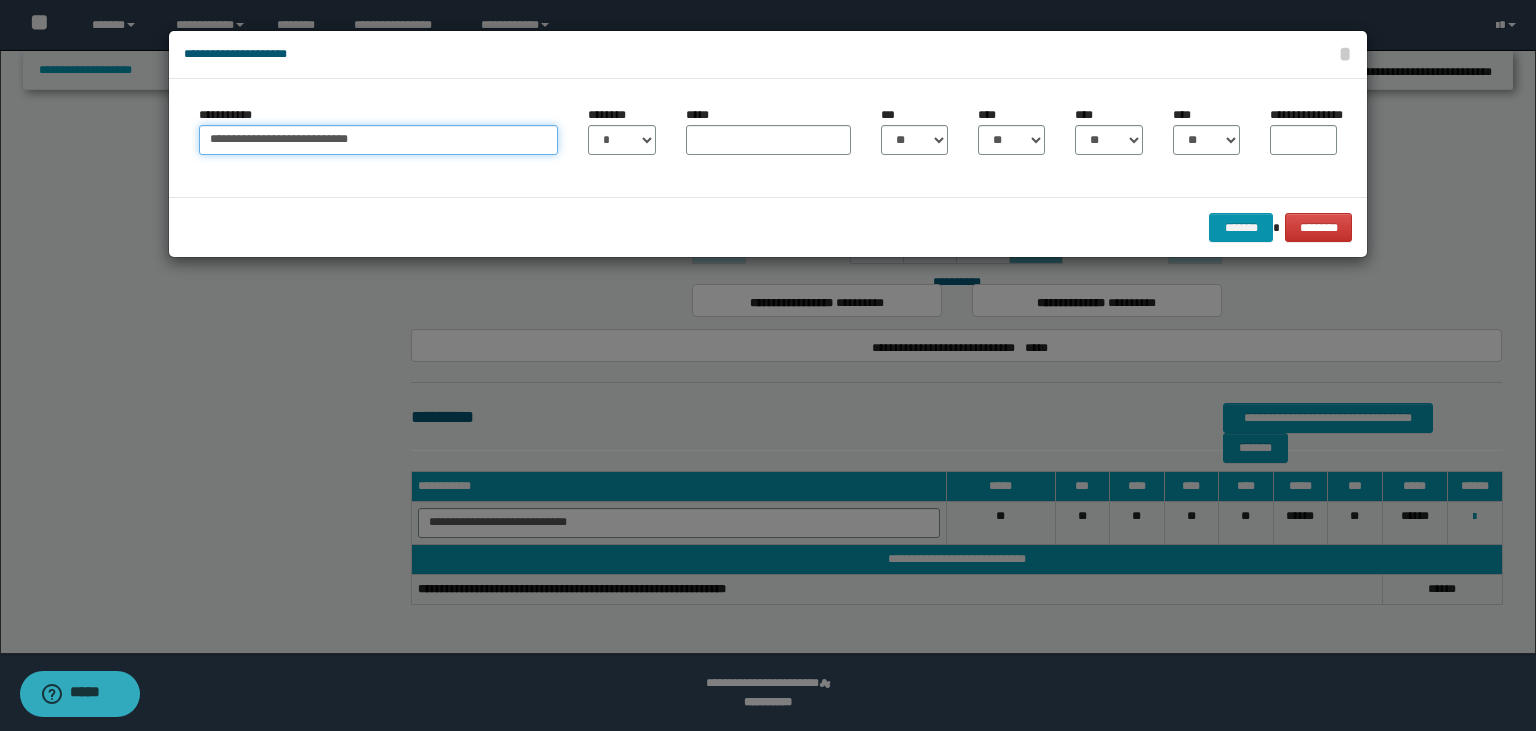type on "**********" 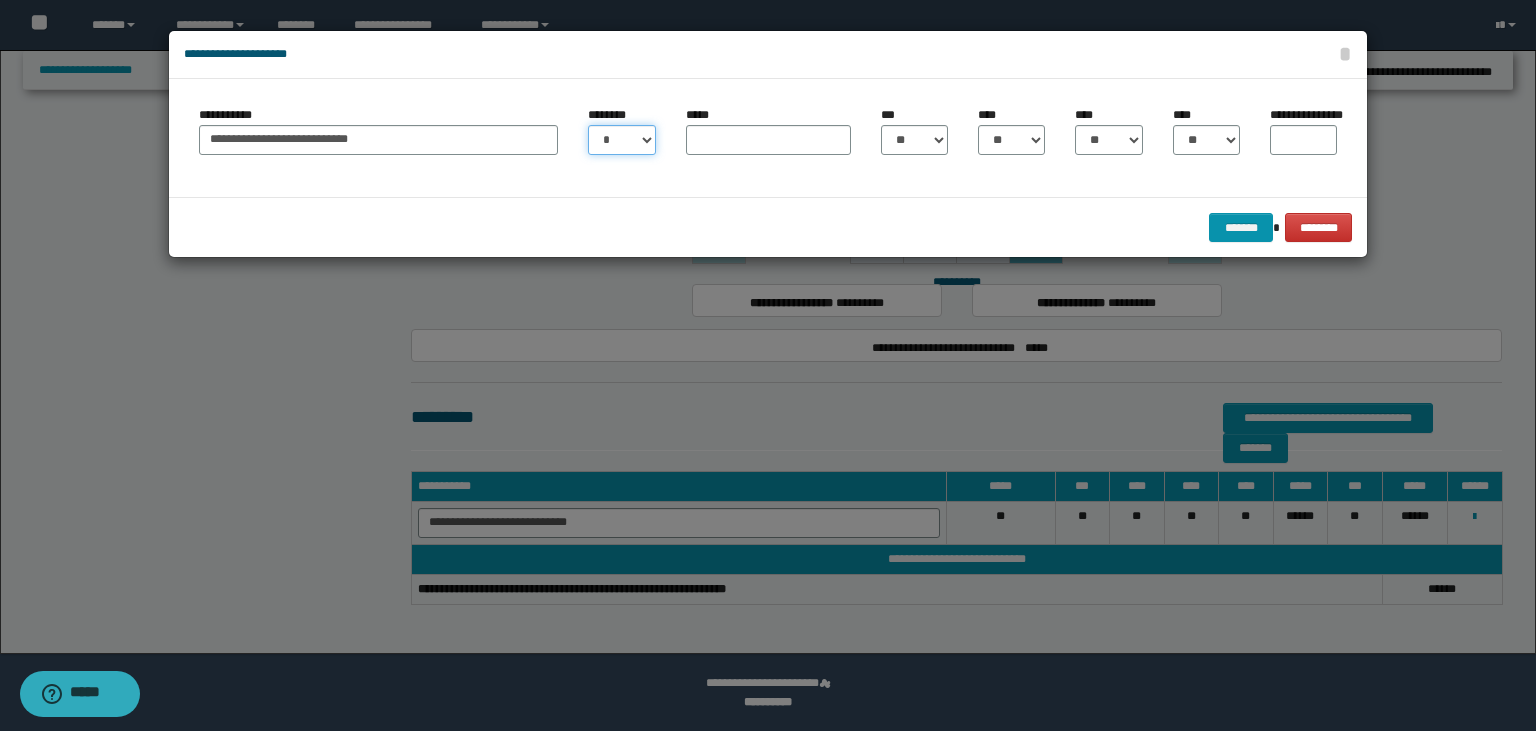 click on "*
*
*
*
*
*
*
*
*
**
**
**
**
**
**" at bounding box center (621, 140) 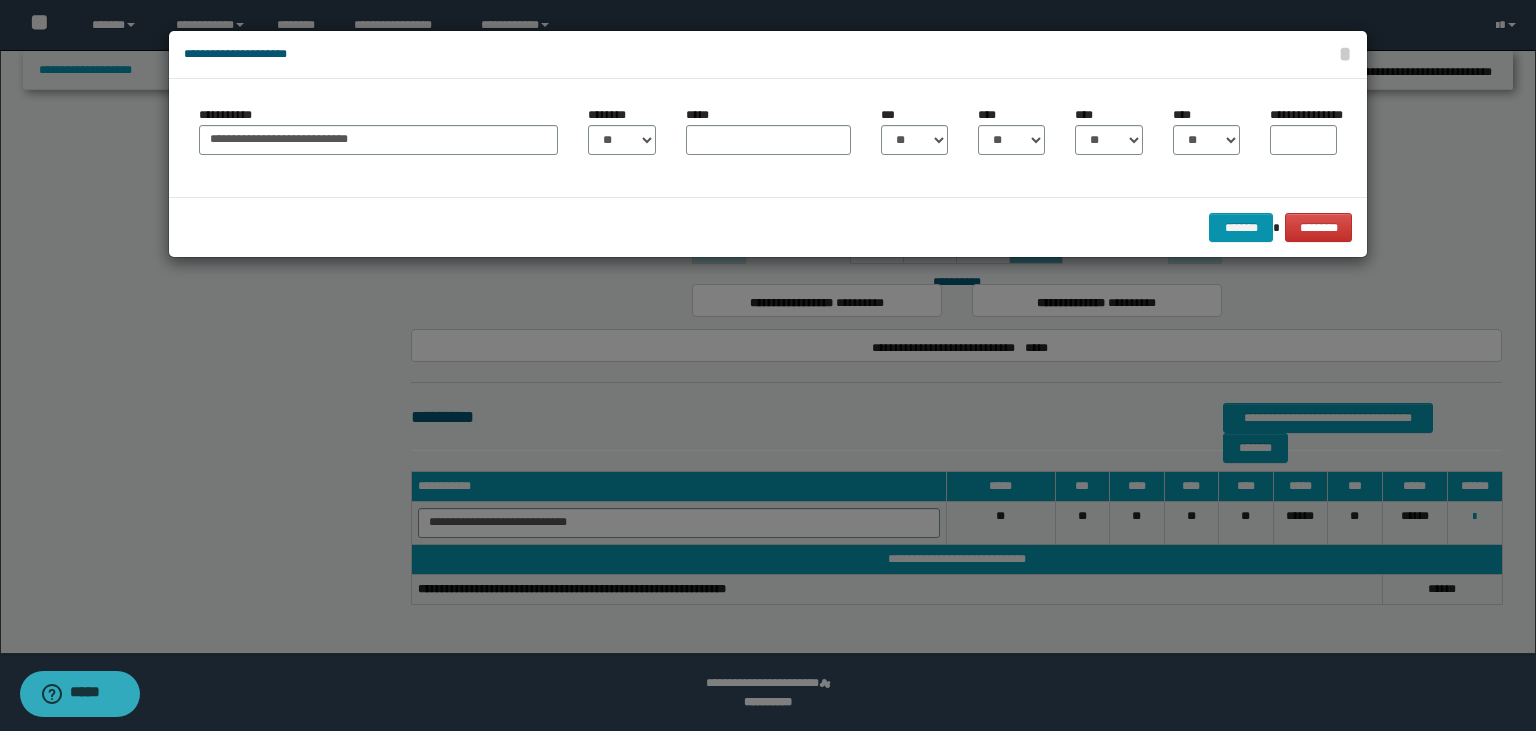 click on "*****" at bounding box center (768, 140) 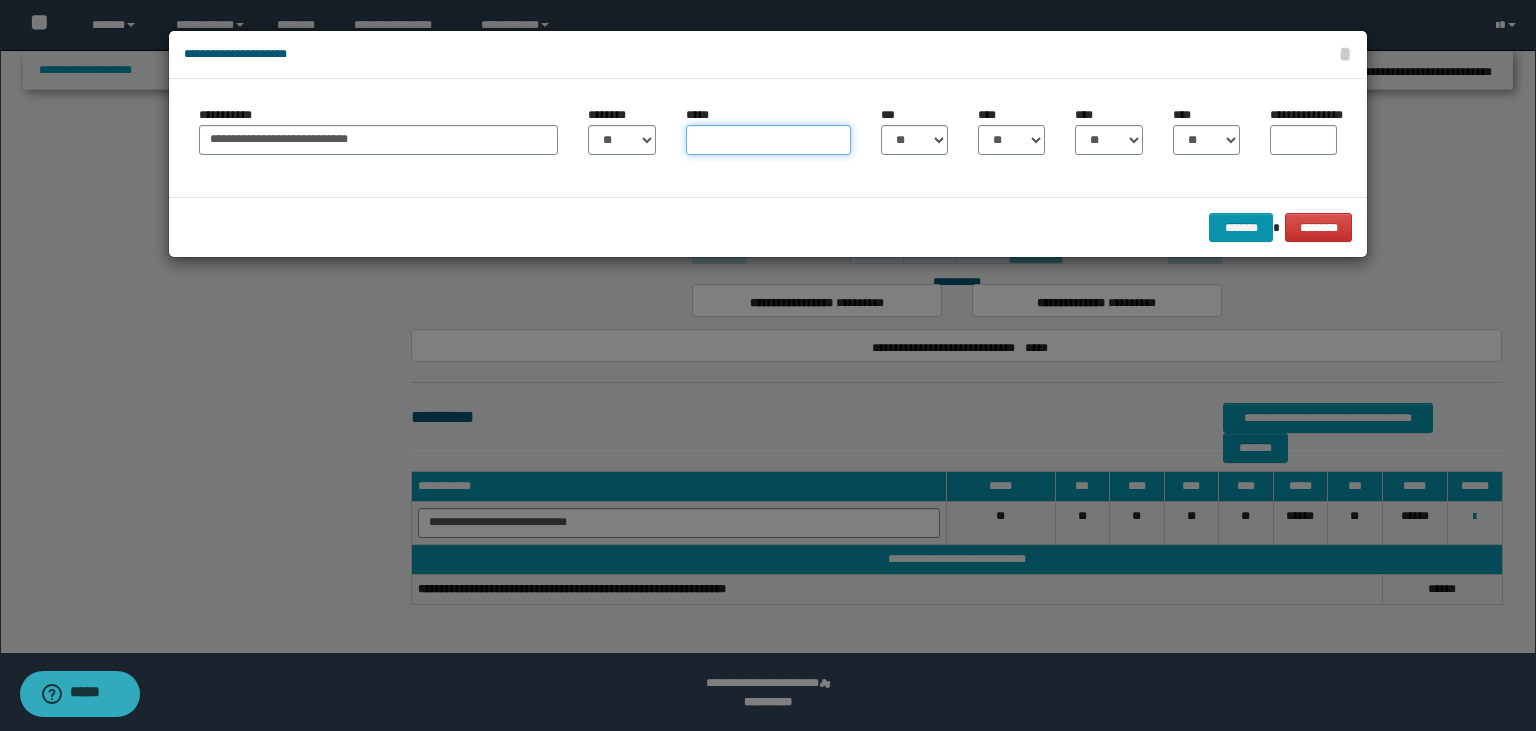 click on "*****" at bounding box center (768, 140) 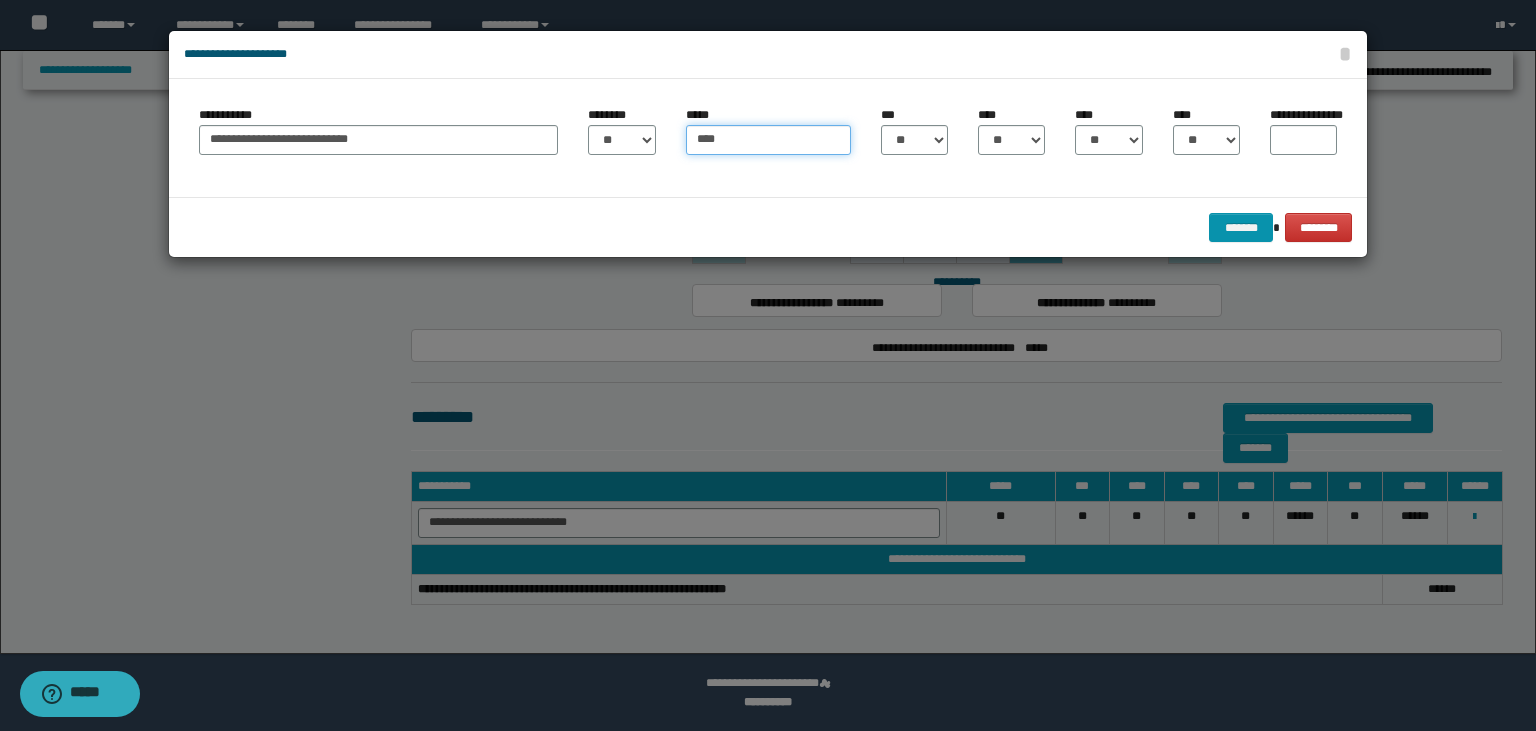 type on "****" 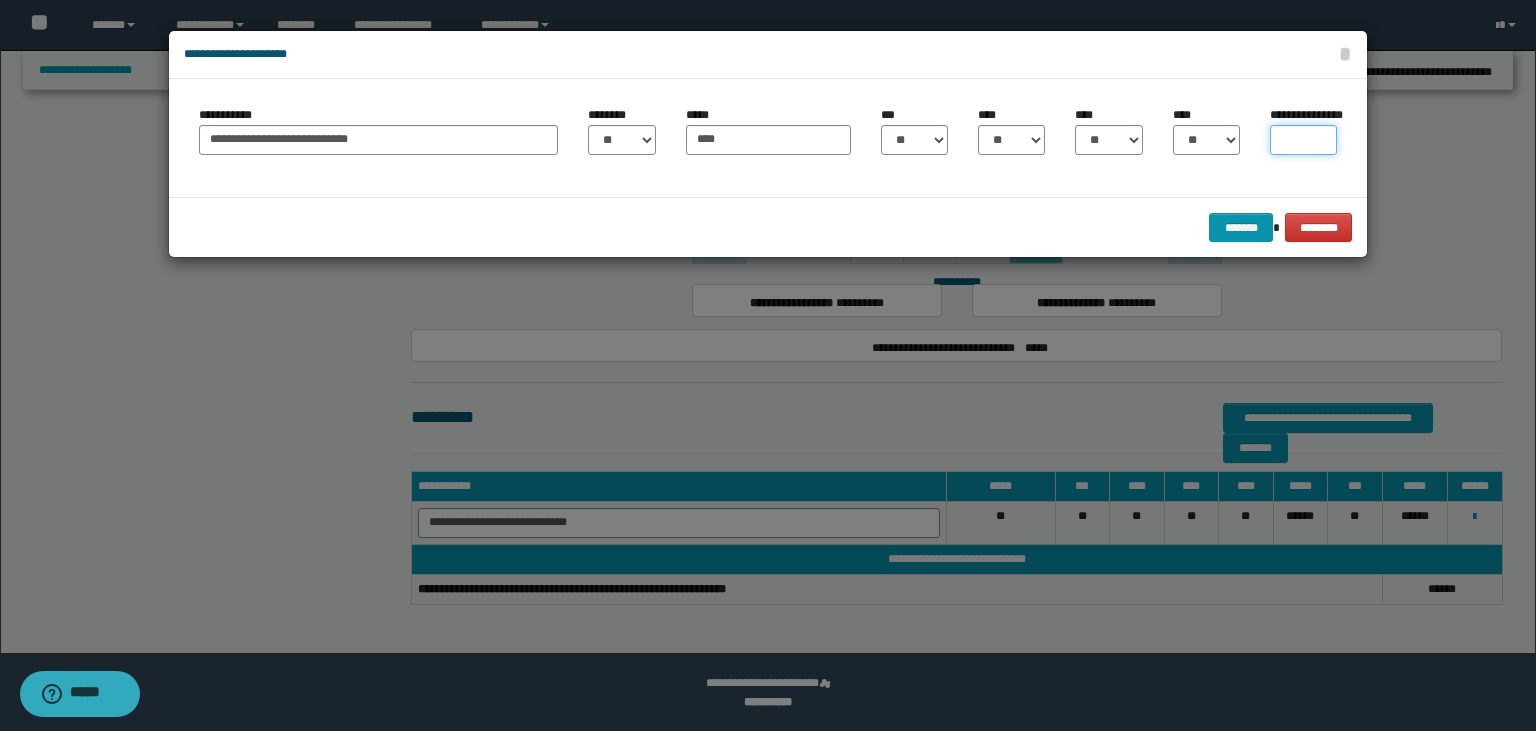 click on "**********" at bounding box center (1303, 140) 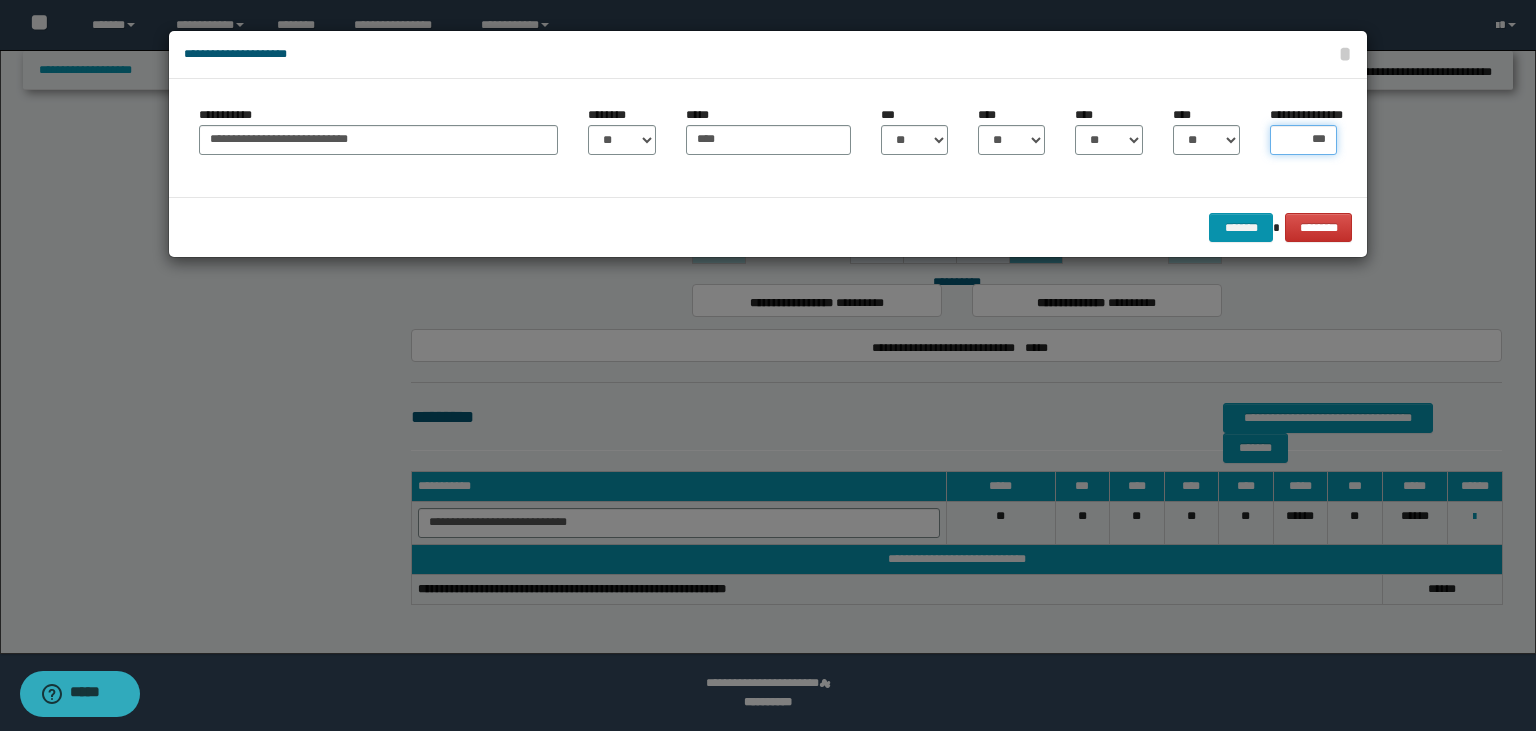 type on "****" 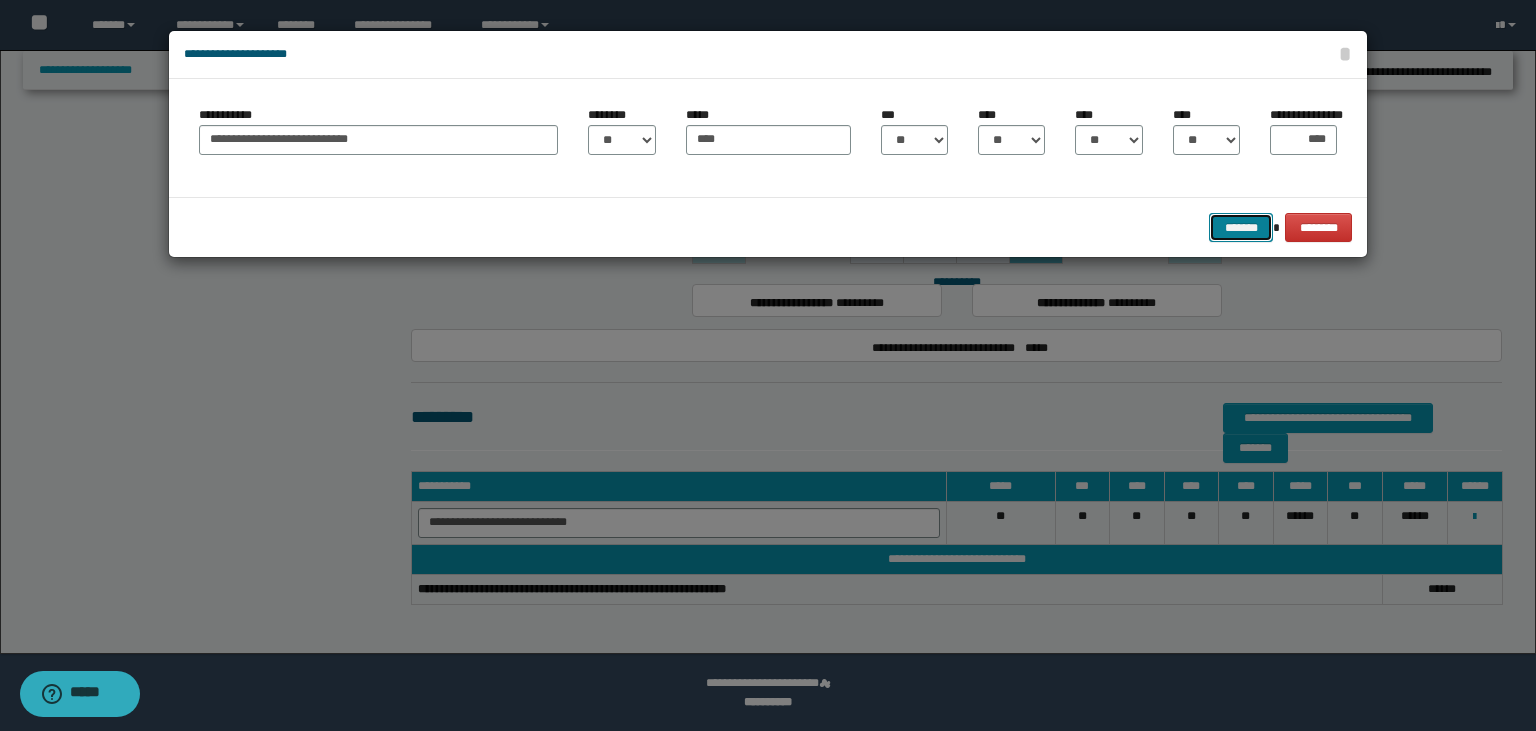 click on "*******" at bounding box center (1241, 228) 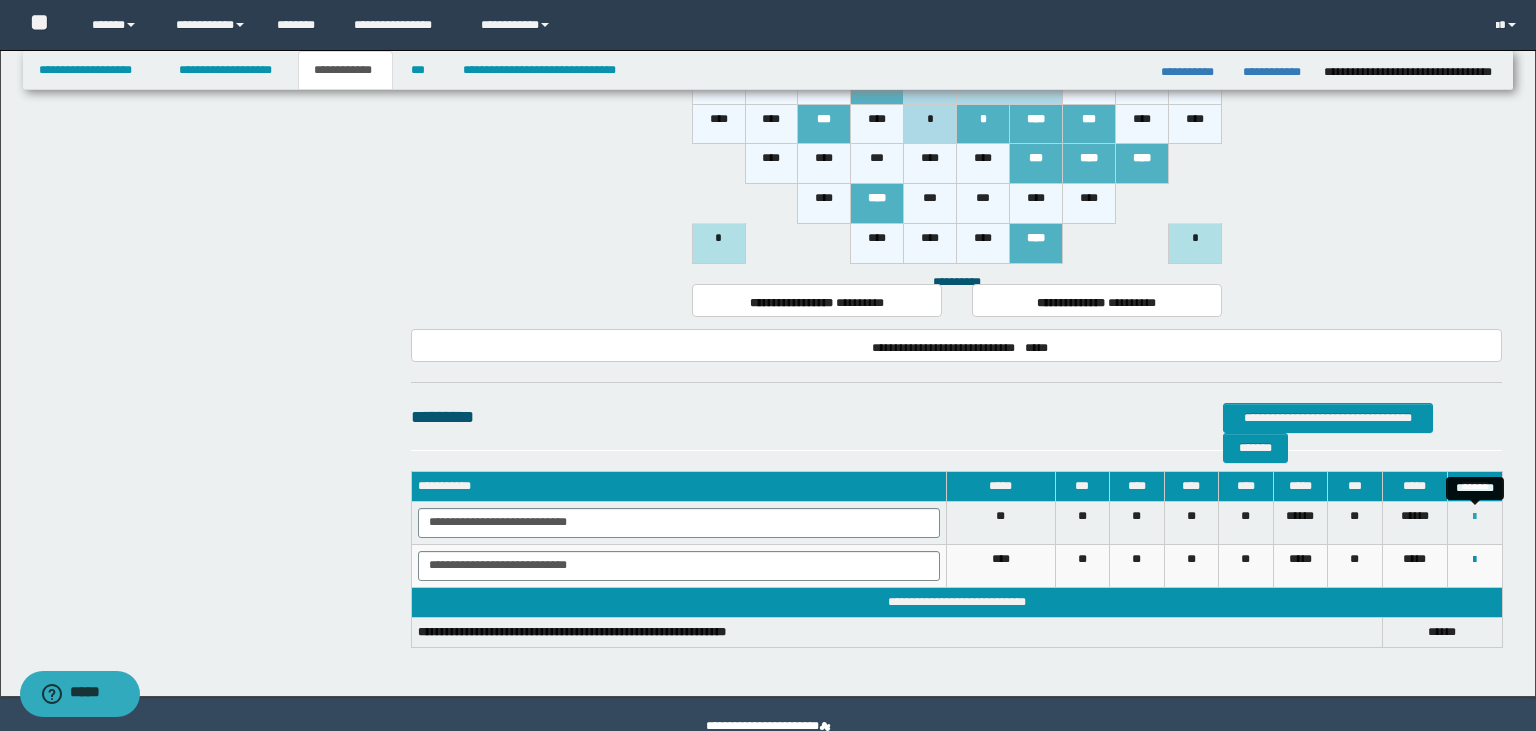 click at bounding box center (1474, 517) 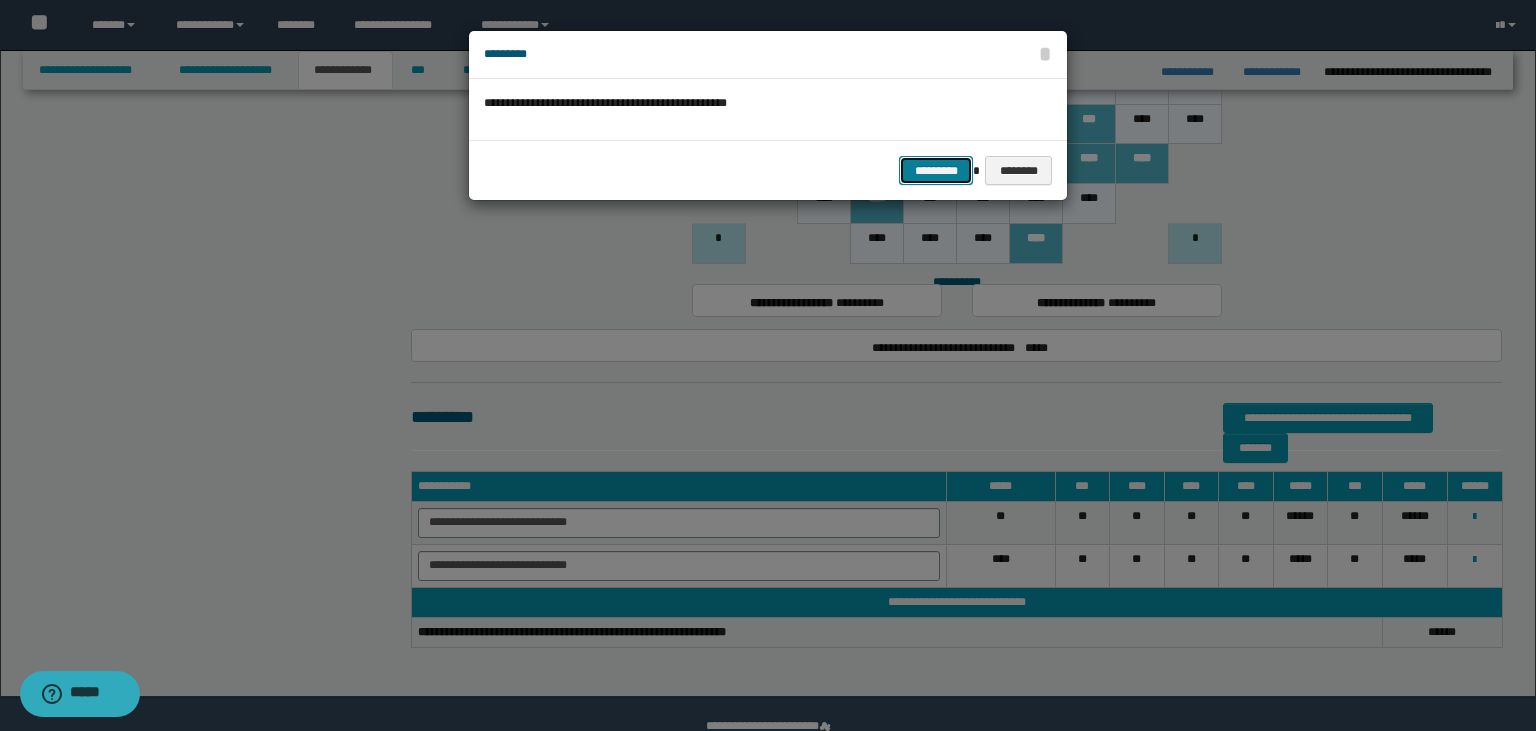 click on "*********" at bounding box center [936, 171] 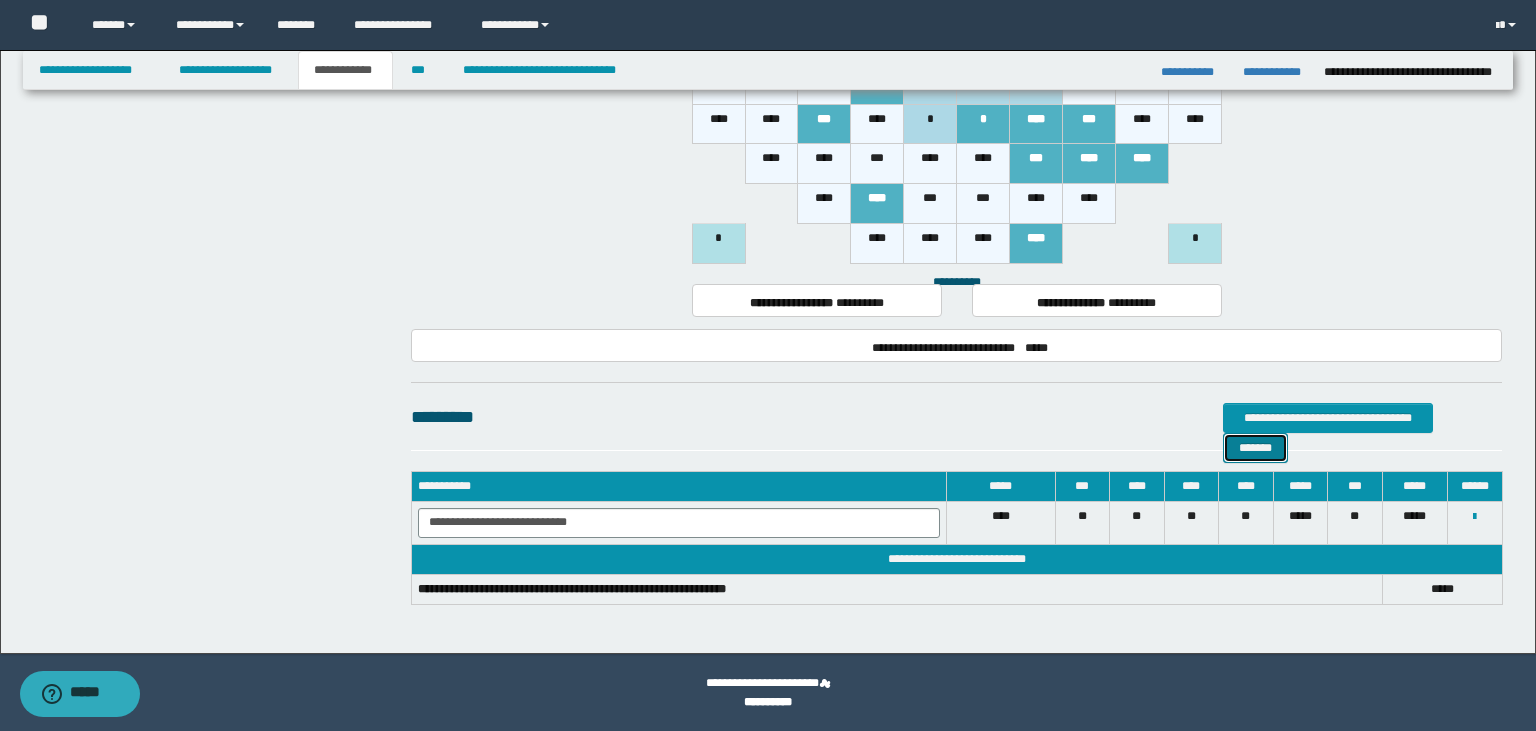 click on "*******" at bounding box center [1255, 448] 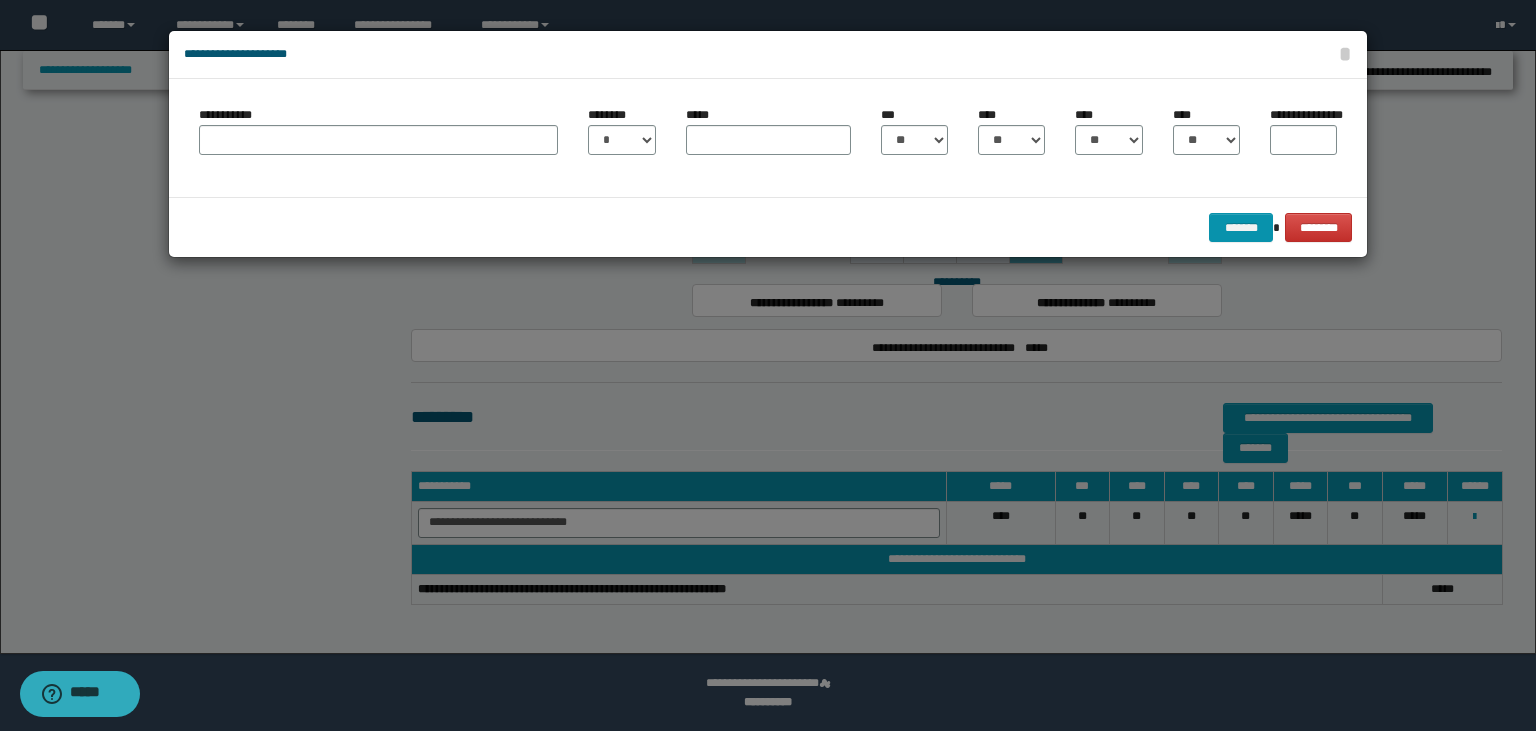 click on "*******
********" at bounding box center (768, 227) 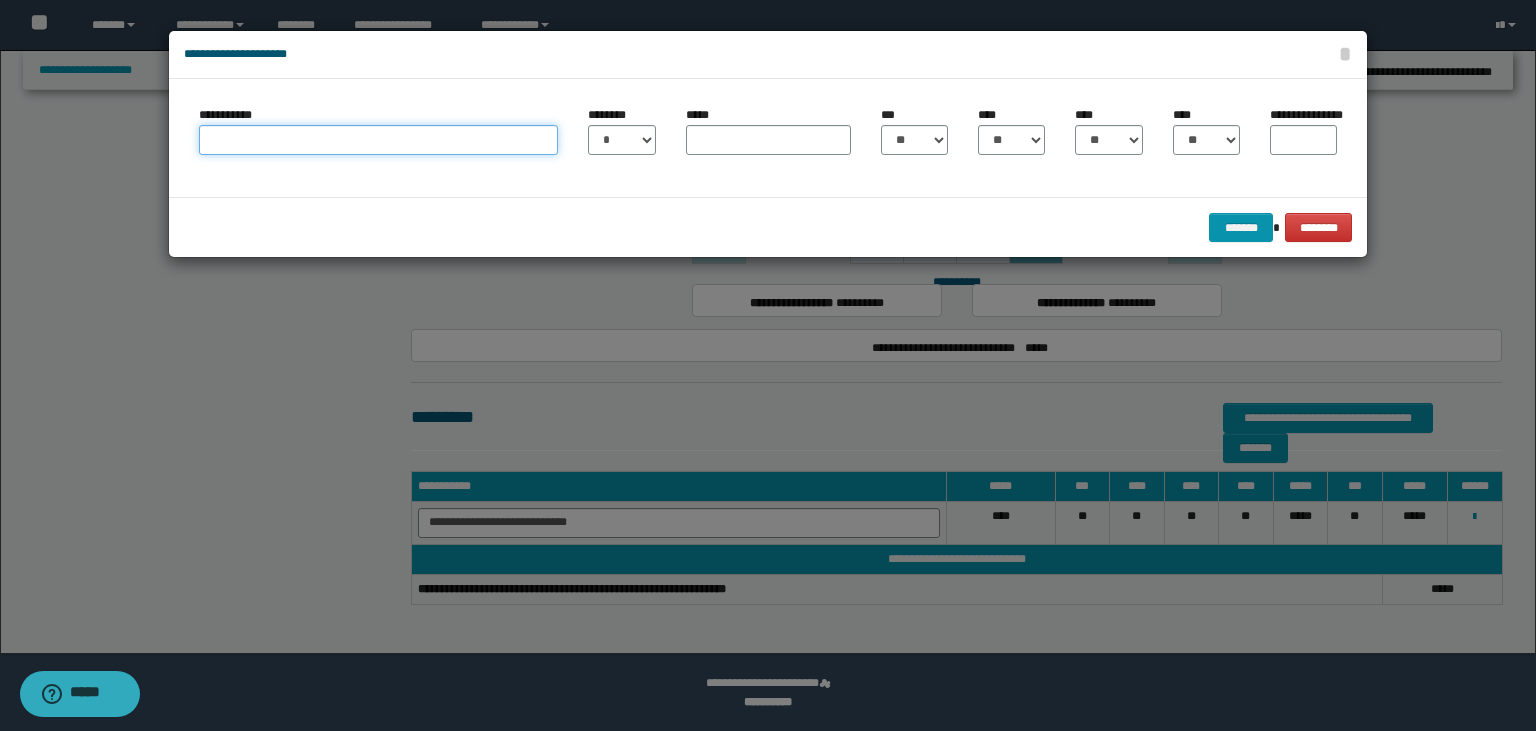 click on "**********" at bounding box center [378, 140] 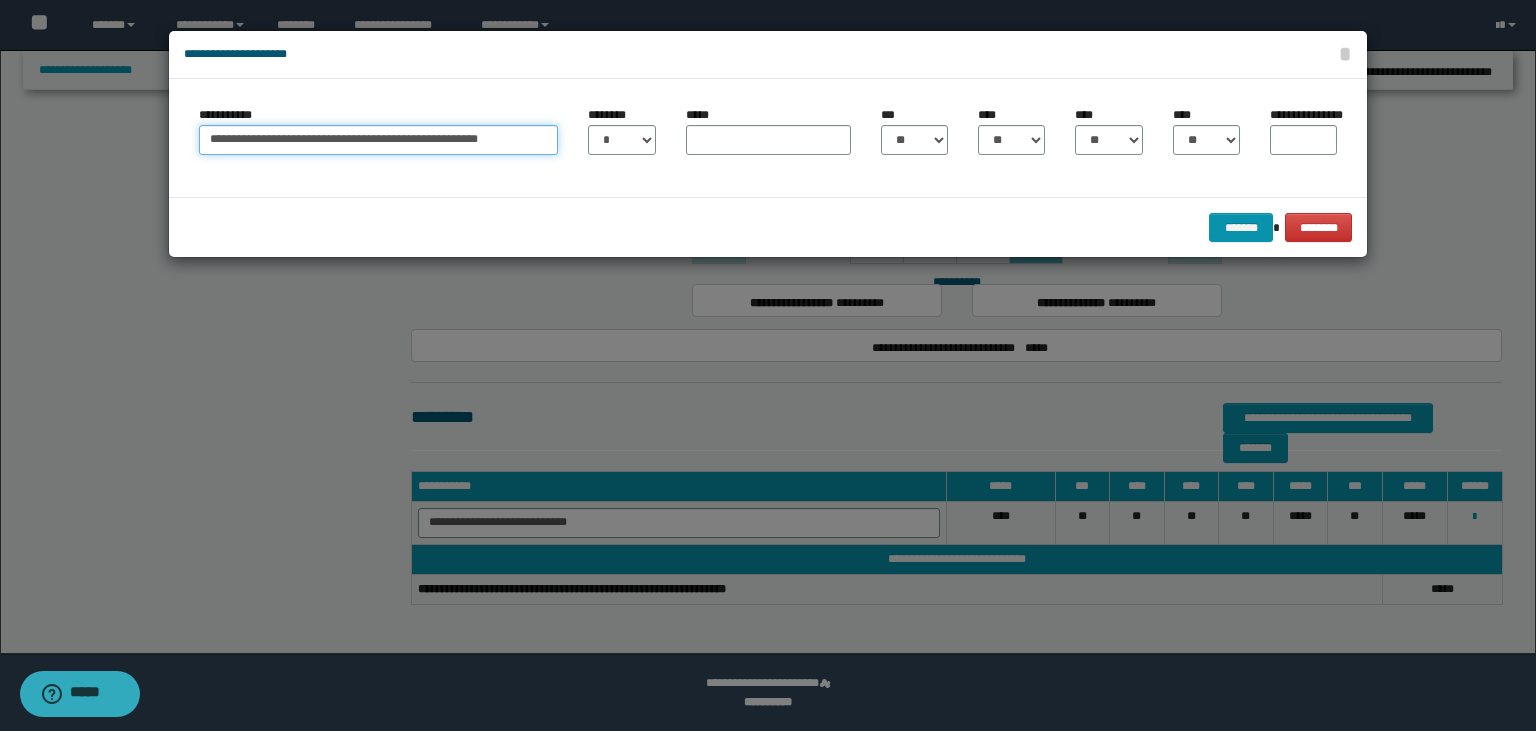 type on "**********" 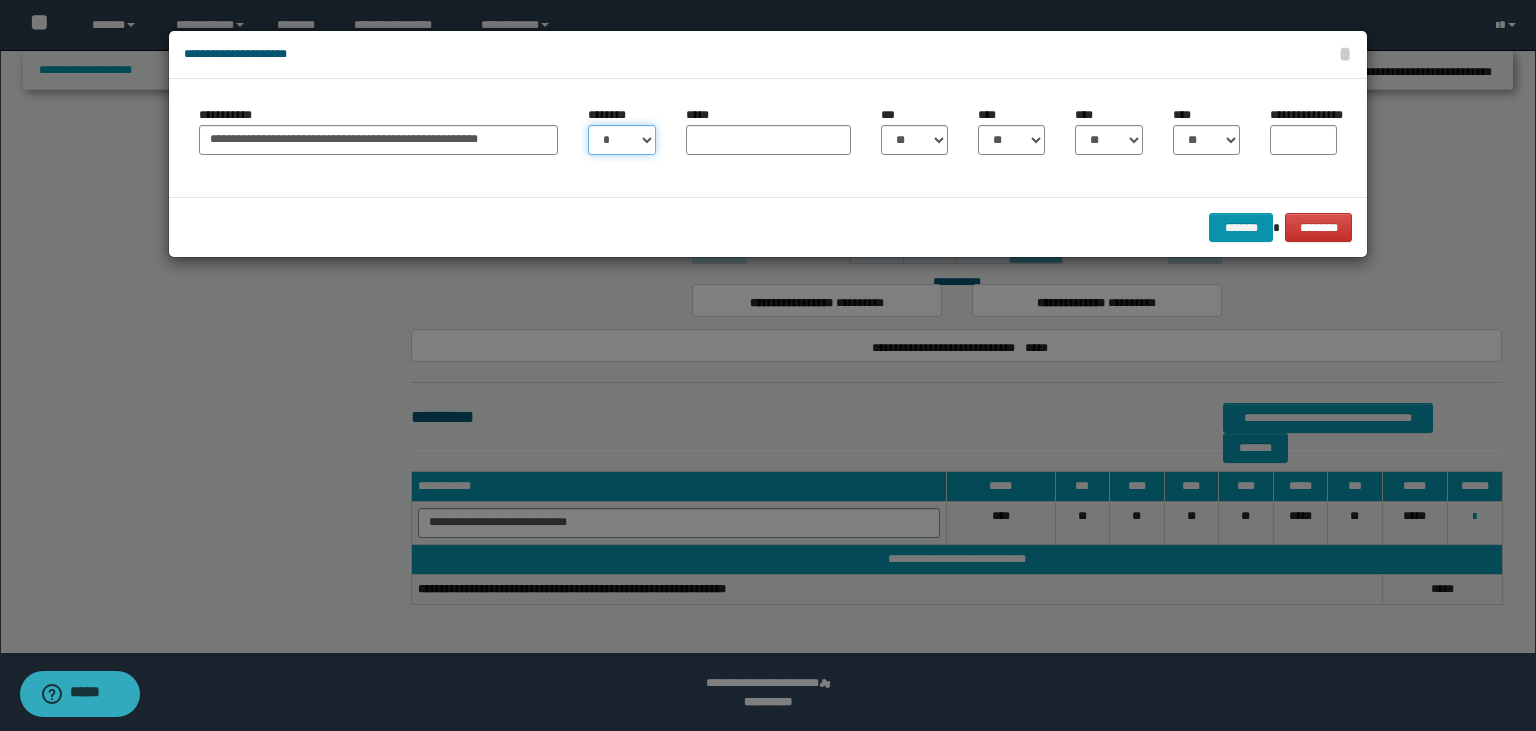 click on "*
*
*
*
*
*
*
*
*
**
**
**
**
**
**" at bounding box center [621, 140] 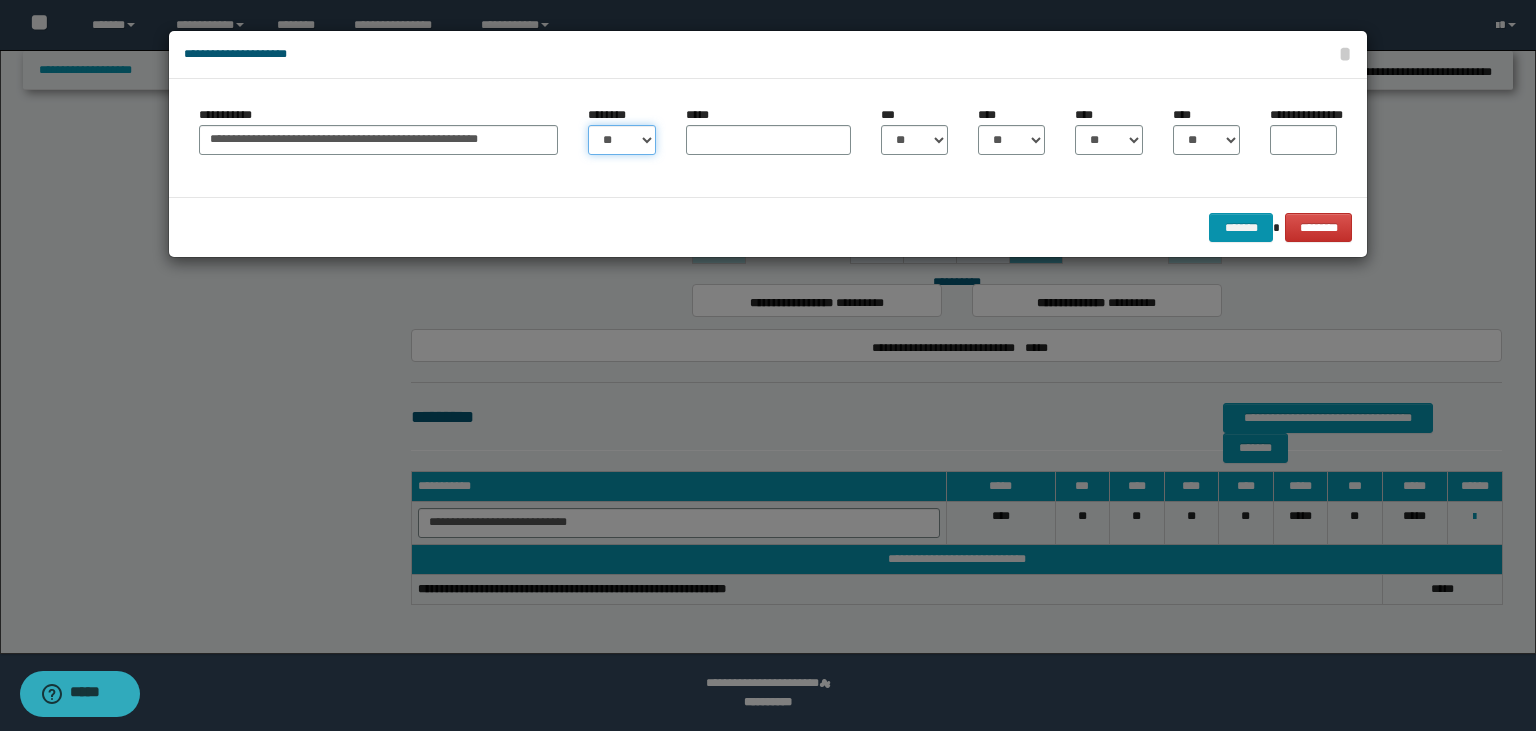 click on "**" at bounding box center [0, 0] 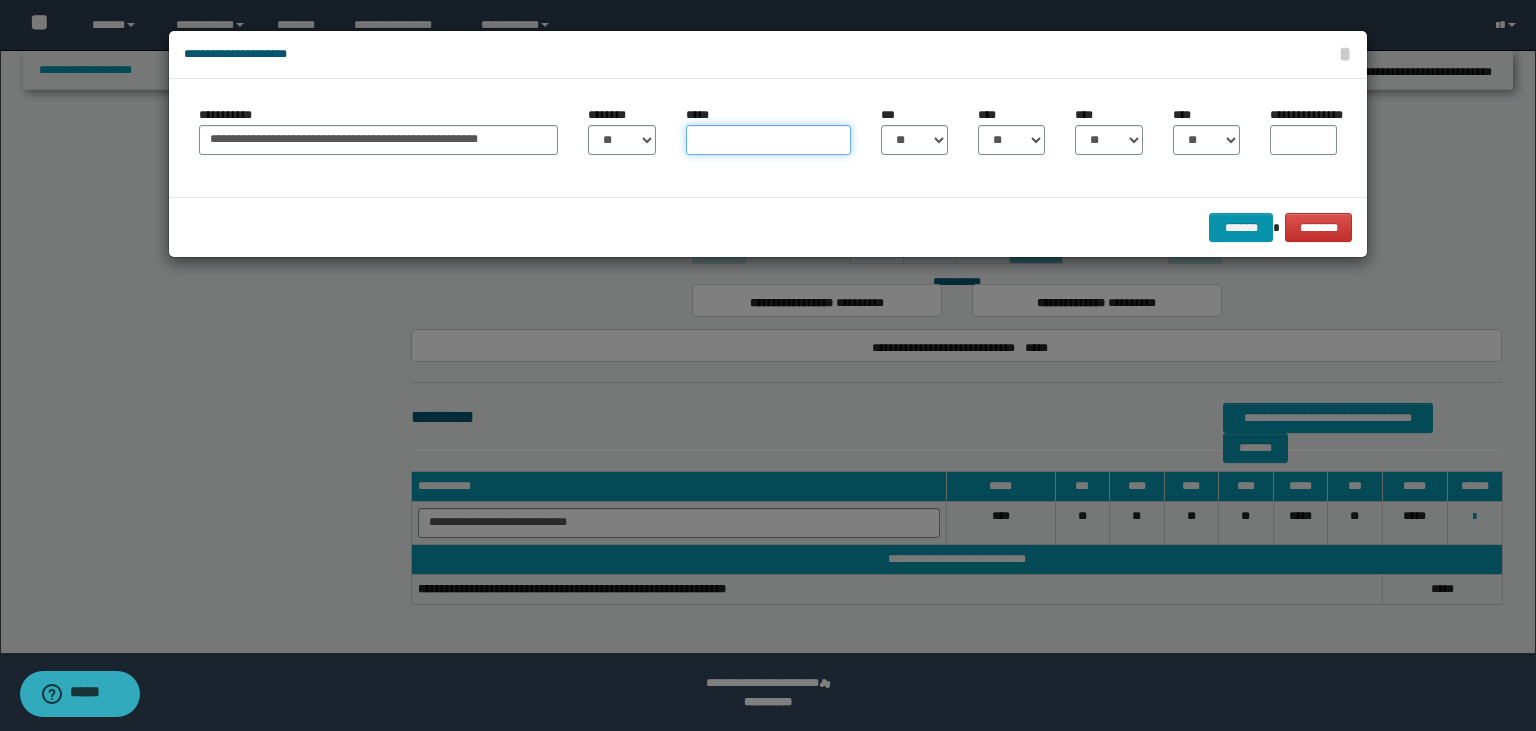 click on "*****" at bounding box center (768, 140) 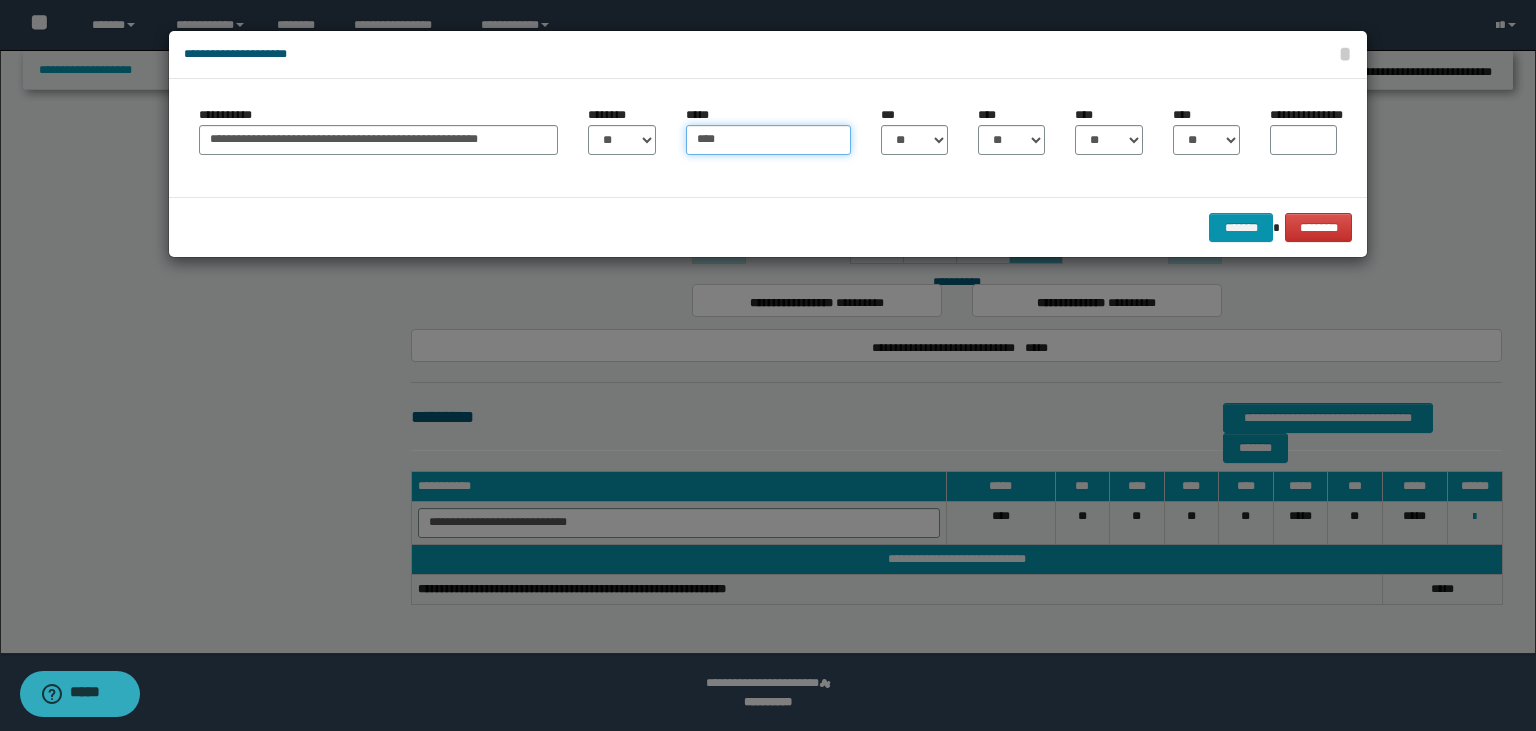type on "****" 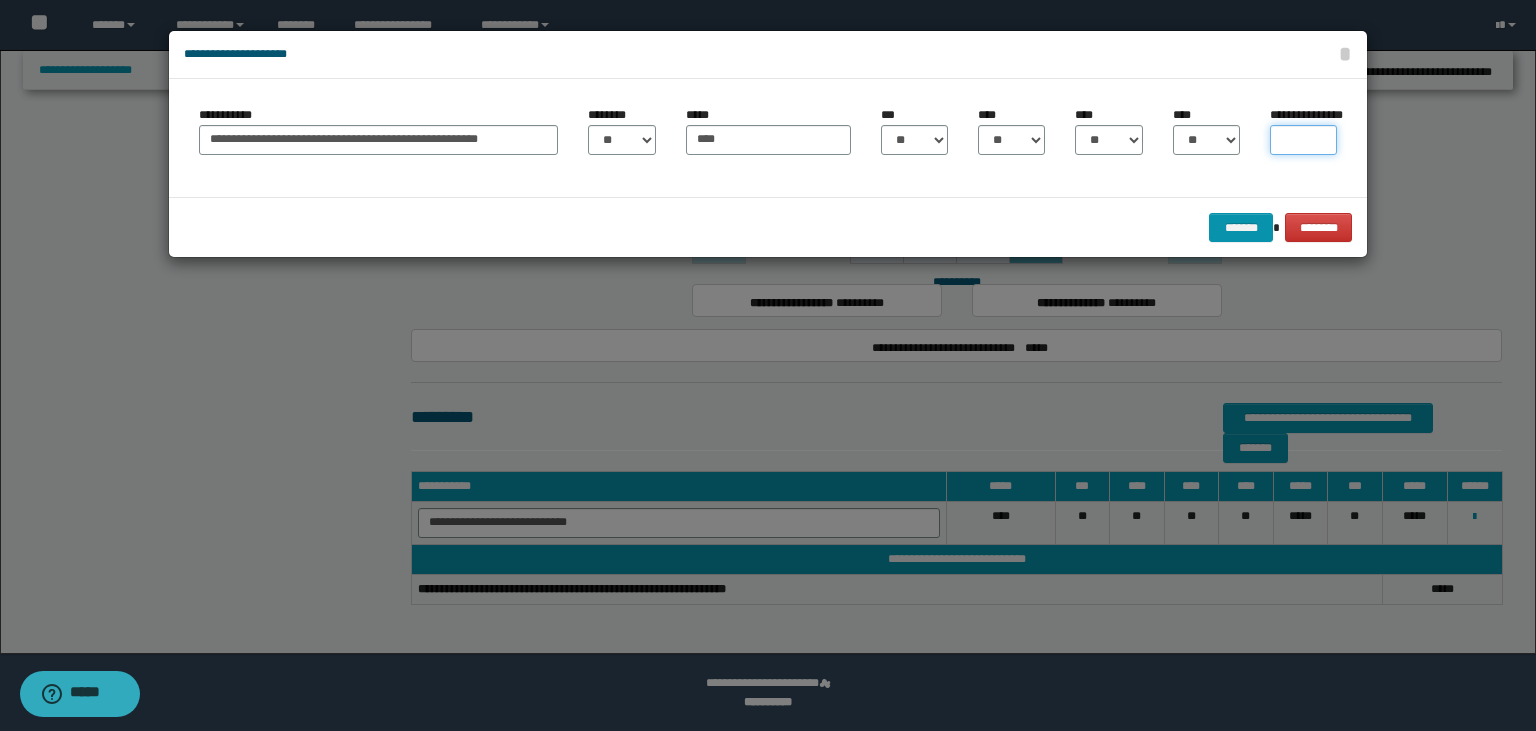 click on "**********" at bounding box center [1303, 140] 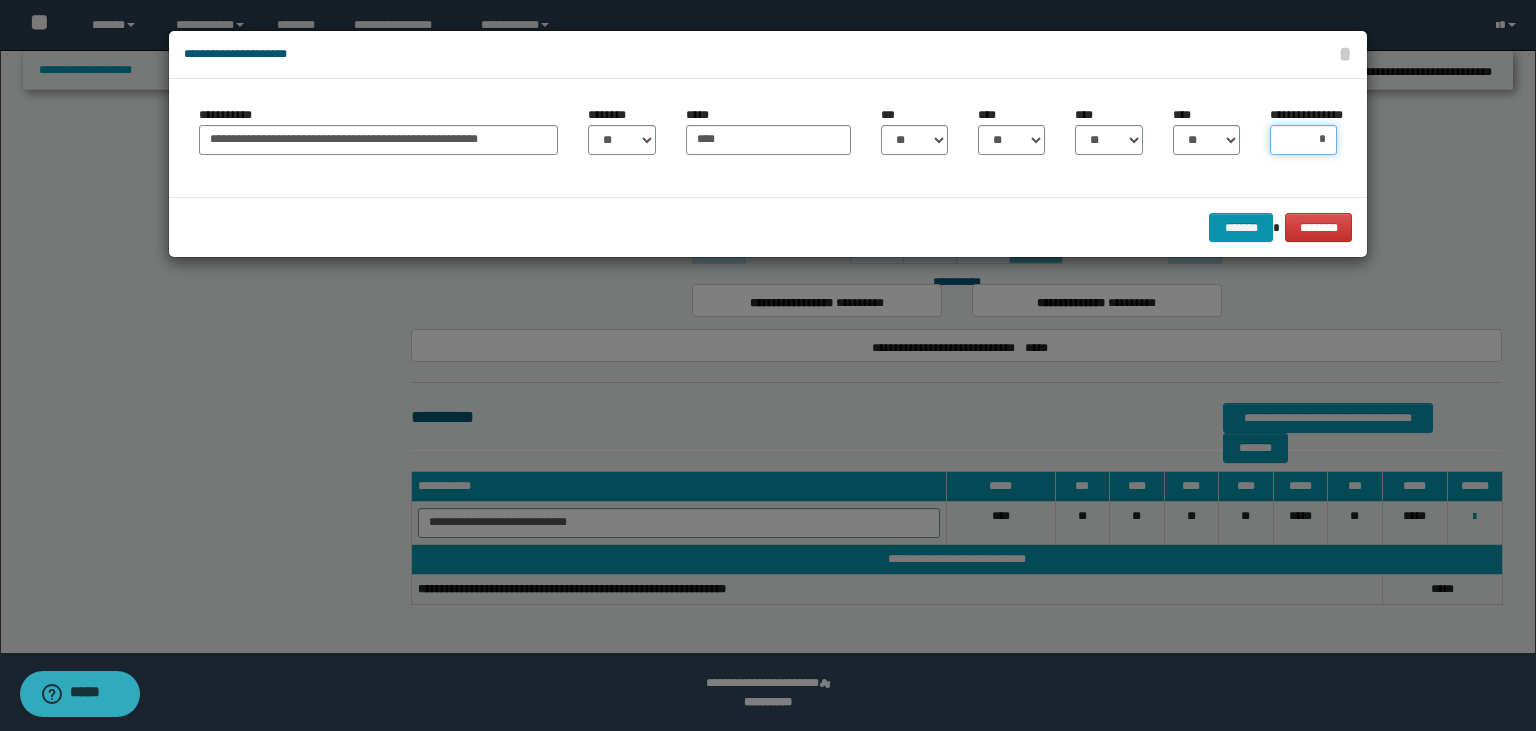 type on "**" 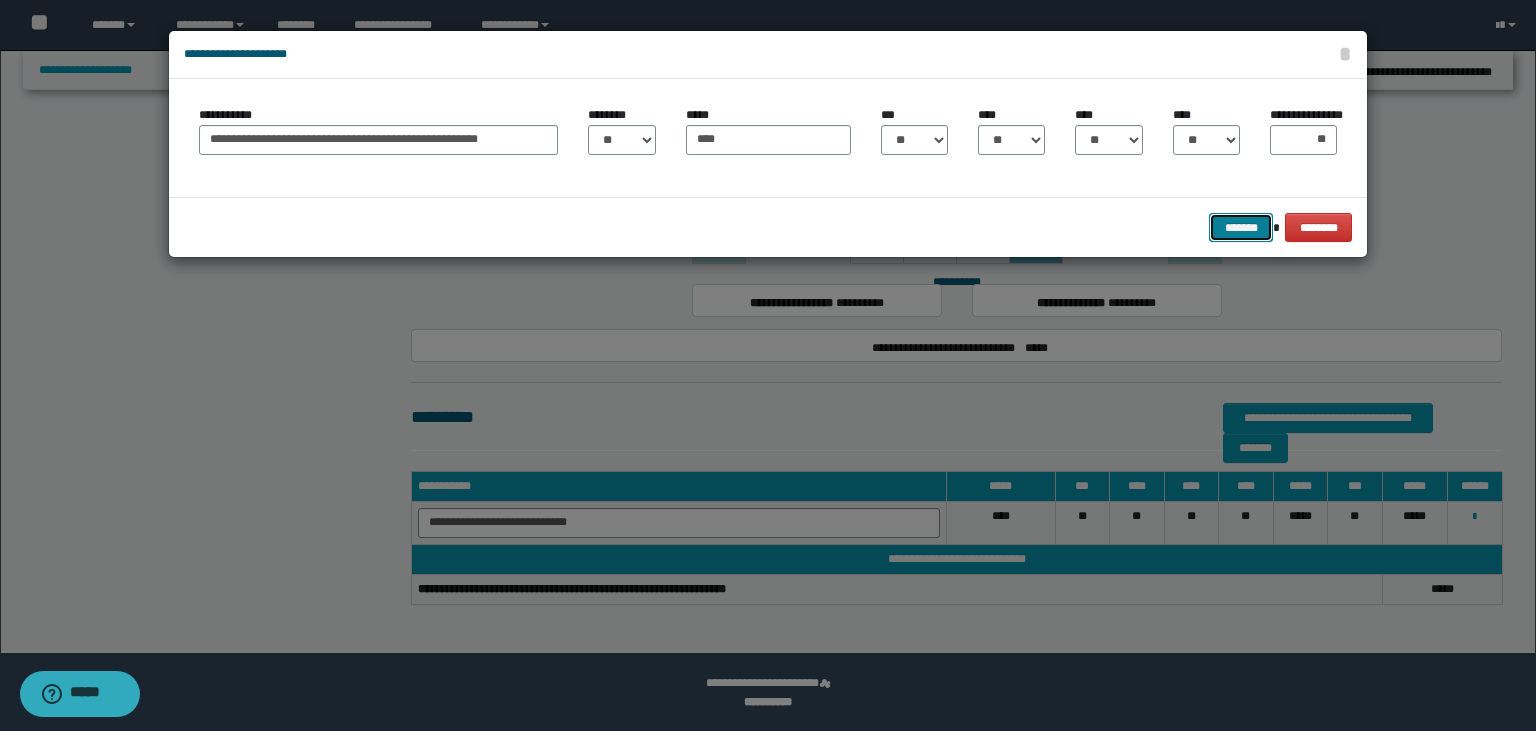 click on "*******" at bounding box center [1241, 228] 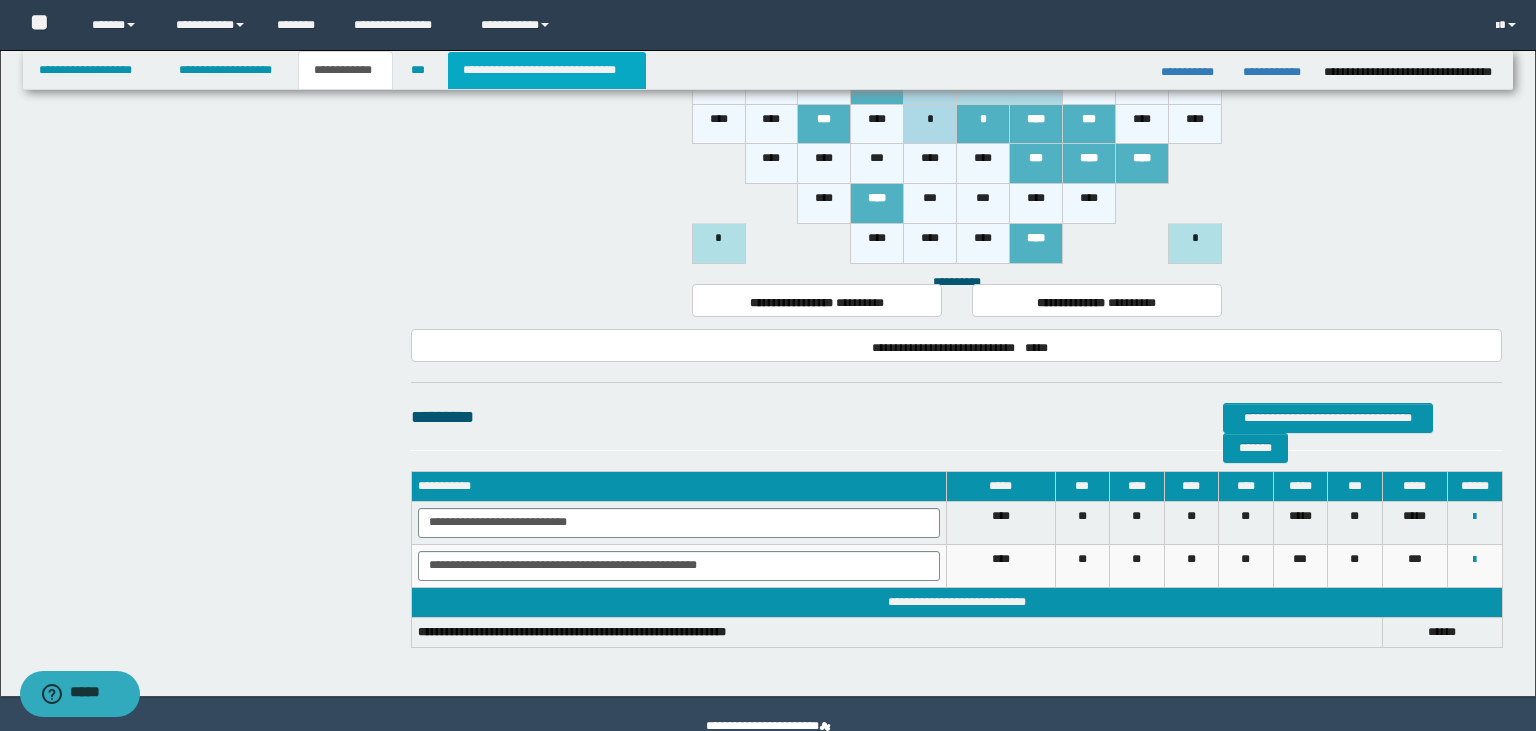 click on "**********" at bounding box center (547, 70) 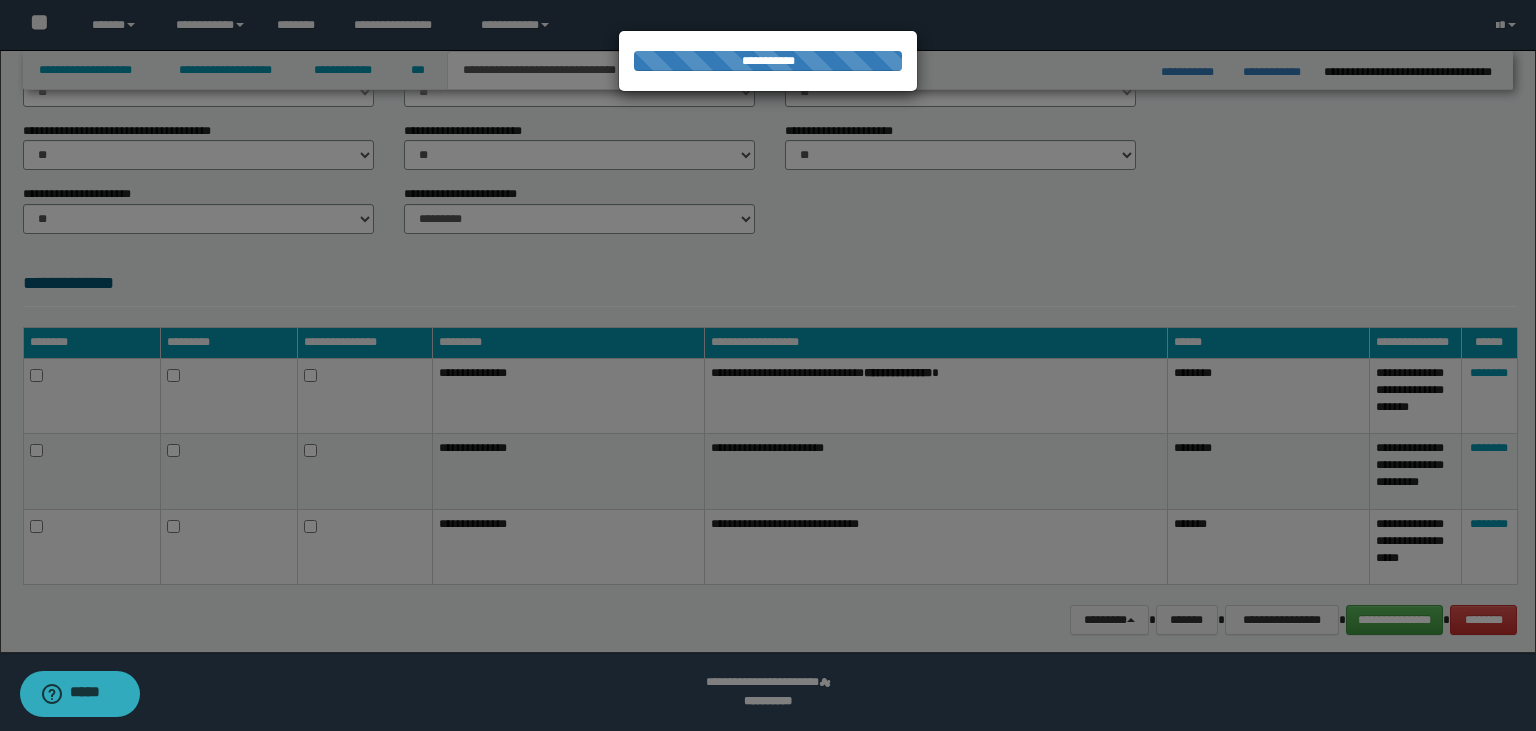 scroll, scrollTop: 891, scrollLeft: 0, axis: vertical 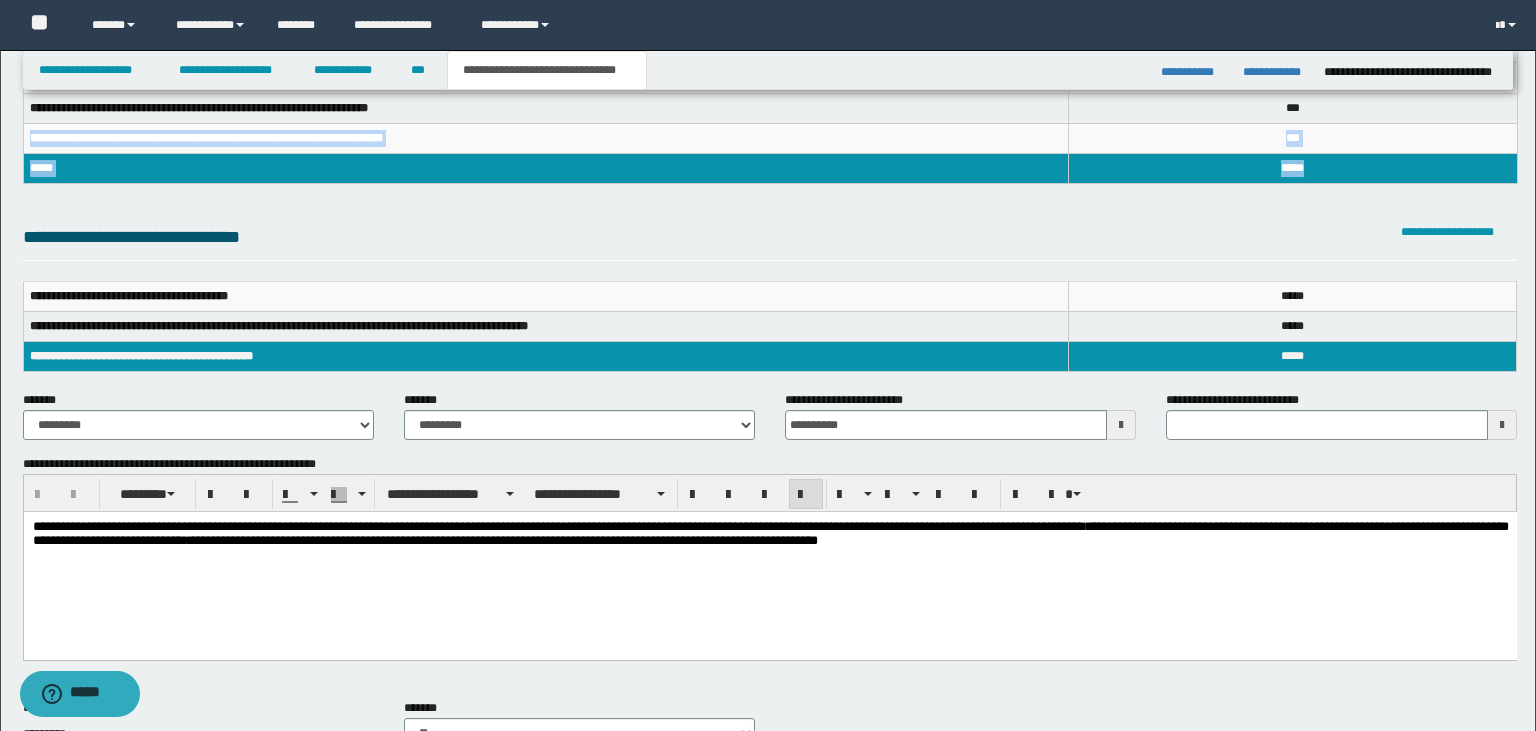 drag, startPoint x: 1534, startPoint y: 427, endPoint x: 1491, endPoint y: 98, distance: 331.79813 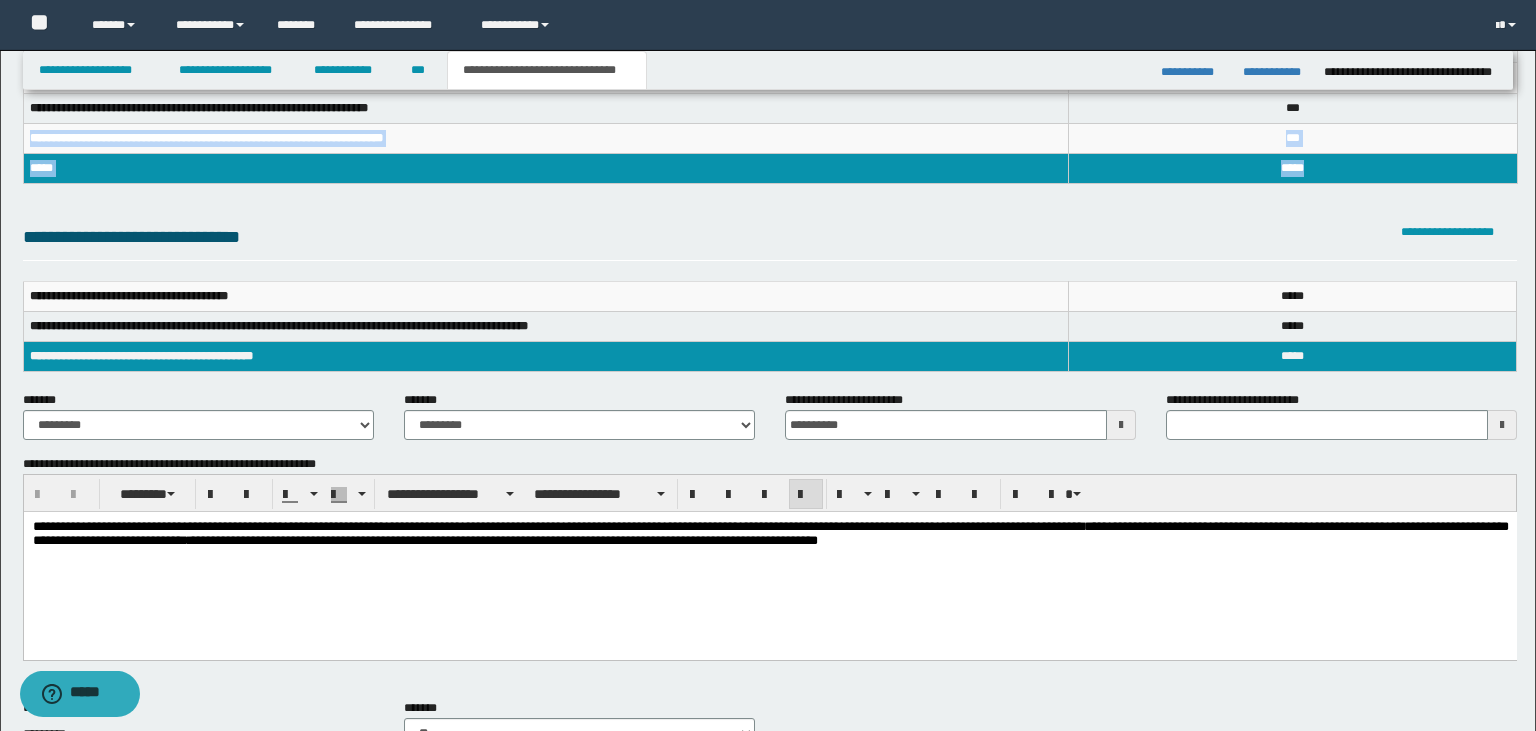 type 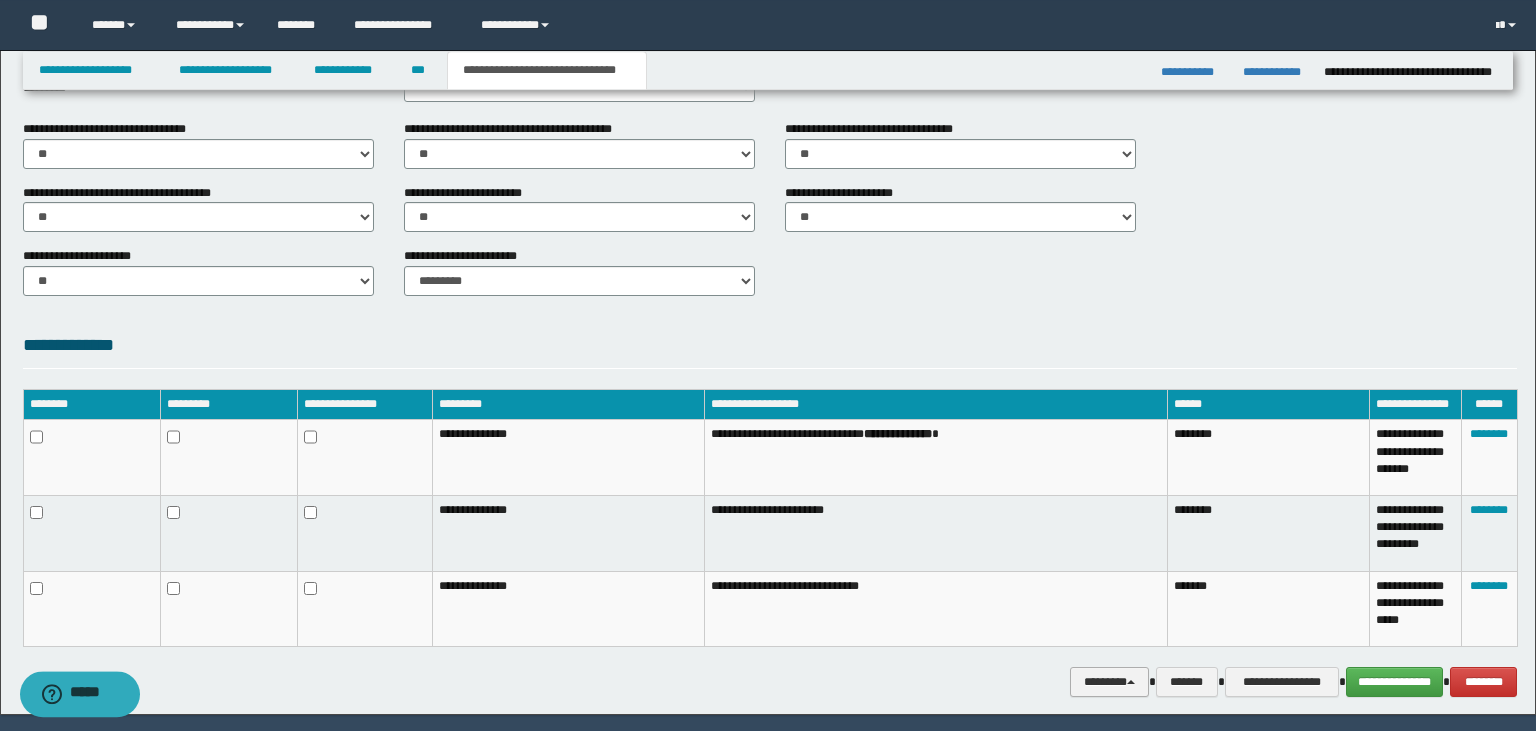 click on "********" at bounding box center (1109, 682) 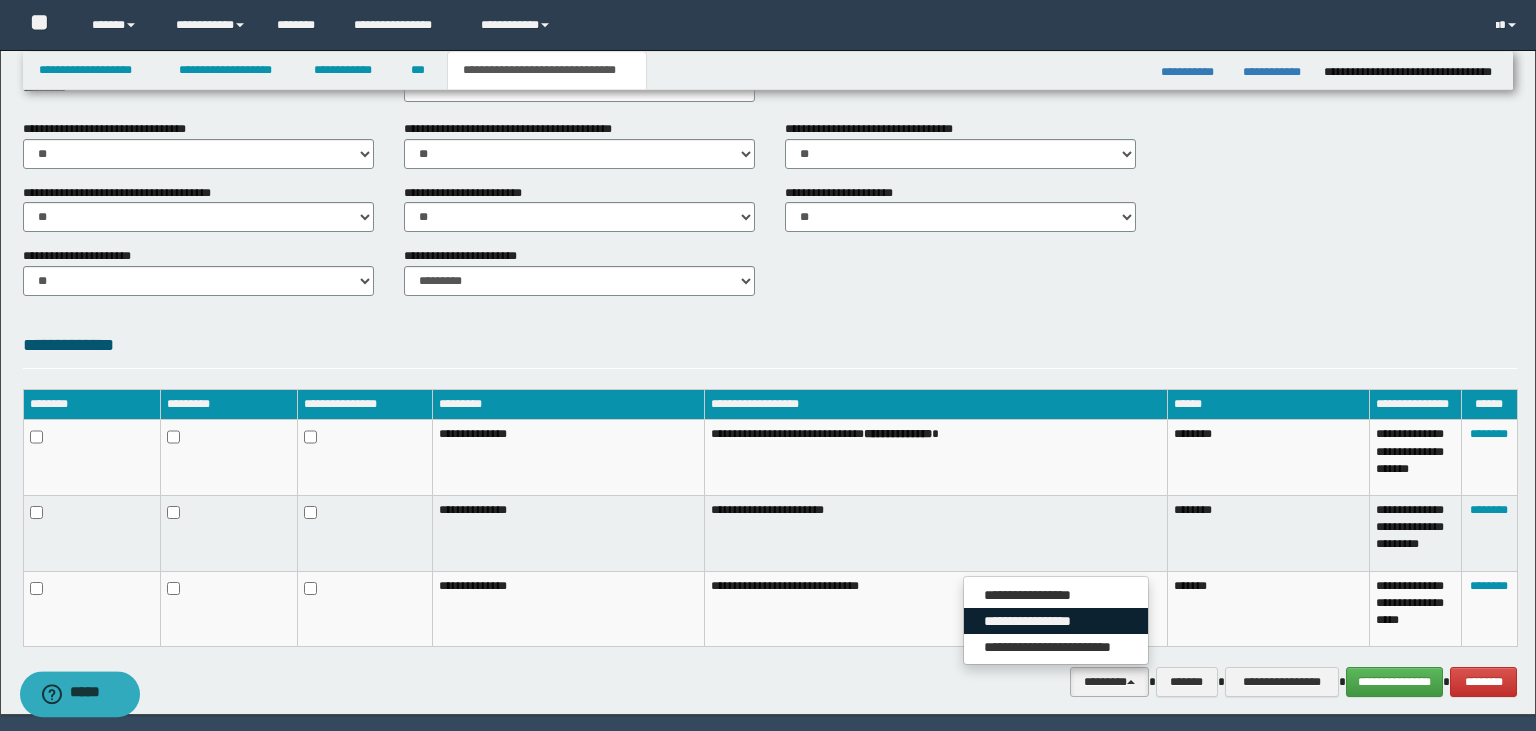 click on "**********" at bounding box center [1056, 621] 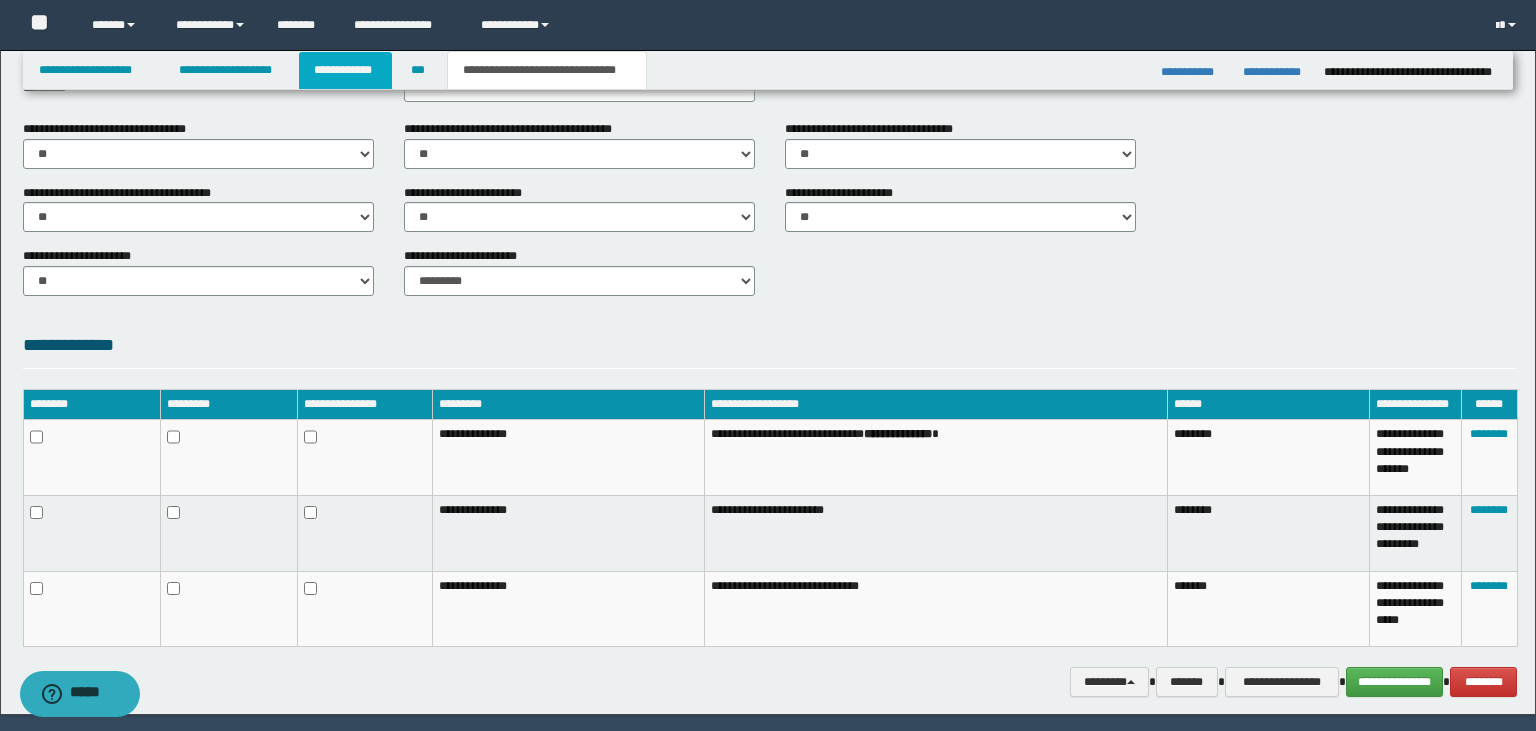 click on "**********" at bounding box center (346, 70) 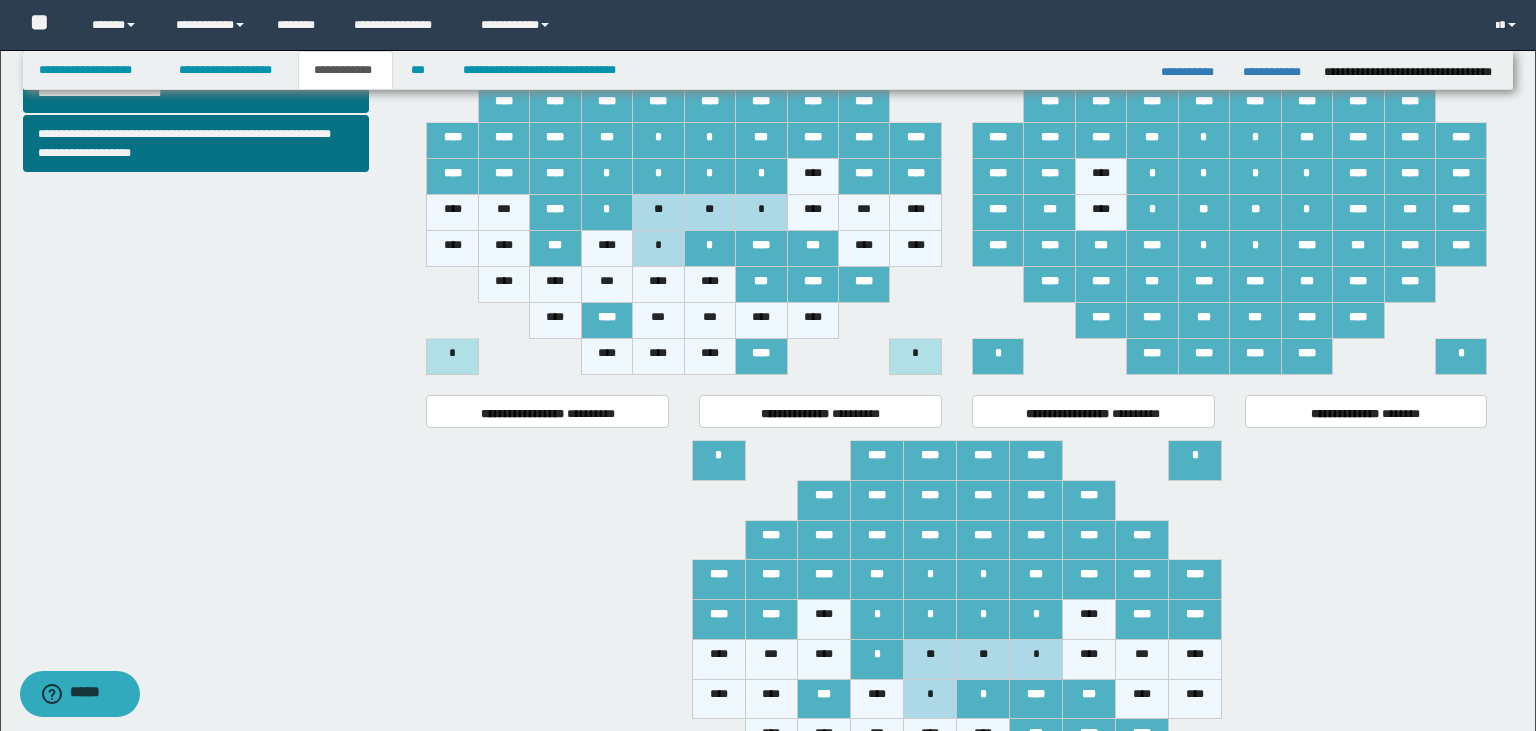 scroll, scrollTop: 184, scrollLeft: 0, axis: vertical 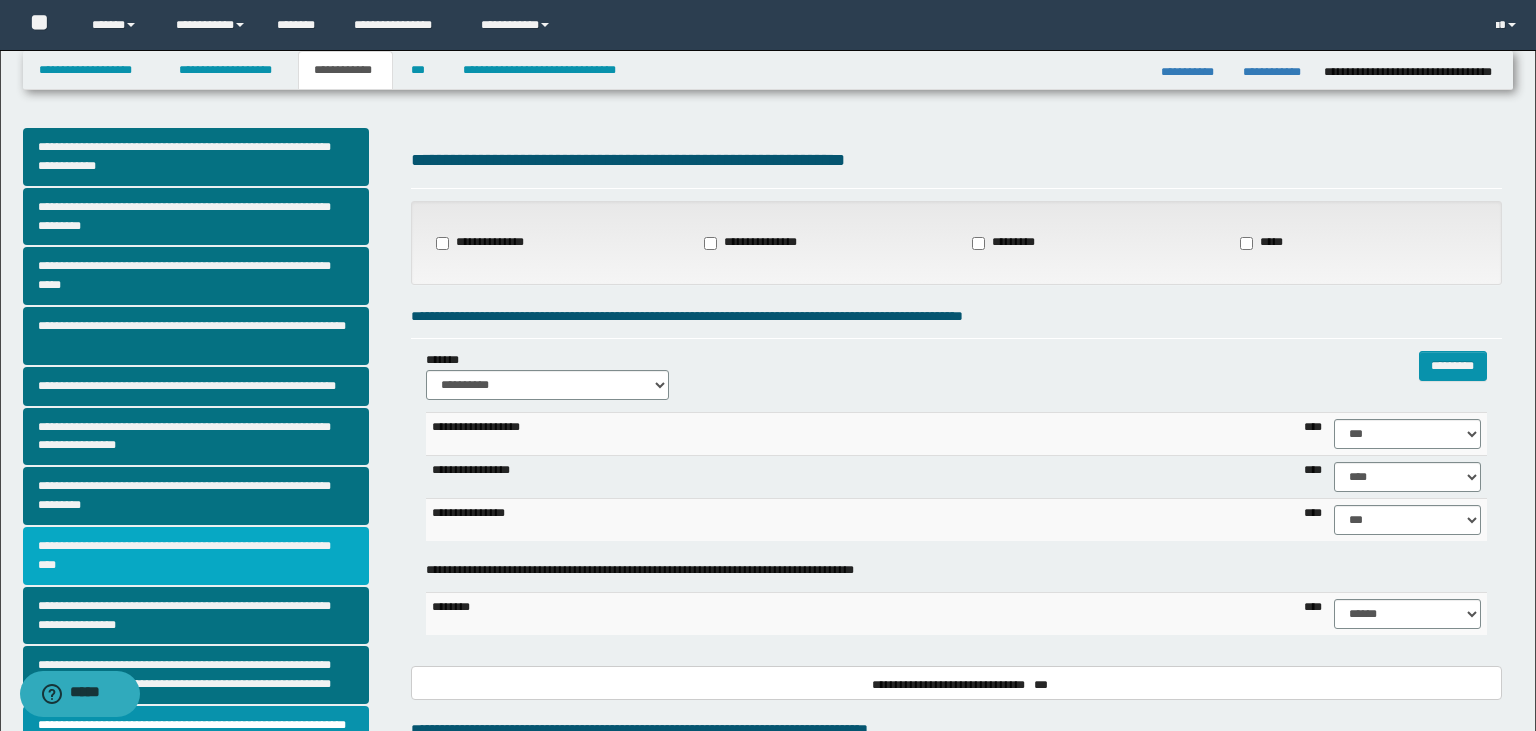 click on "**********" at bounding box center [196, 556] 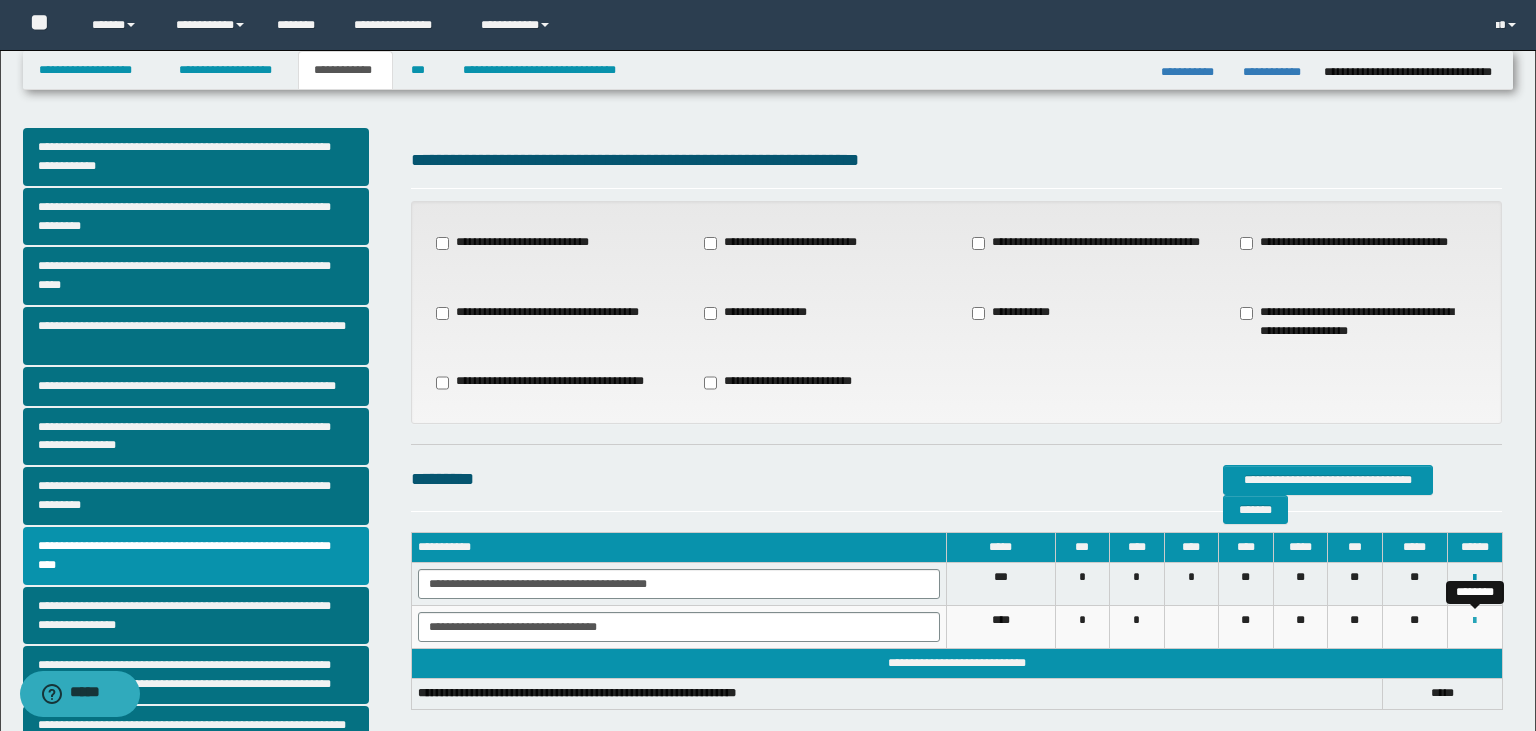 click at bounding box center (1474, 621) 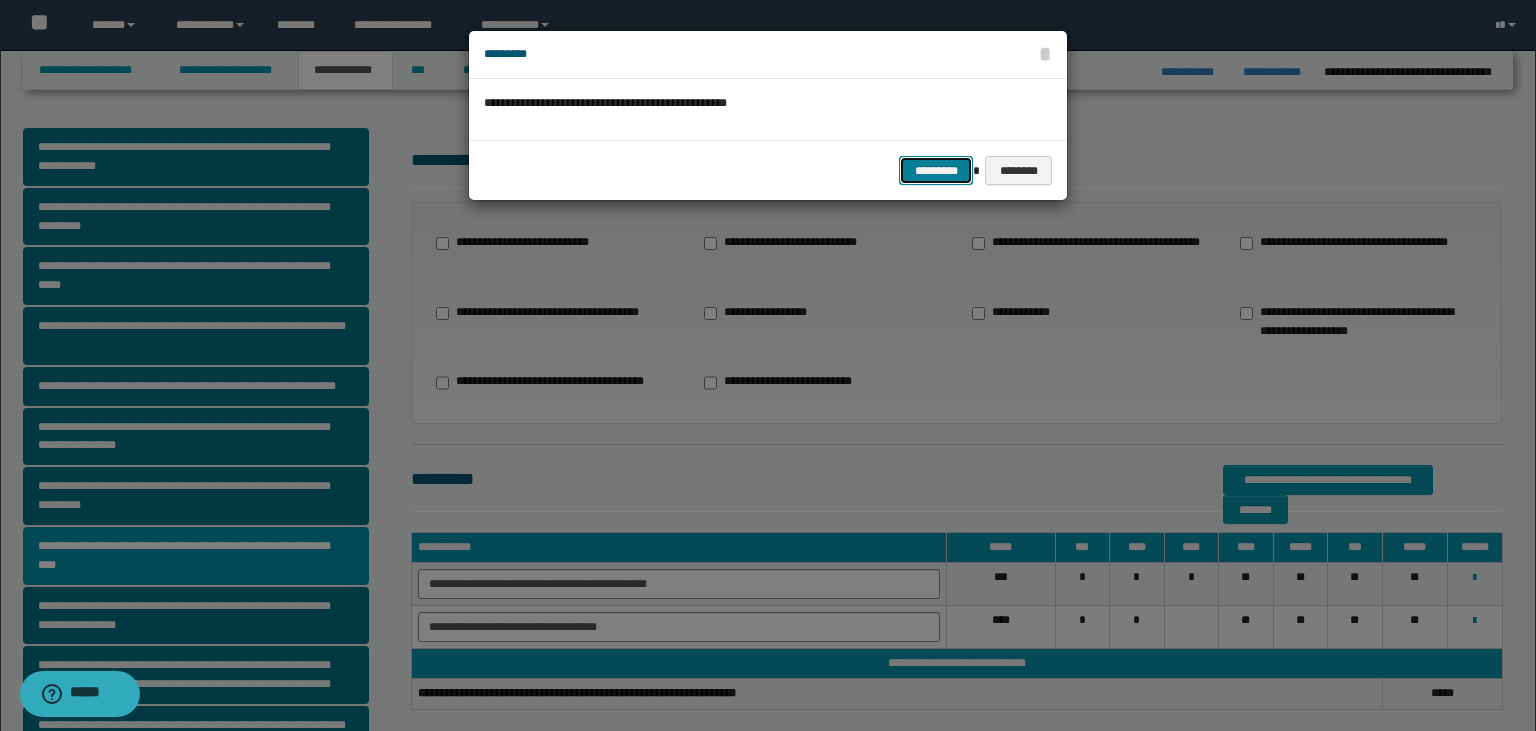 click on "*********" at bounding box center (936, 171) 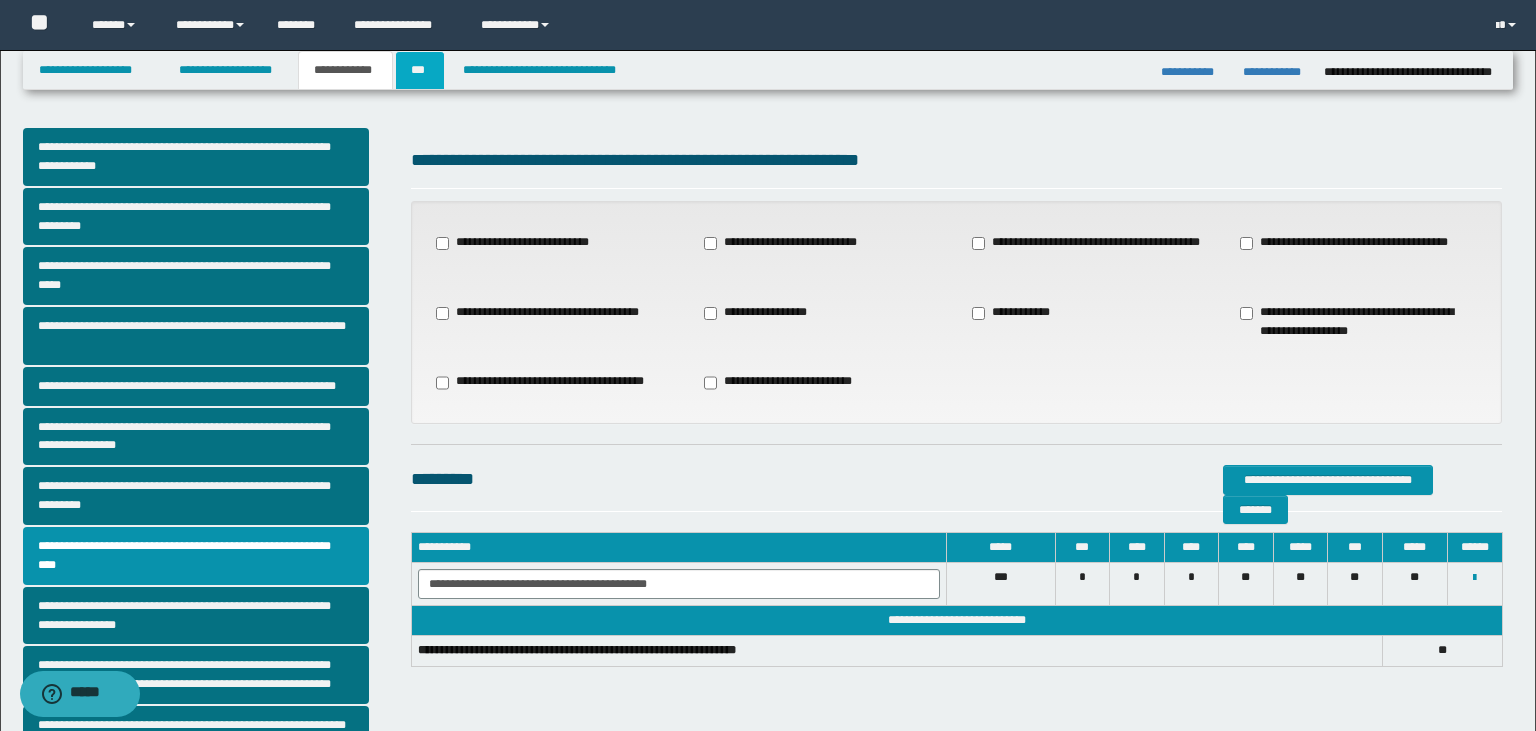 click on "***" at bounding box center (419, 70) 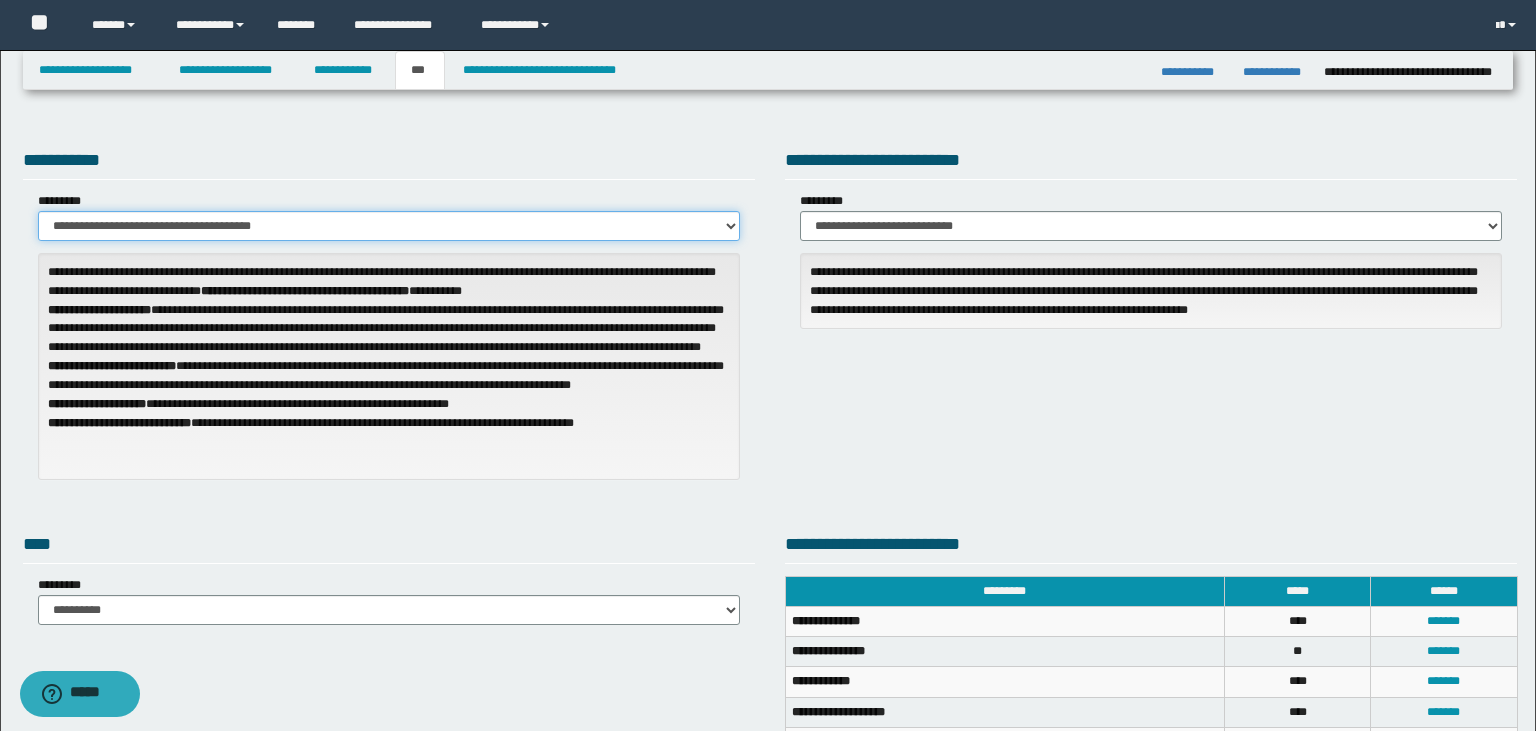 click on "**********" at bounding box center [389, 226] 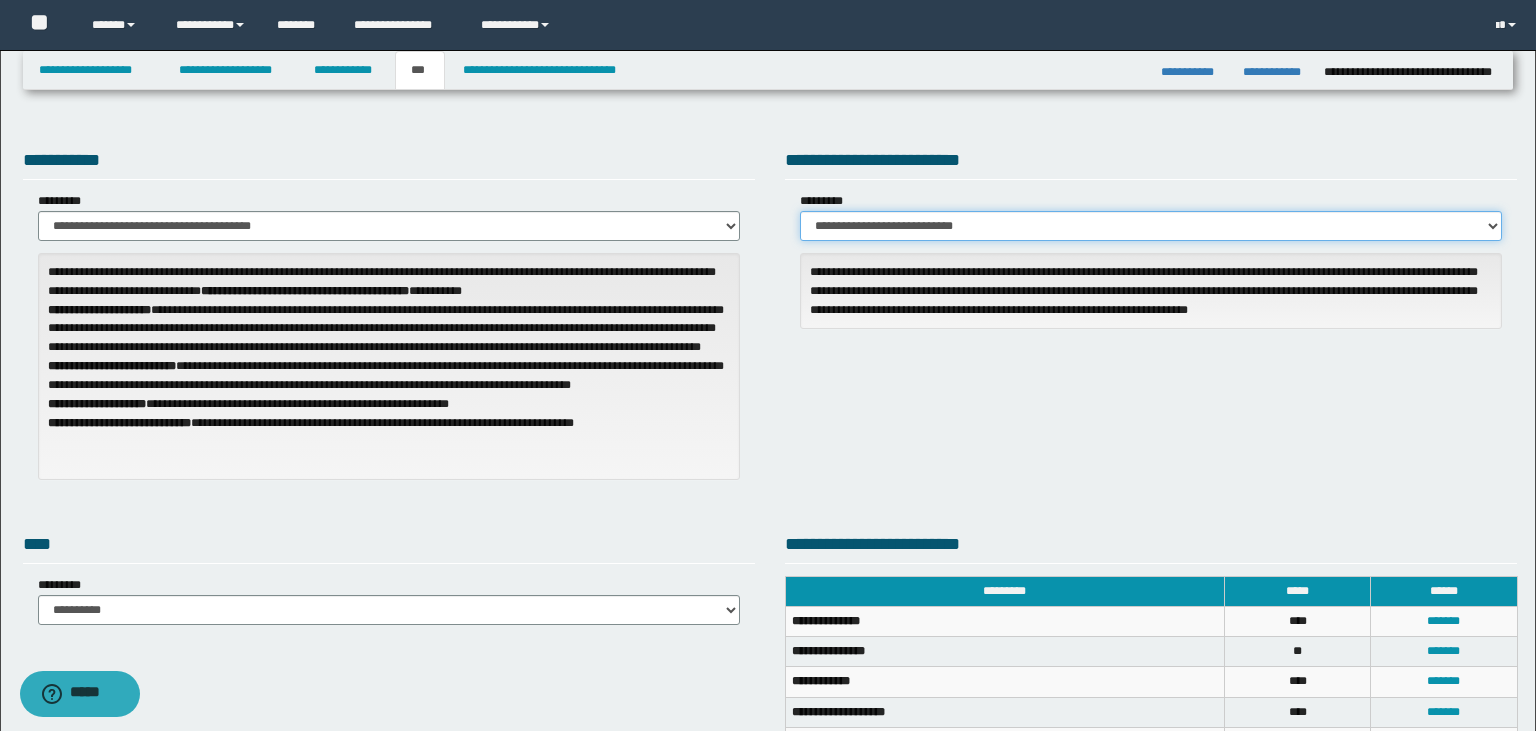 click on "**********" at bounding box center (1151, 226) 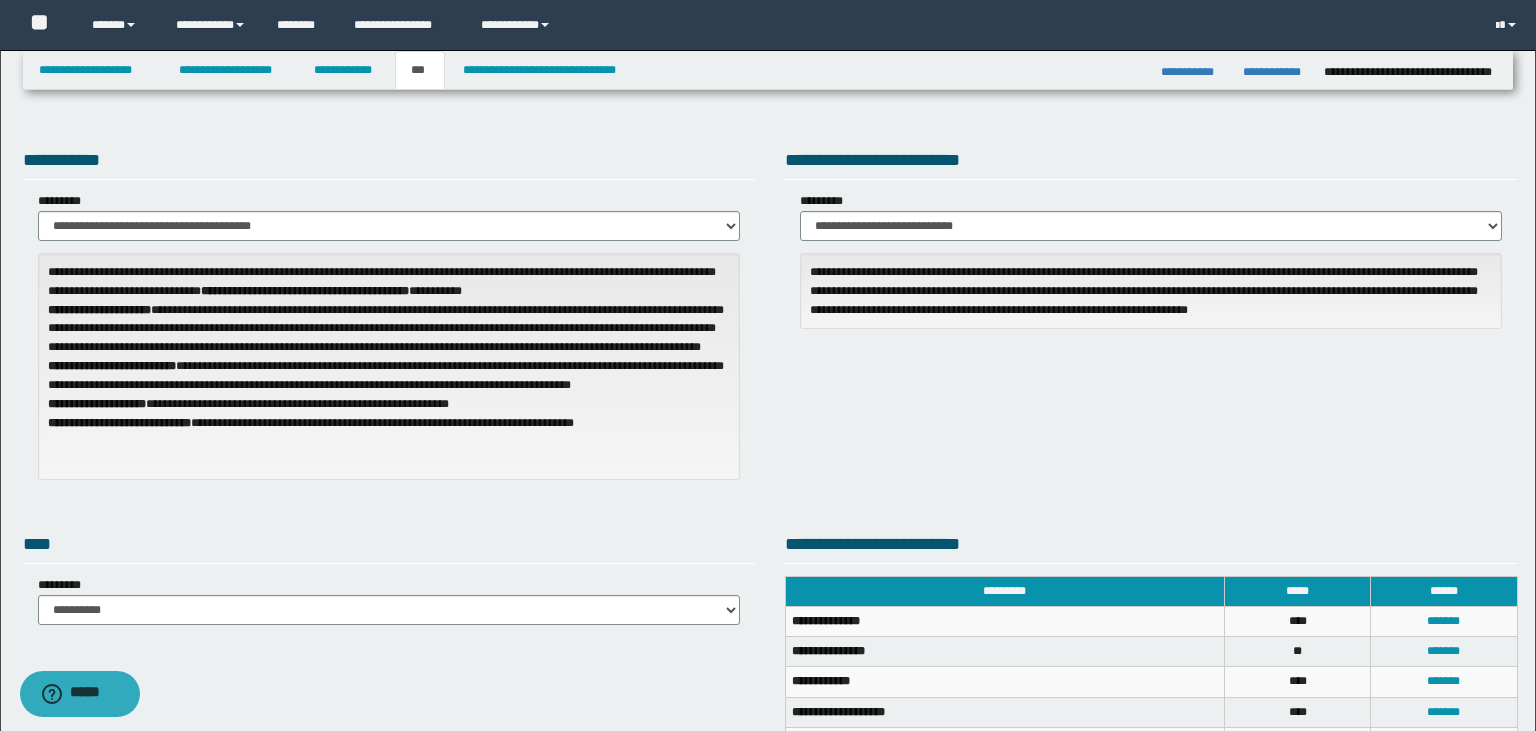 click on "**********" at bounding box center [770, 320] 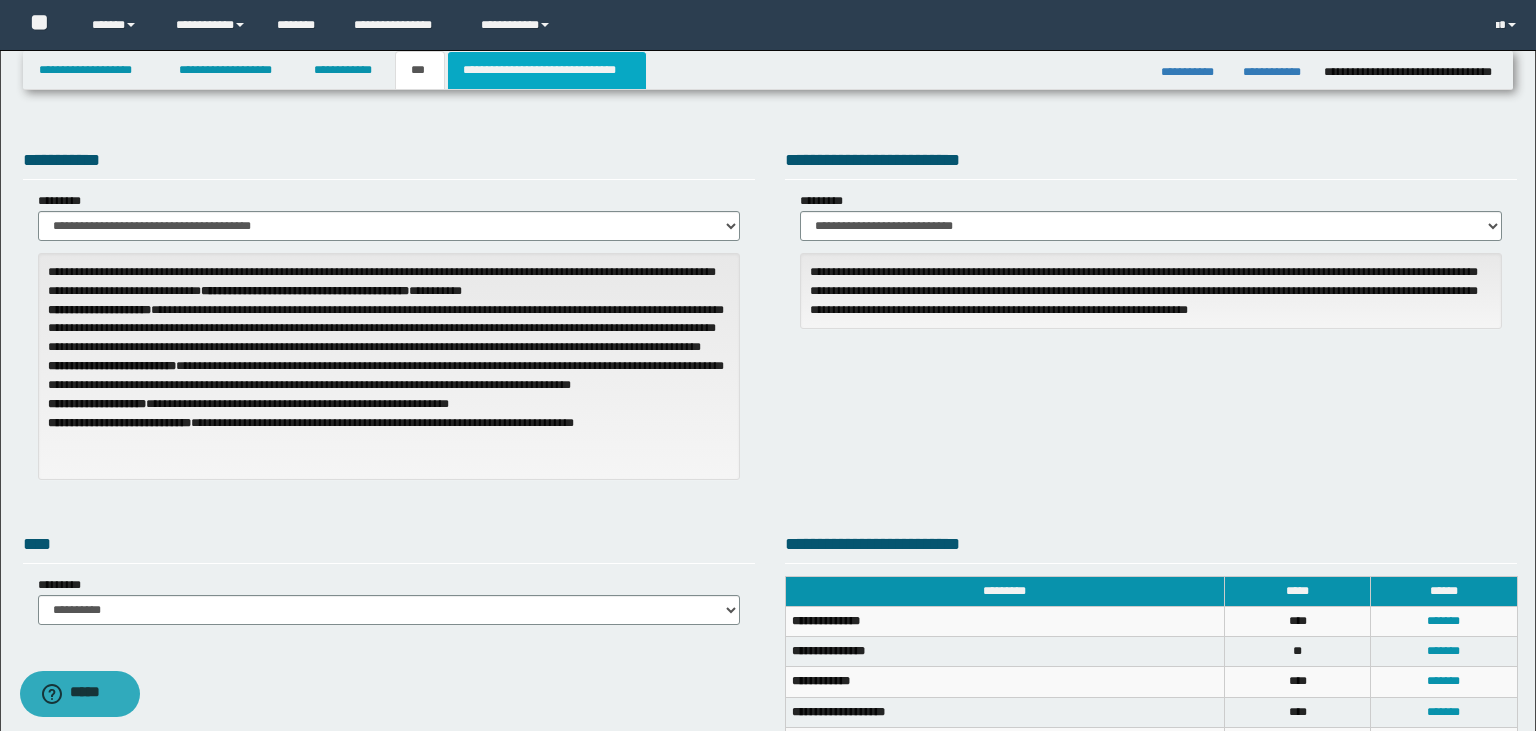 click on "**********" at bounding box center (547, 70) 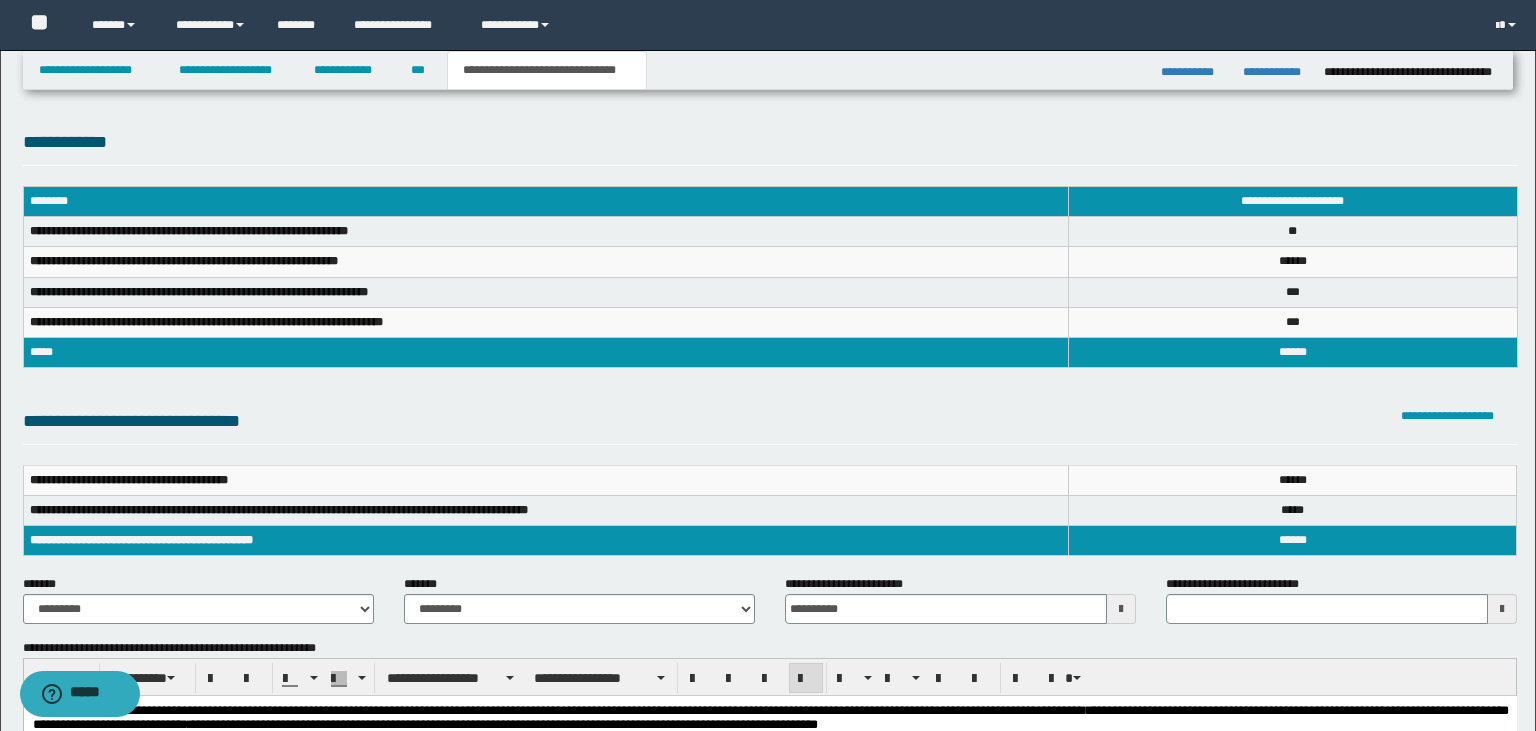 type 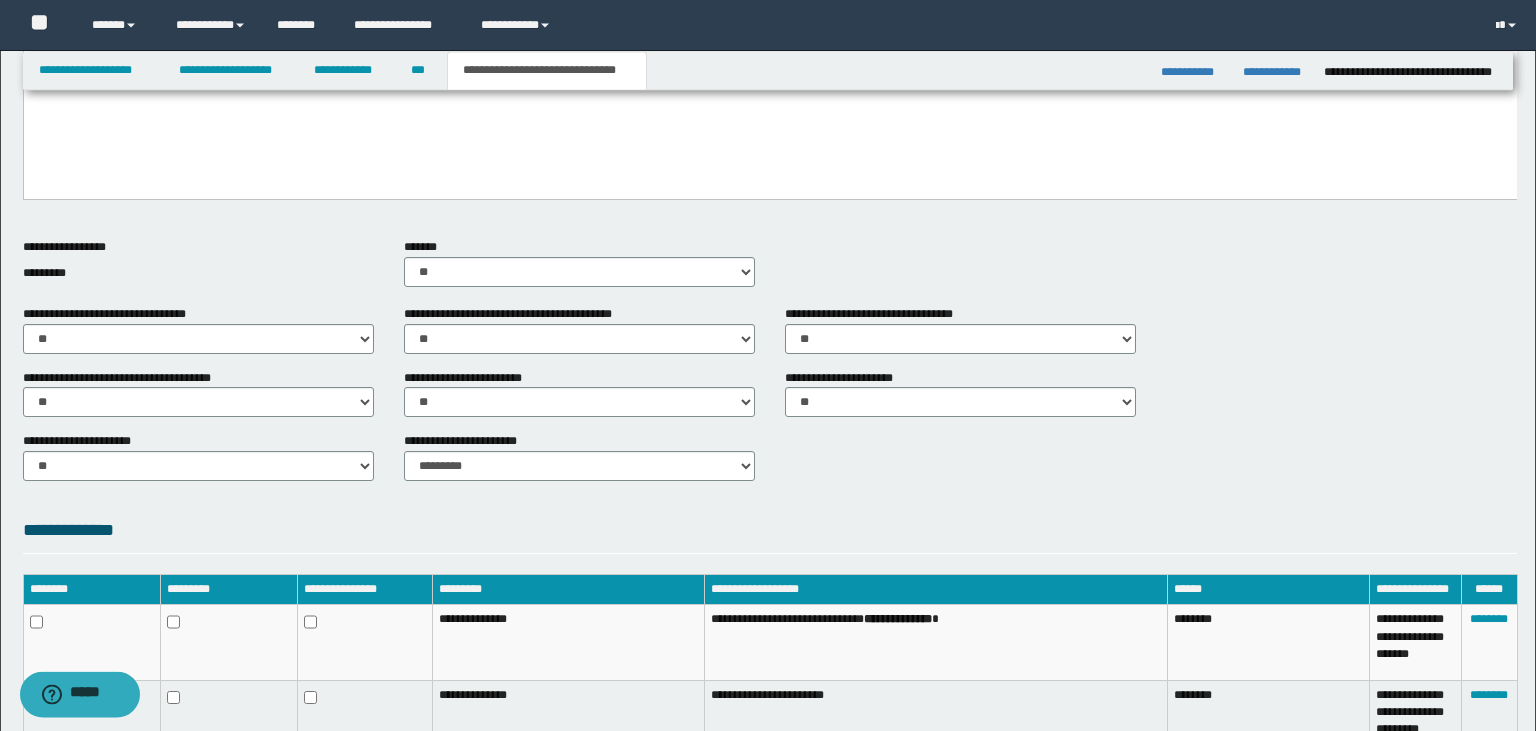 scroll, scrollTop: 892, scrollLeft: 0, axis: vertical 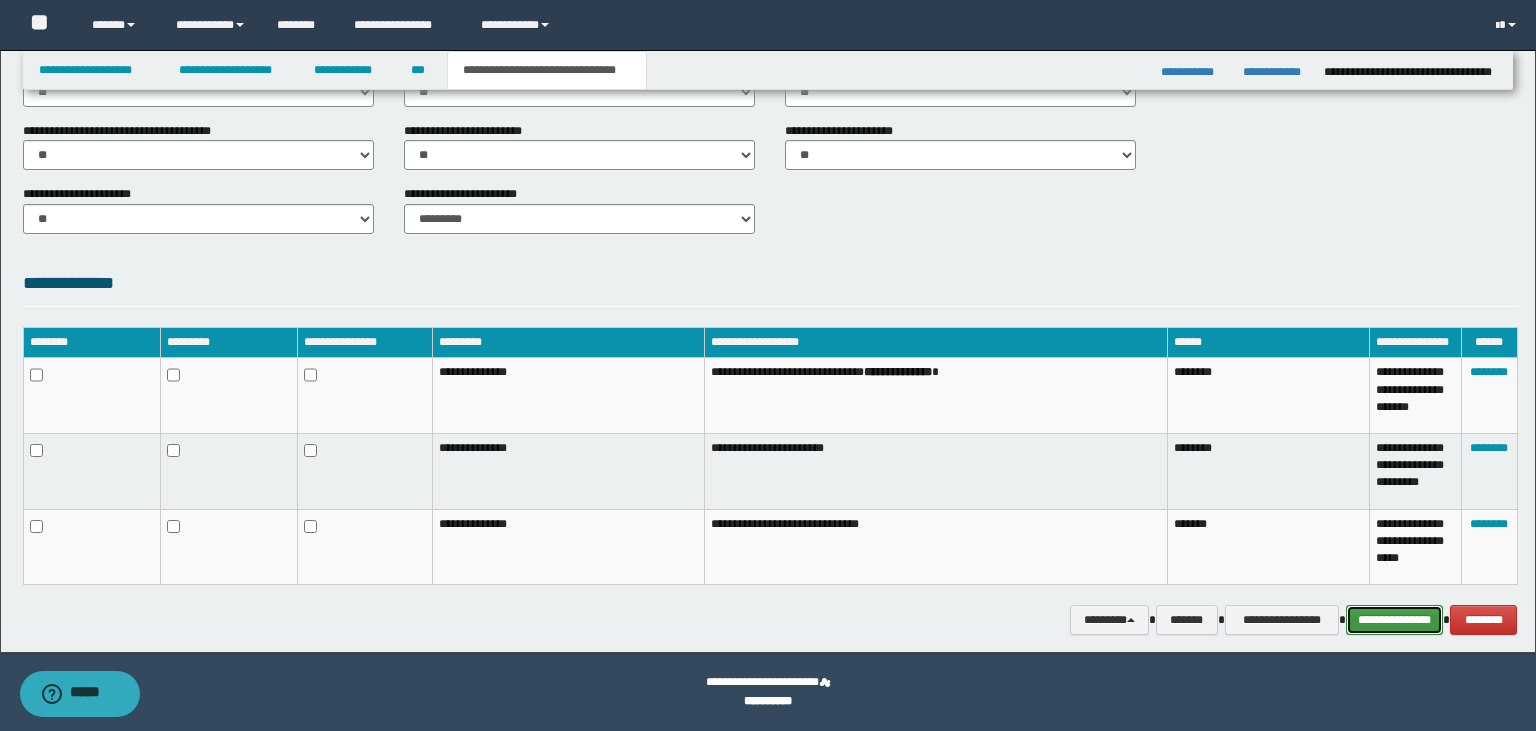 click on "**********" at bounding box center (1395, 620) 